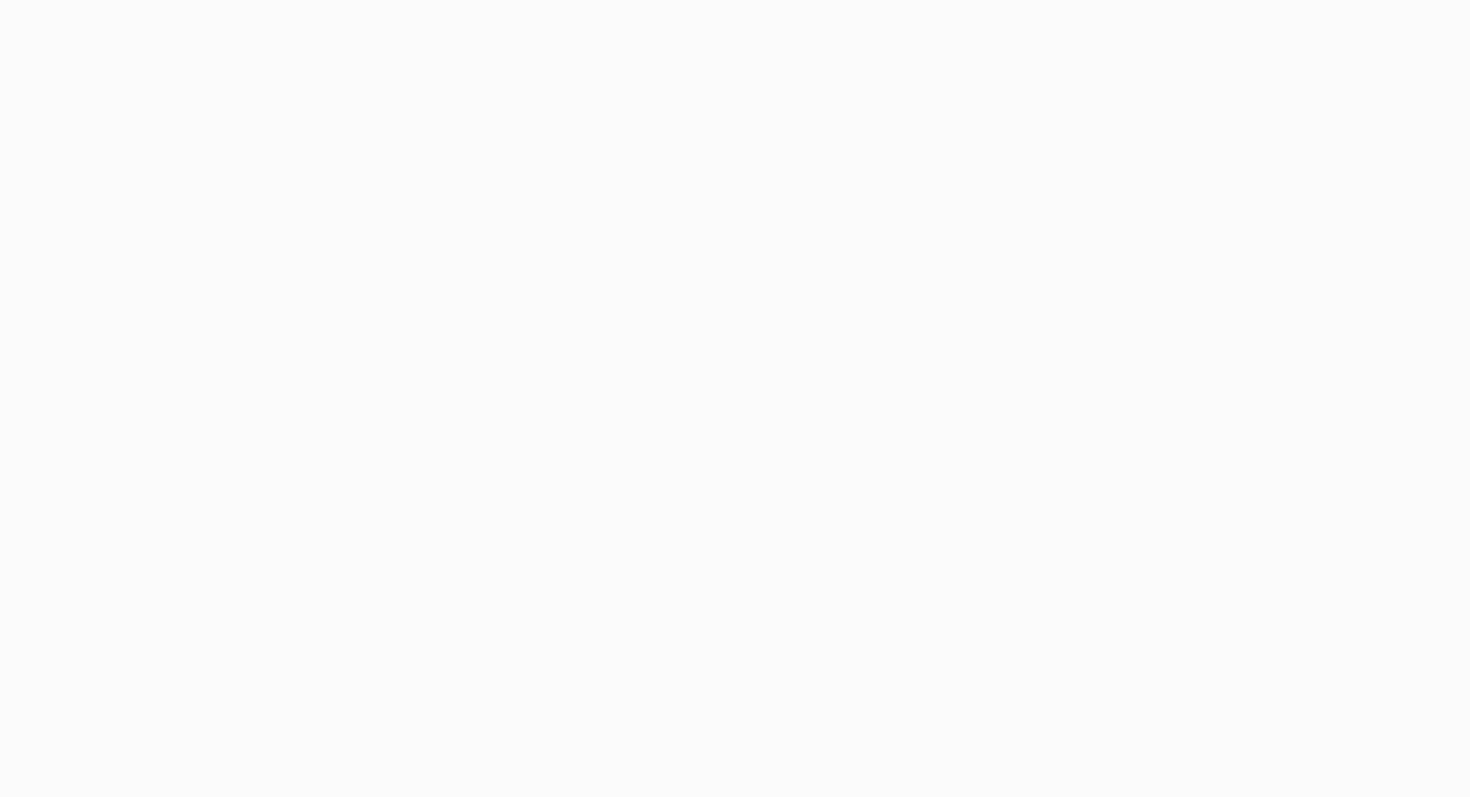 scroll, scrollTop: 0, scrollLeft: 0, axis: both 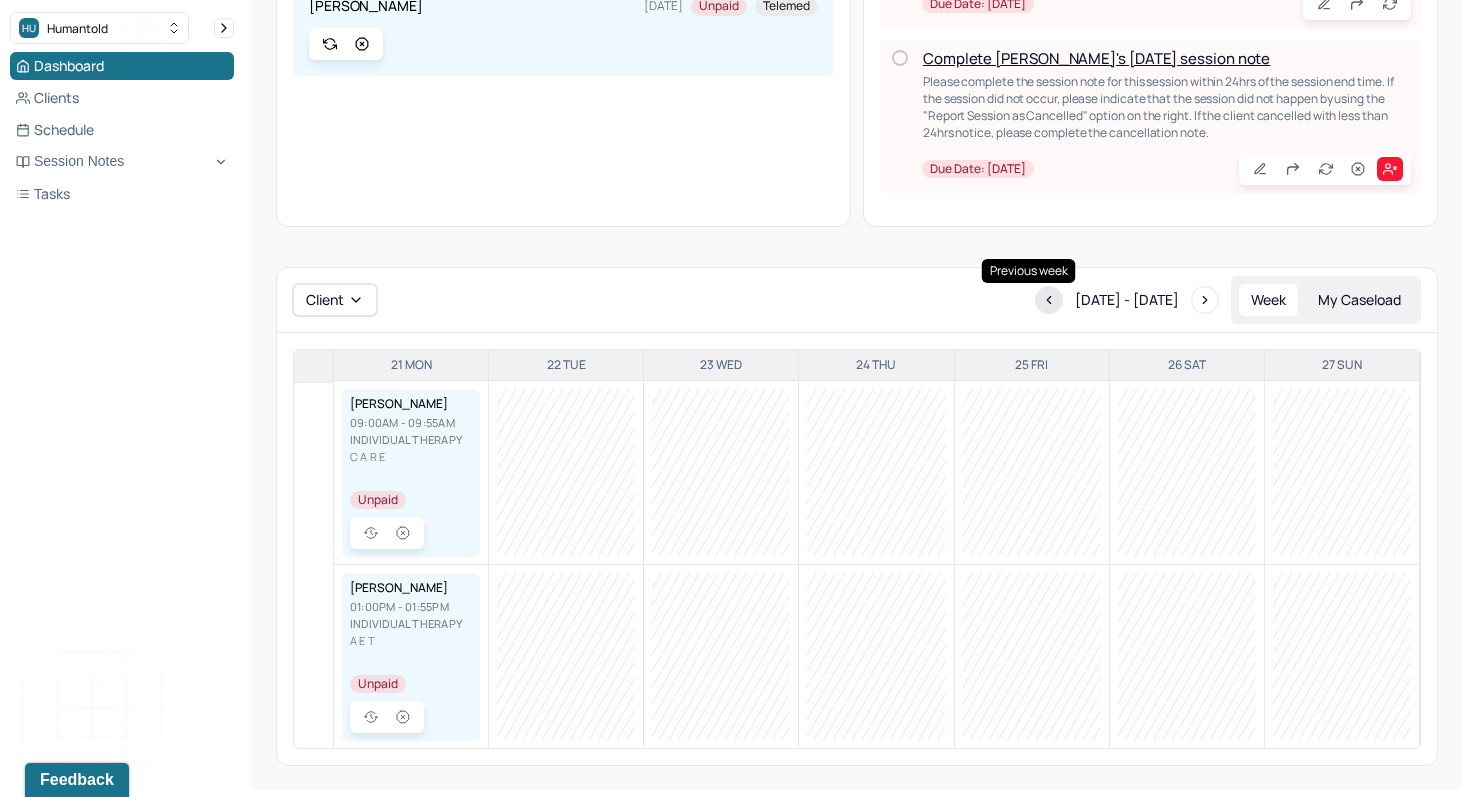 click 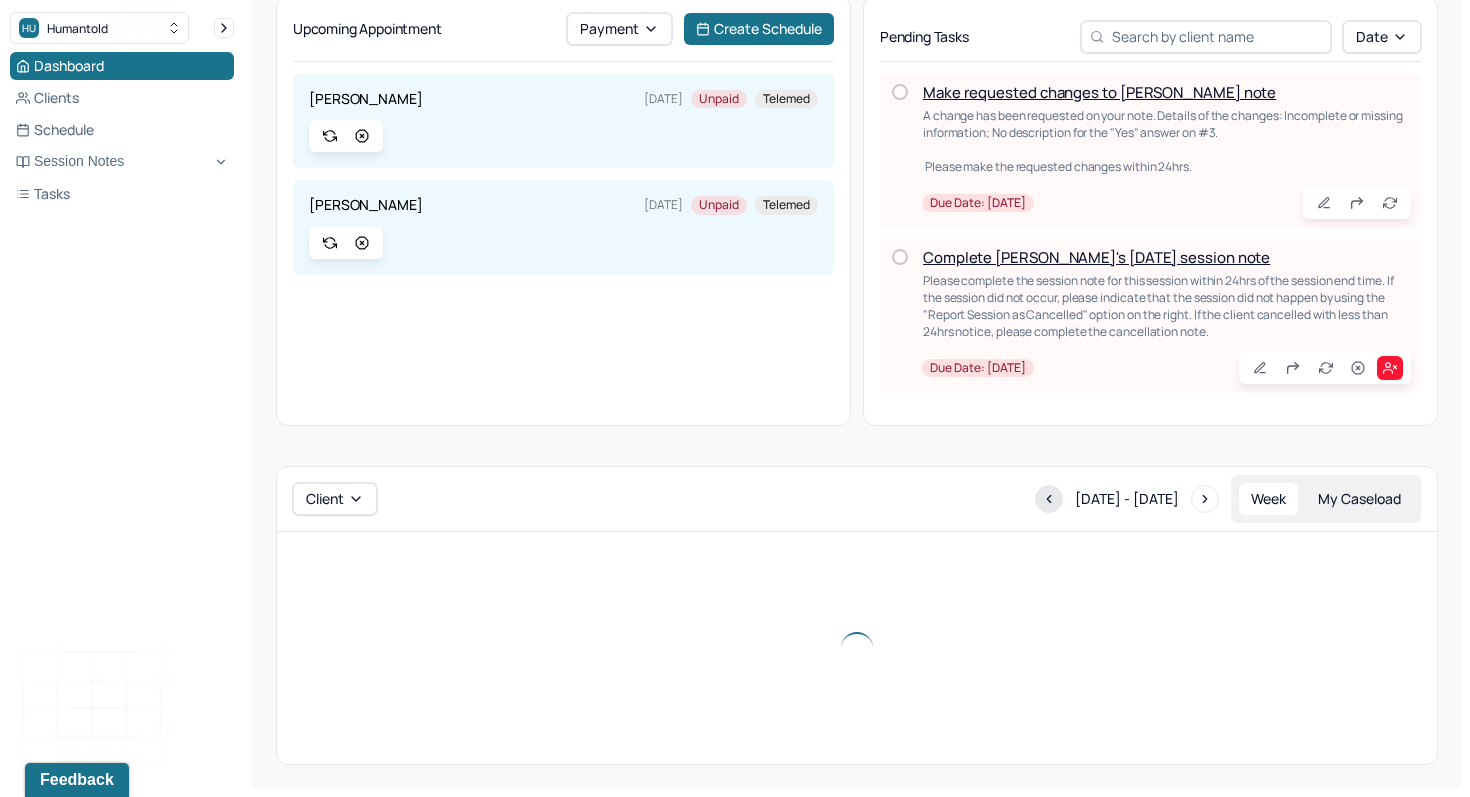scroll, scrollTop: 145, scrollLeft: 0, axis: vertical 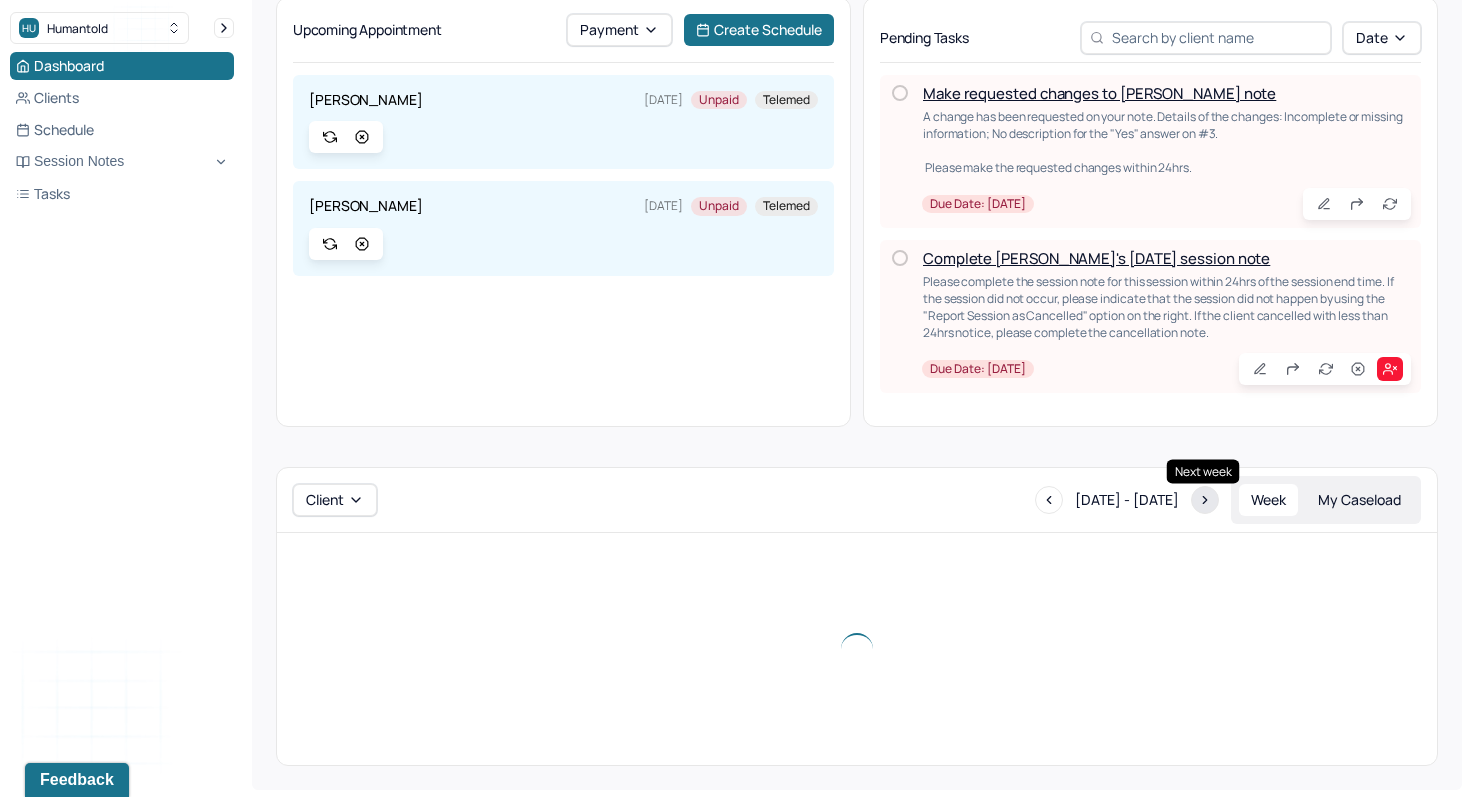 click 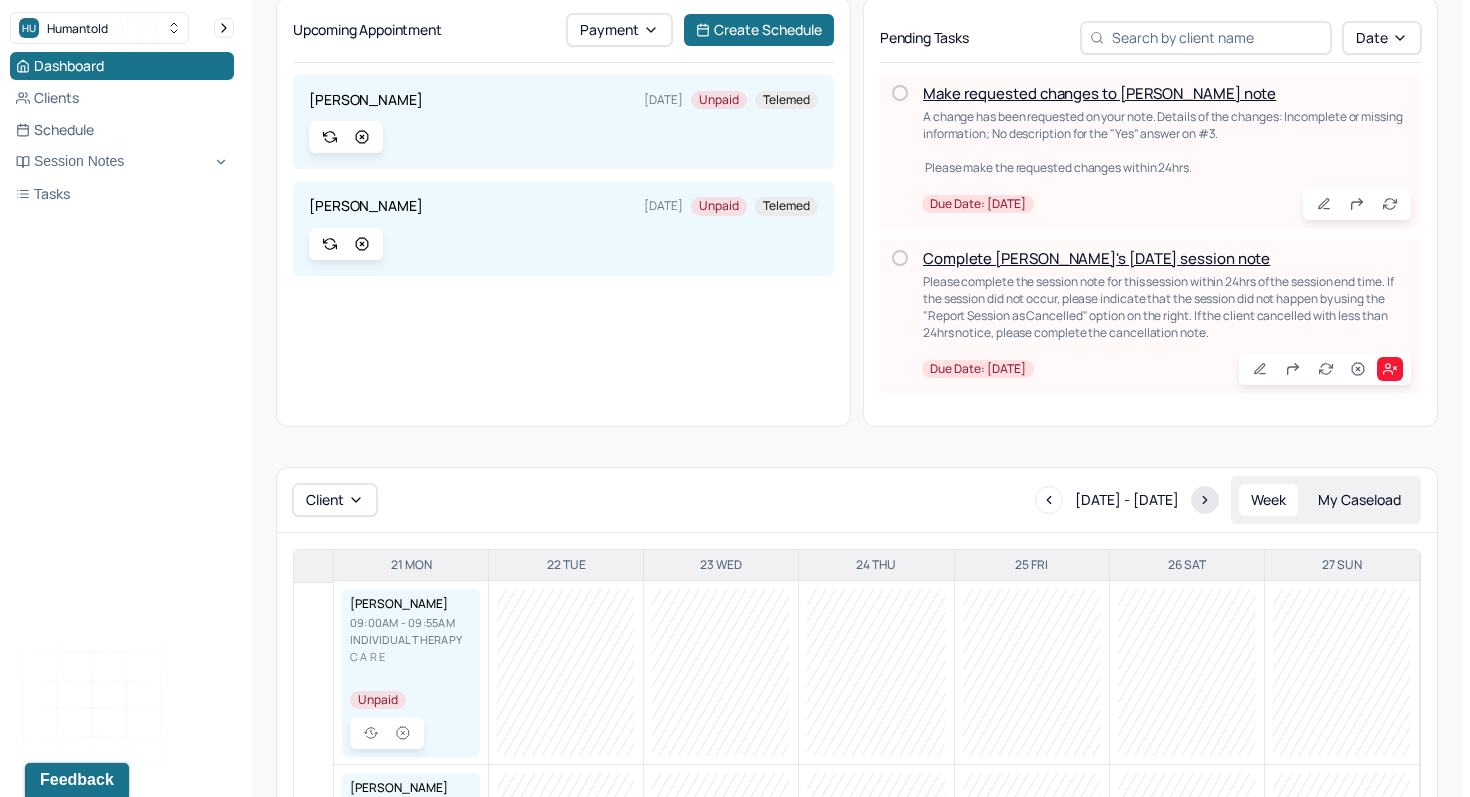 click 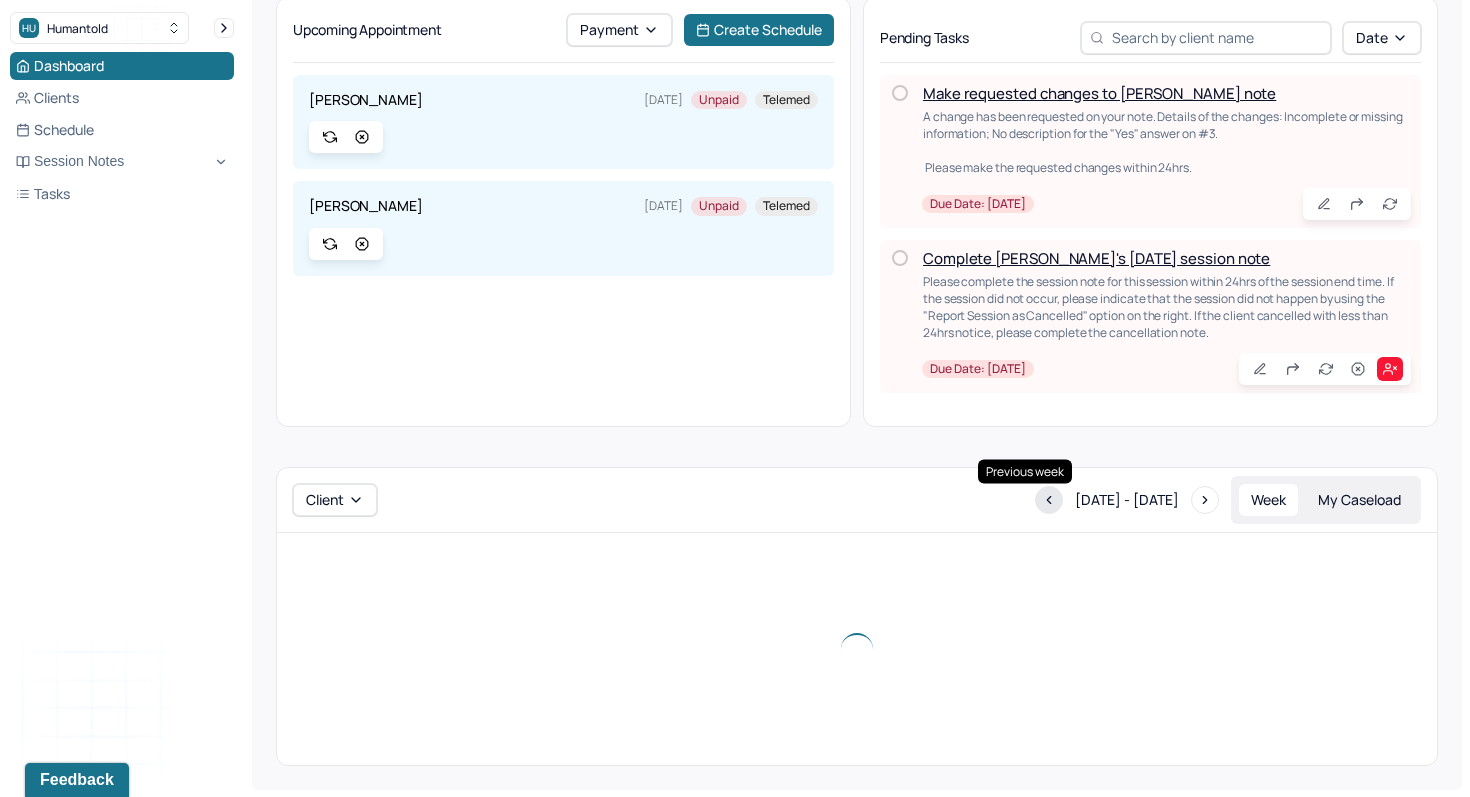 click 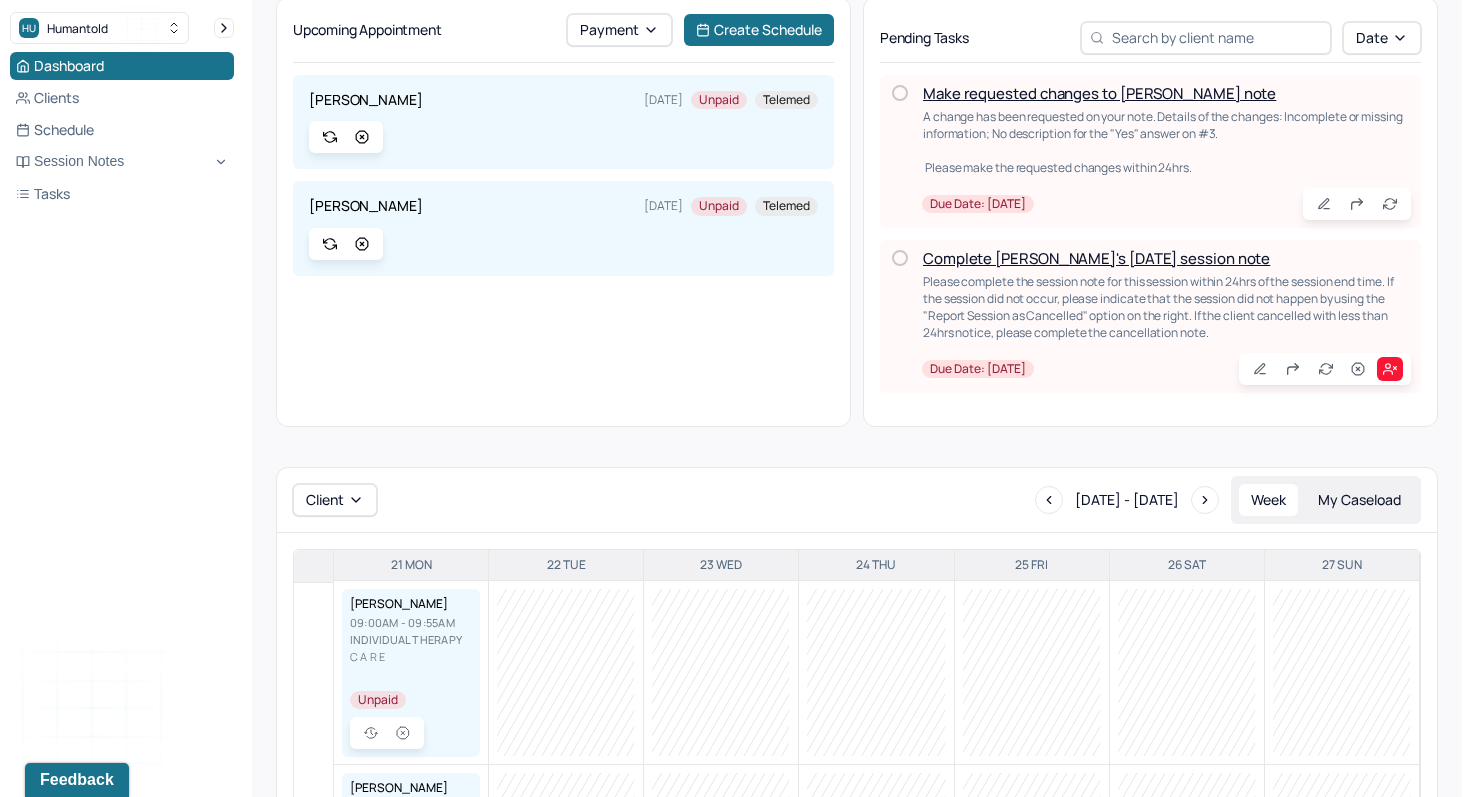 click on "My Caseload" at bounding box center (1359, 500) 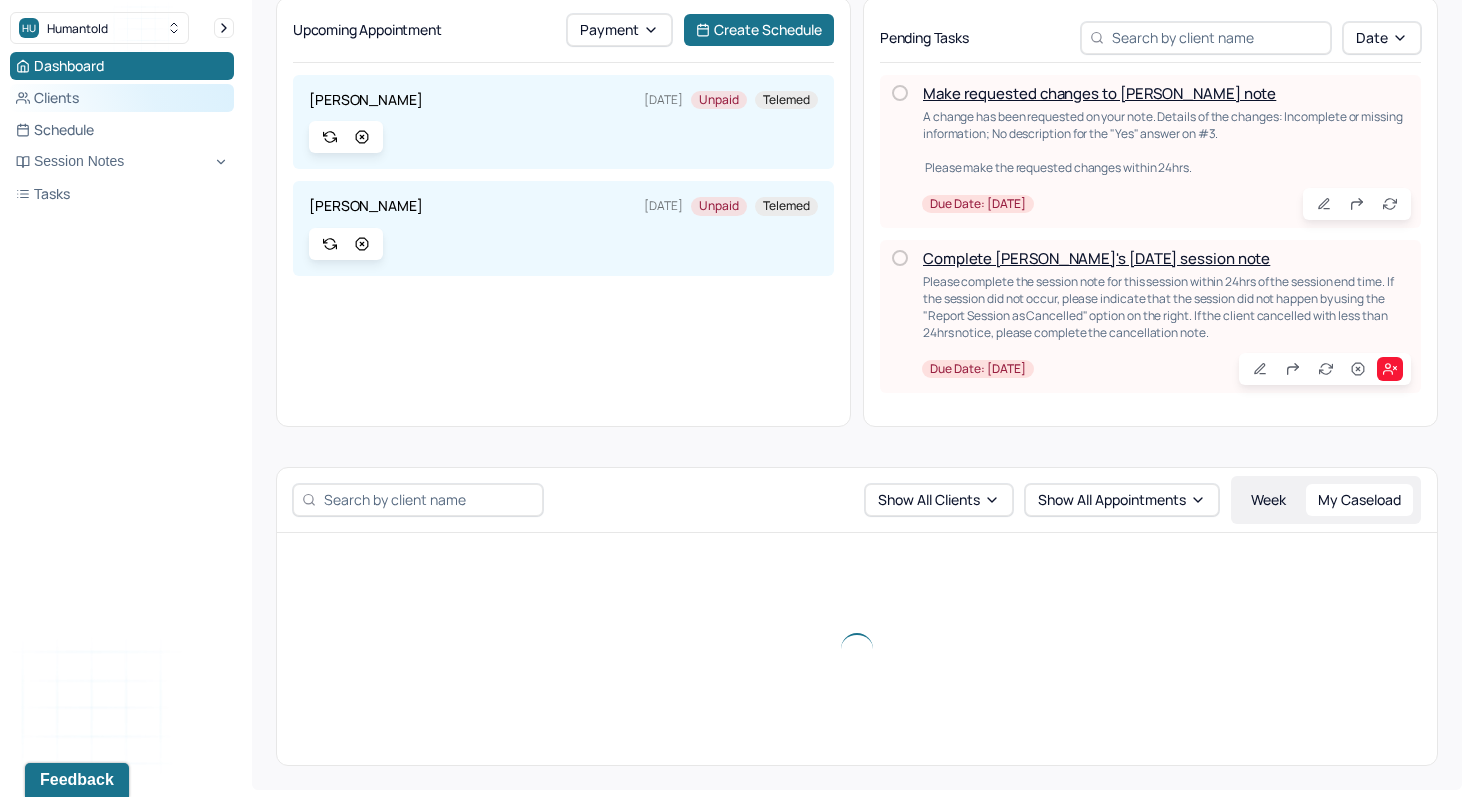 click on "Clients" at bounding box center (122, 98) 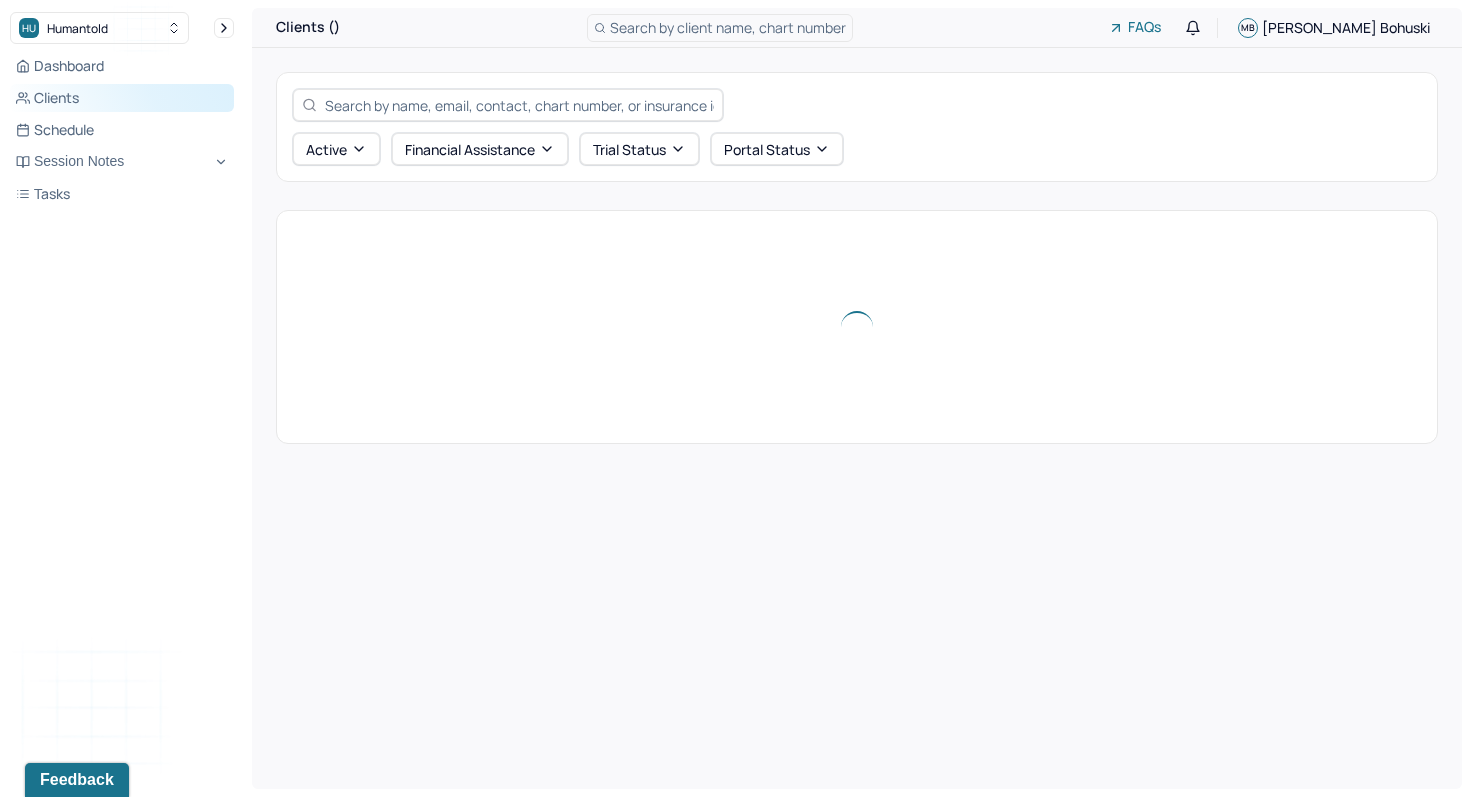 scroll, scrollTop: 0, scrollLeft: 0, axis: both 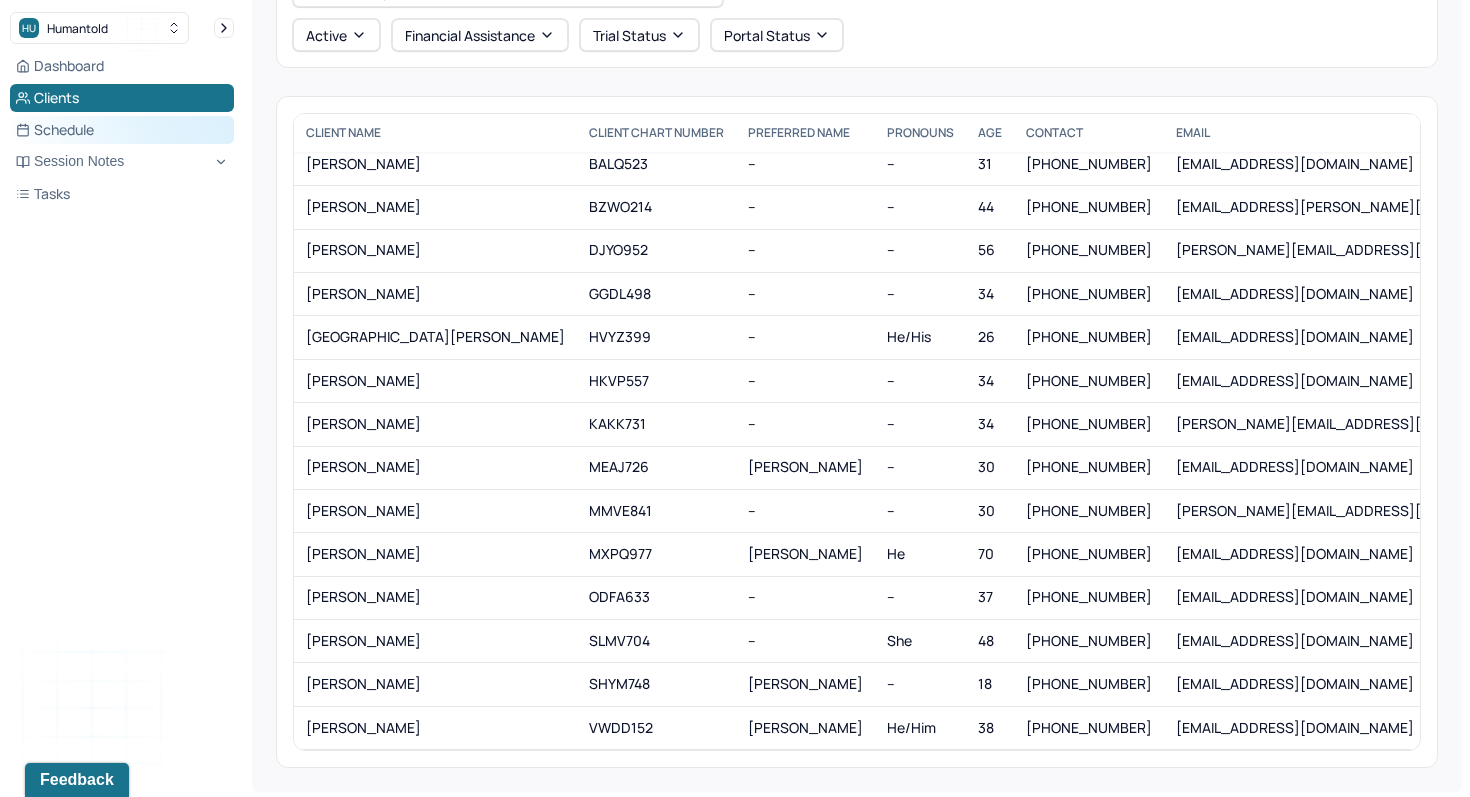 click on "Schedule" at bounding box center (122, 130) 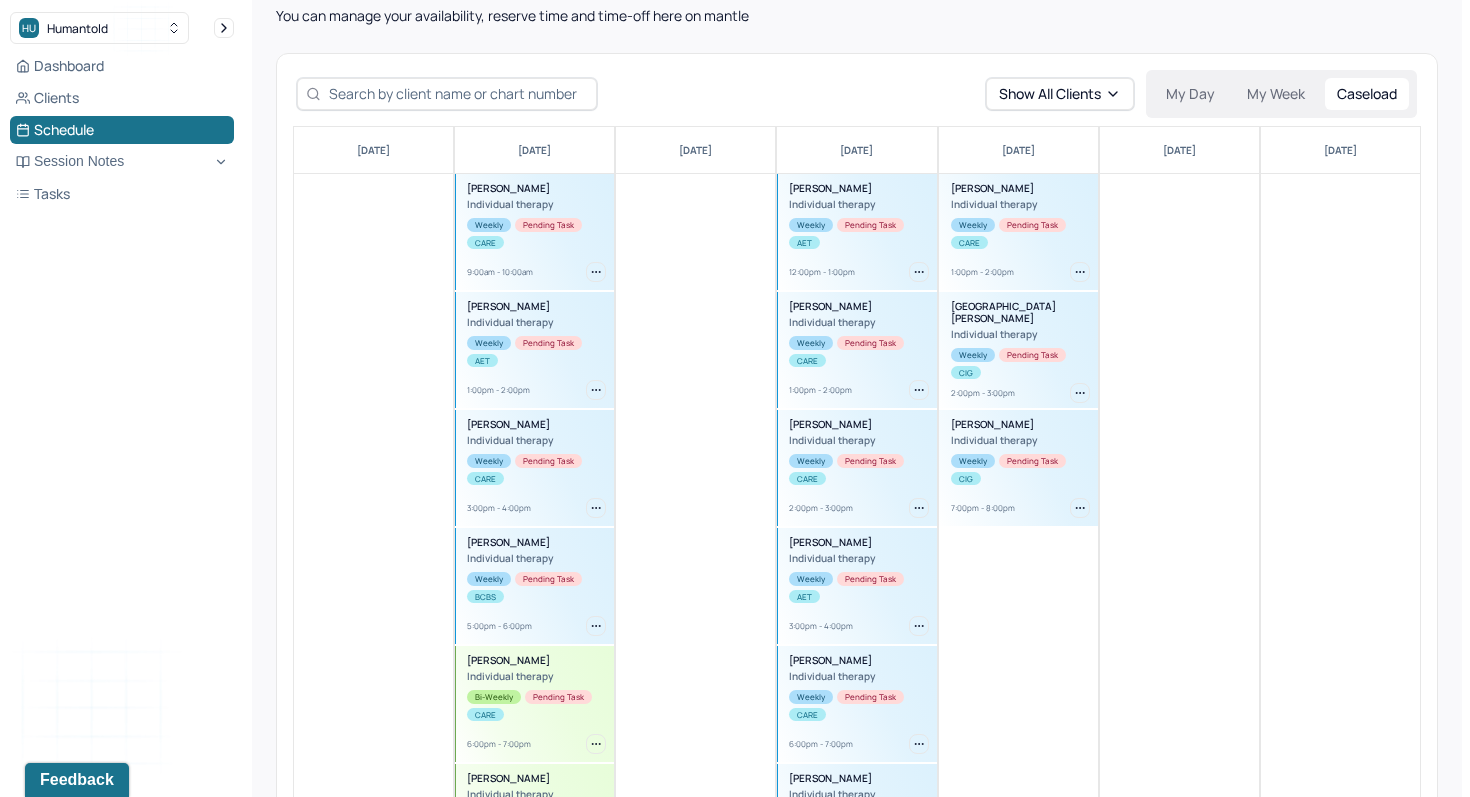scroll, scrollTop: 44, scrollLeft: 0, axis: vertical 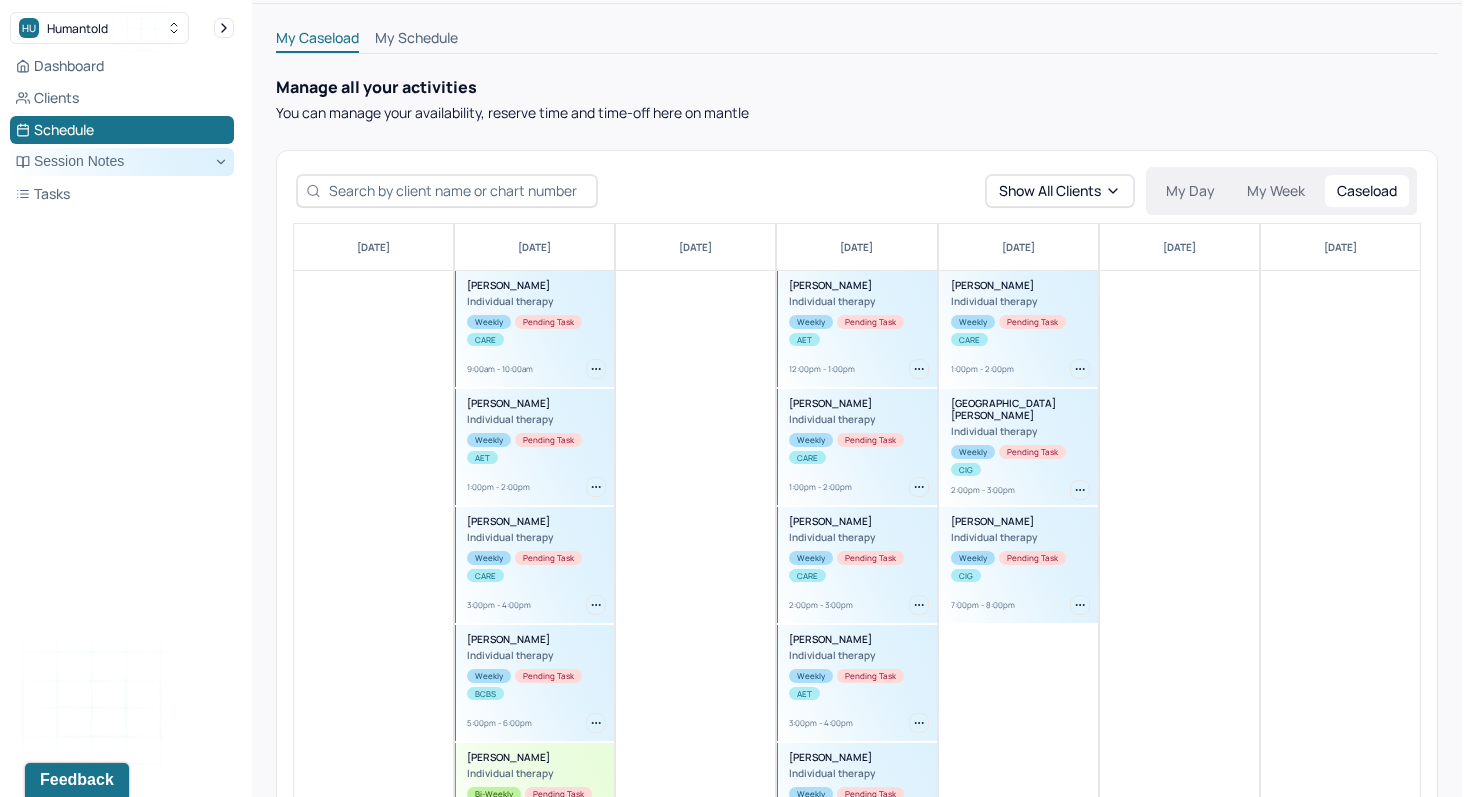 click on "Session Notes" at bounding box center [122, 162] 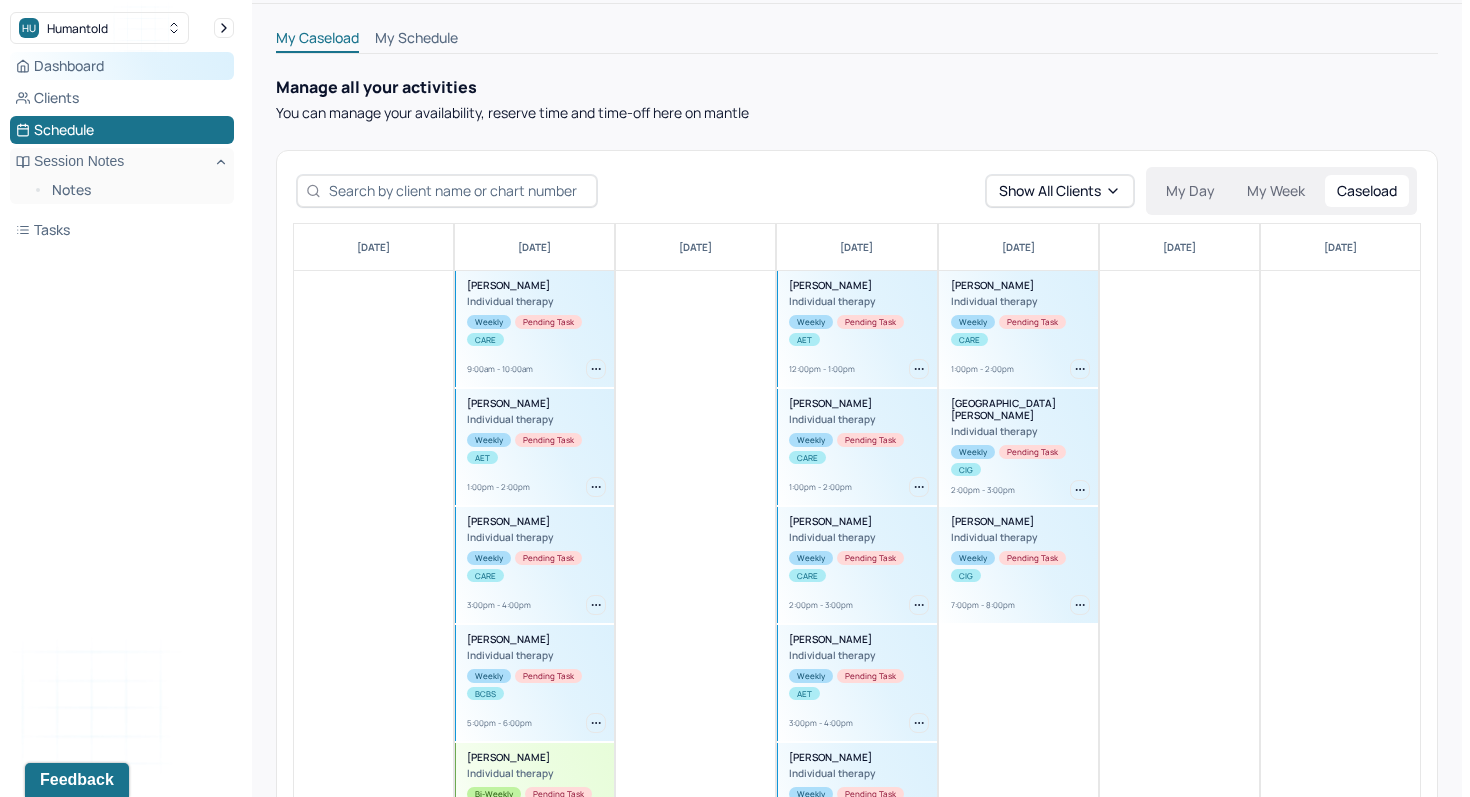 click on "Dashboard" at bounding box center [122, 66] 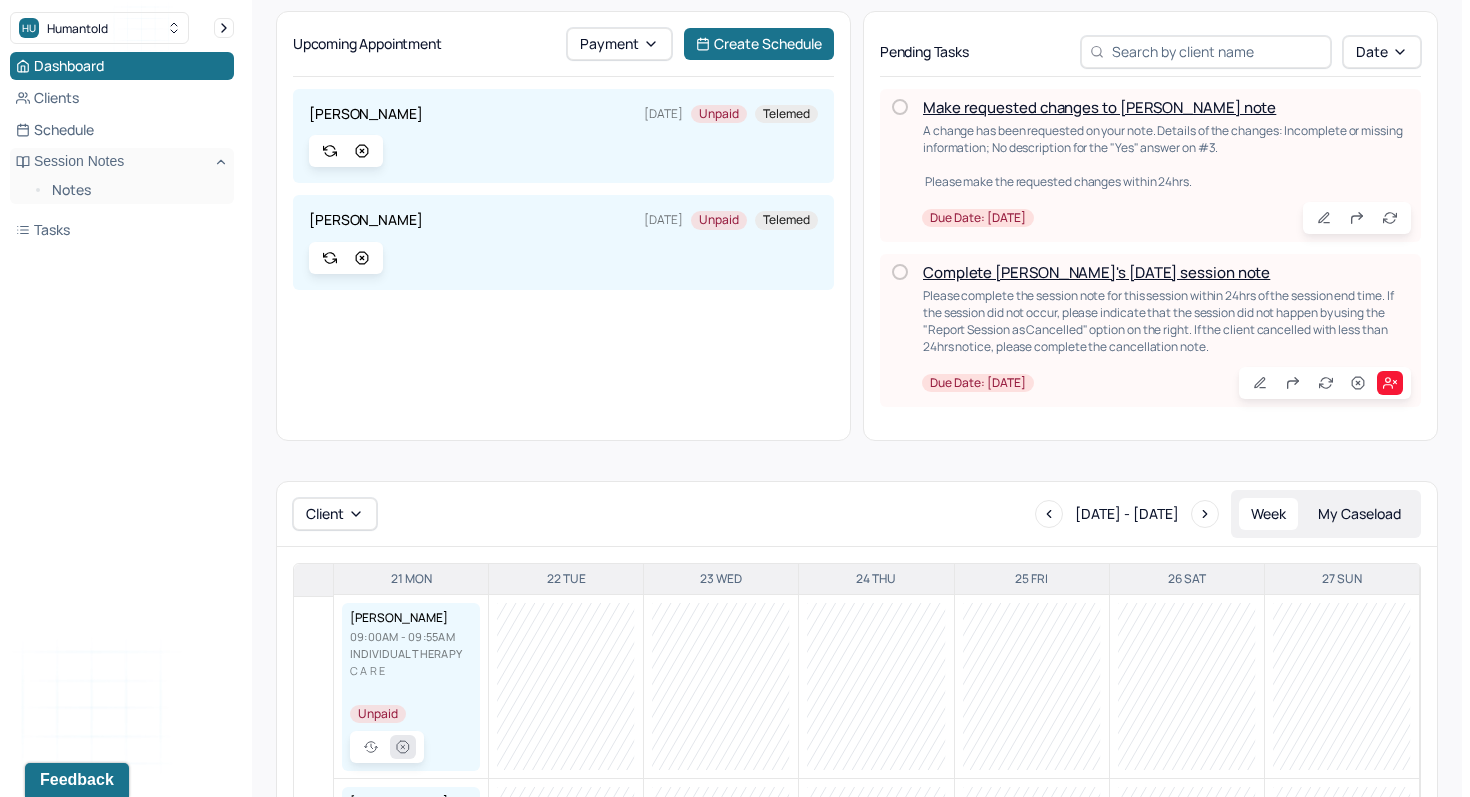 scroll, scrollTop: 0, scrollLeft: 0, axis: both 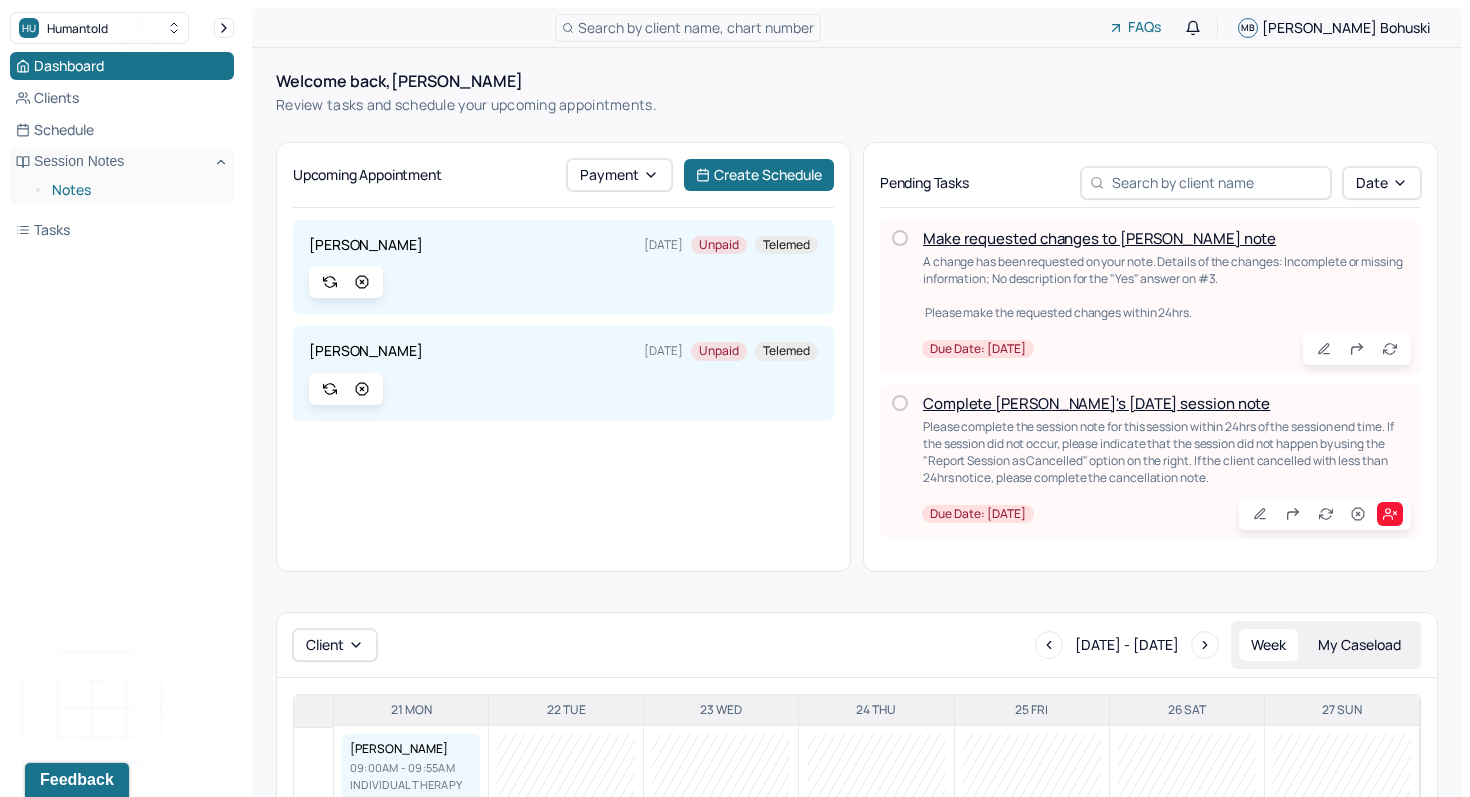 click on "Notes" at bounding box center (135, 190) 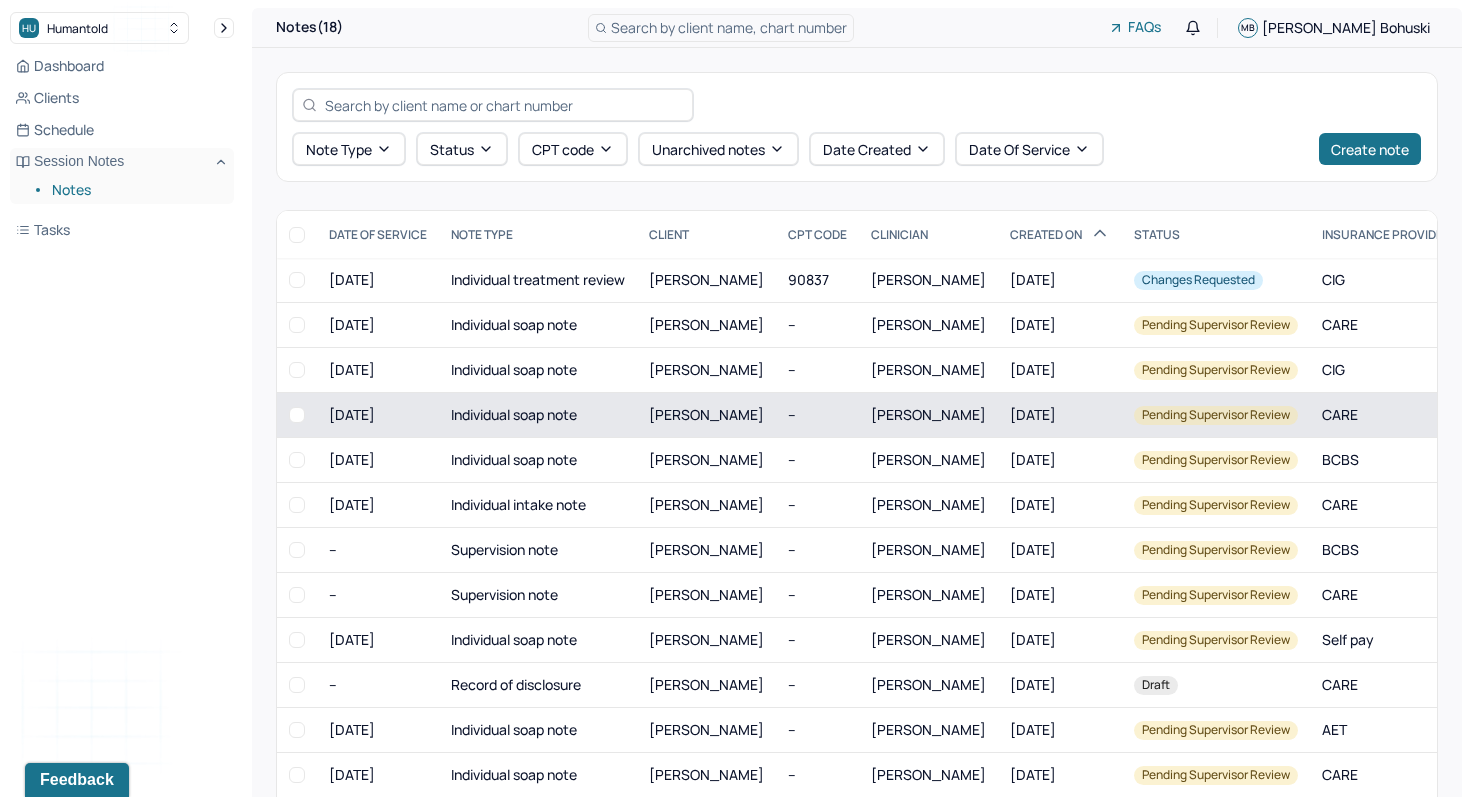 scroll, scrollTop: 220, scrollLeft: 0, axis: vertical 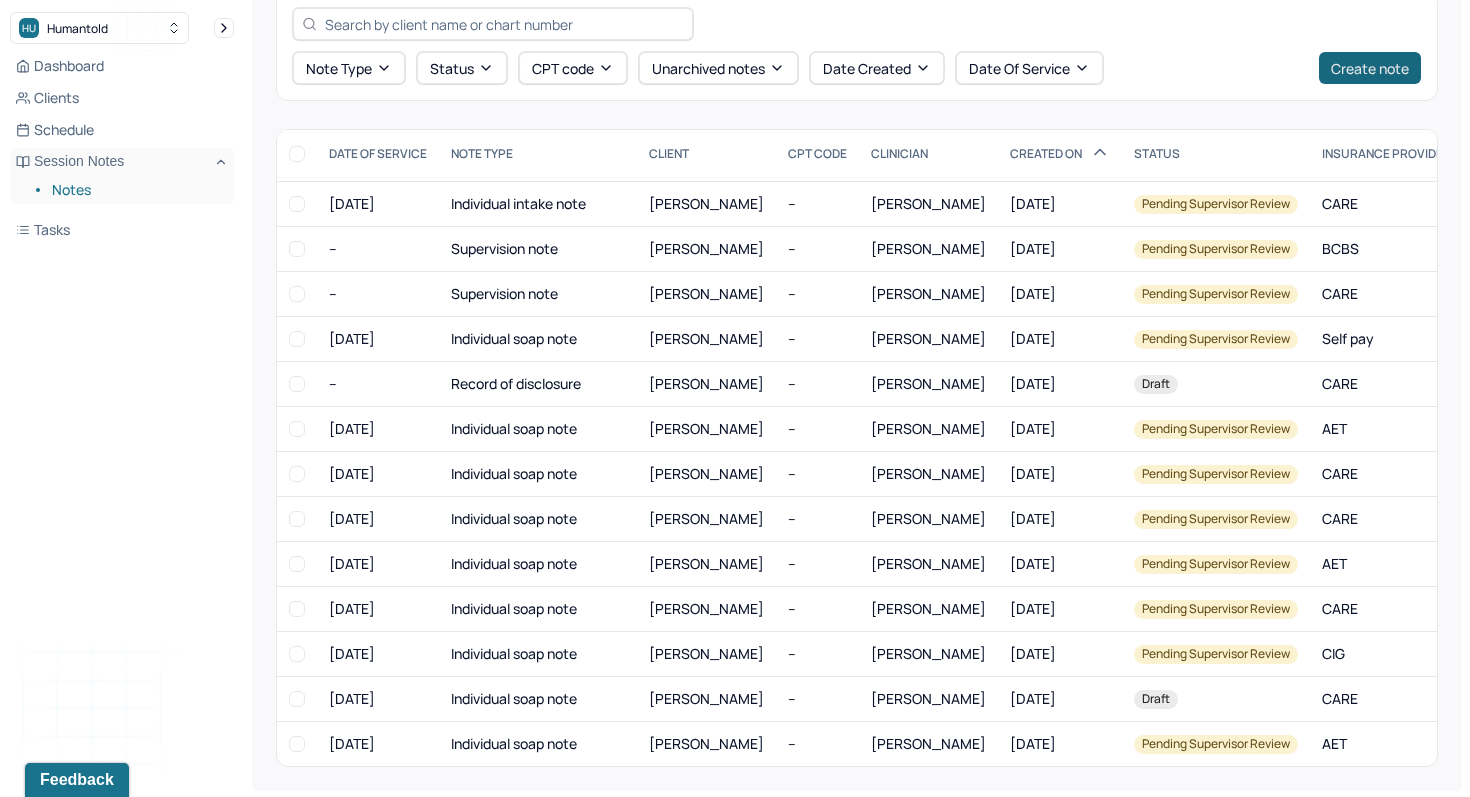 click on "Create note" at bounding box center [1370, 68] 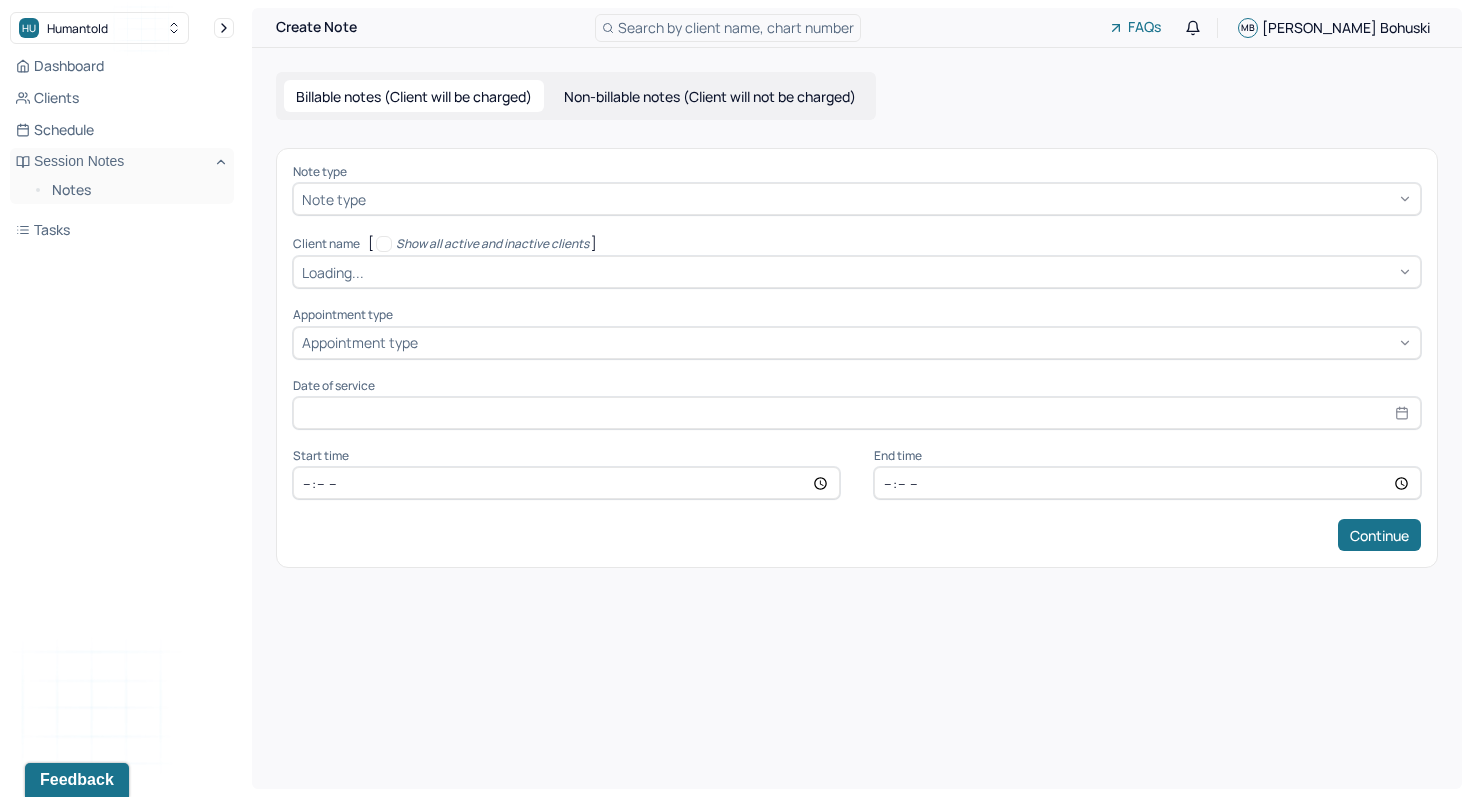 scroll, scrollTop: 0, scrollLeft: 0, axis: both 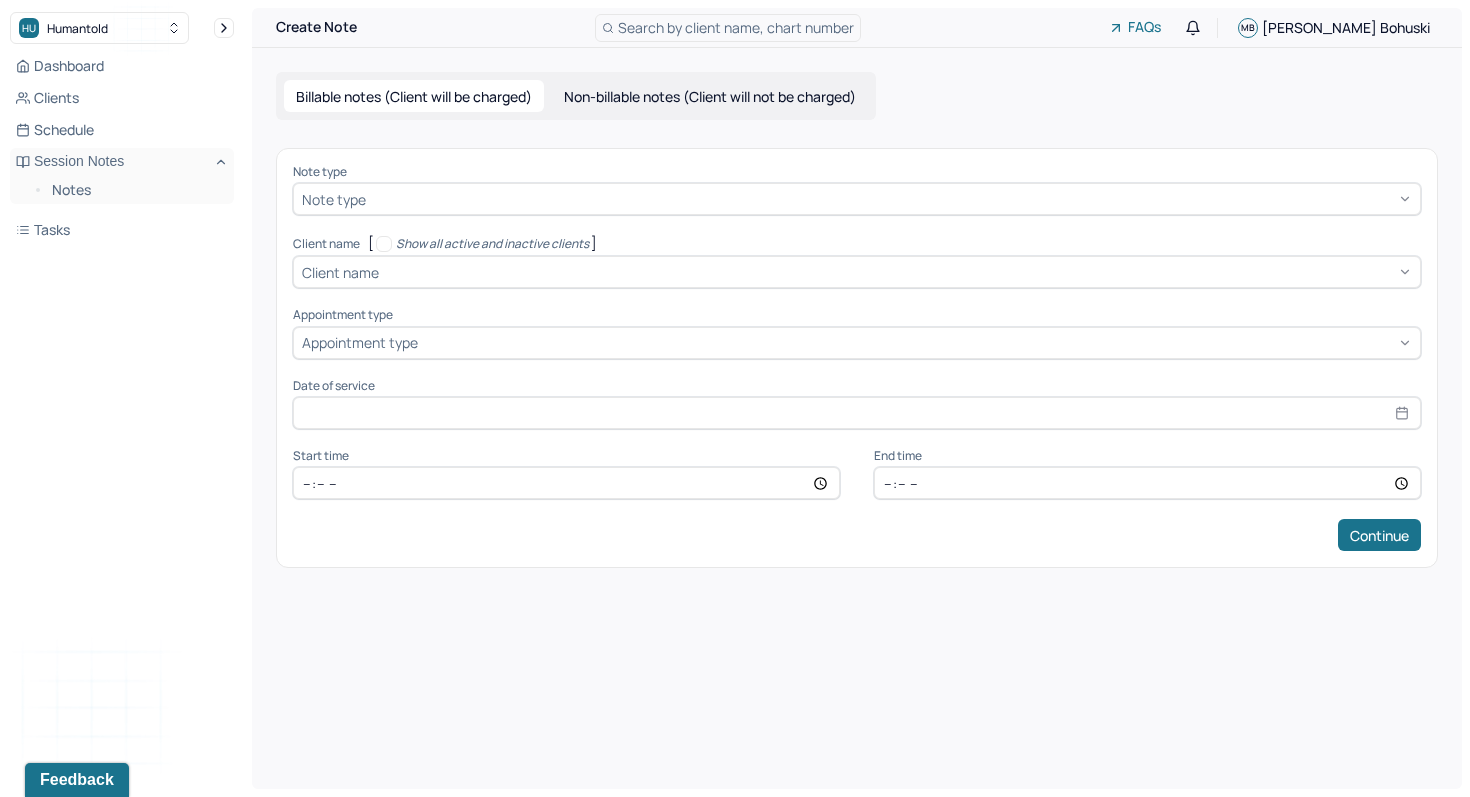 click on "Client name" at bounding box center [340, 272] 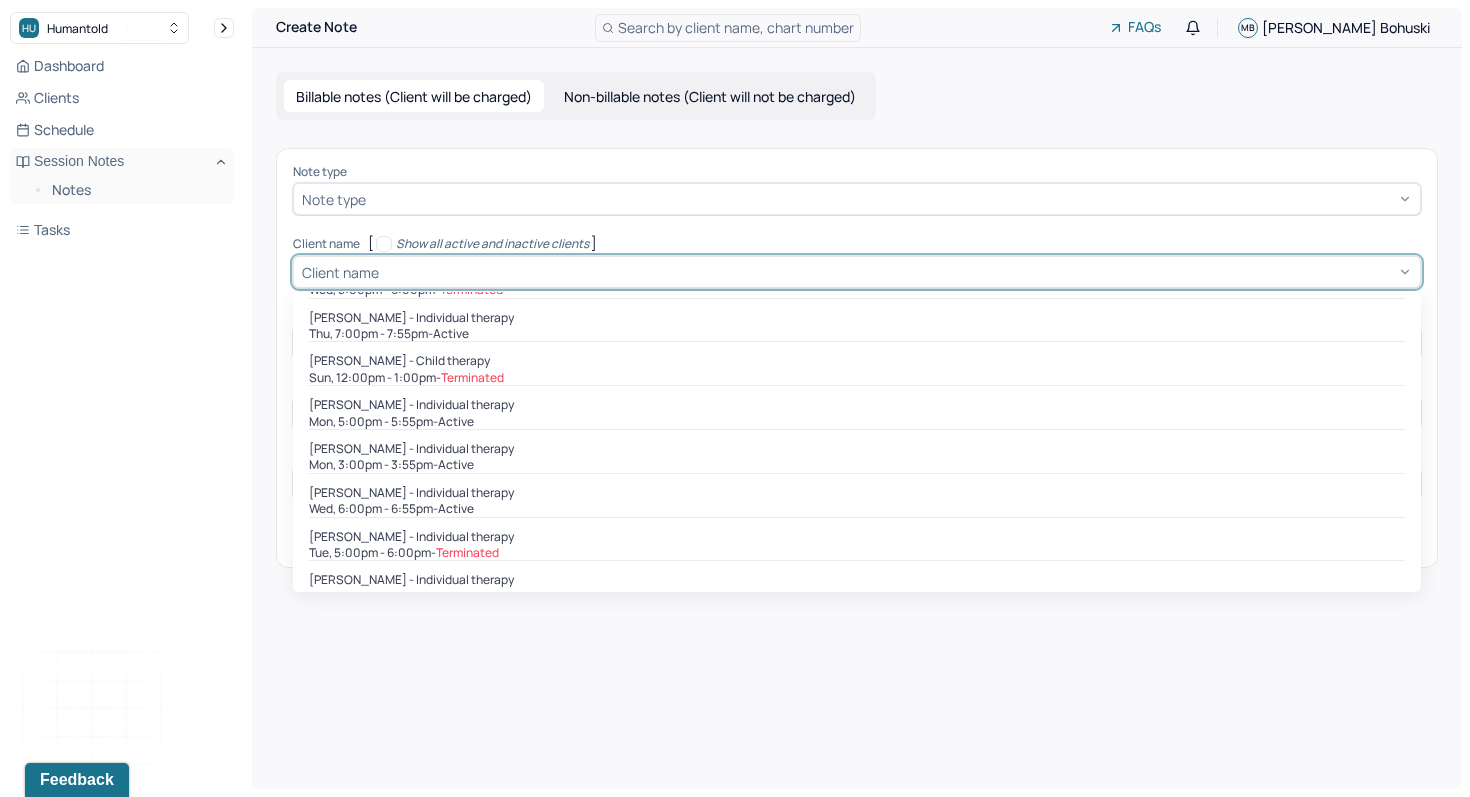 scroll, scrollTop: 303, scrollLeft: 0, axis: vertical 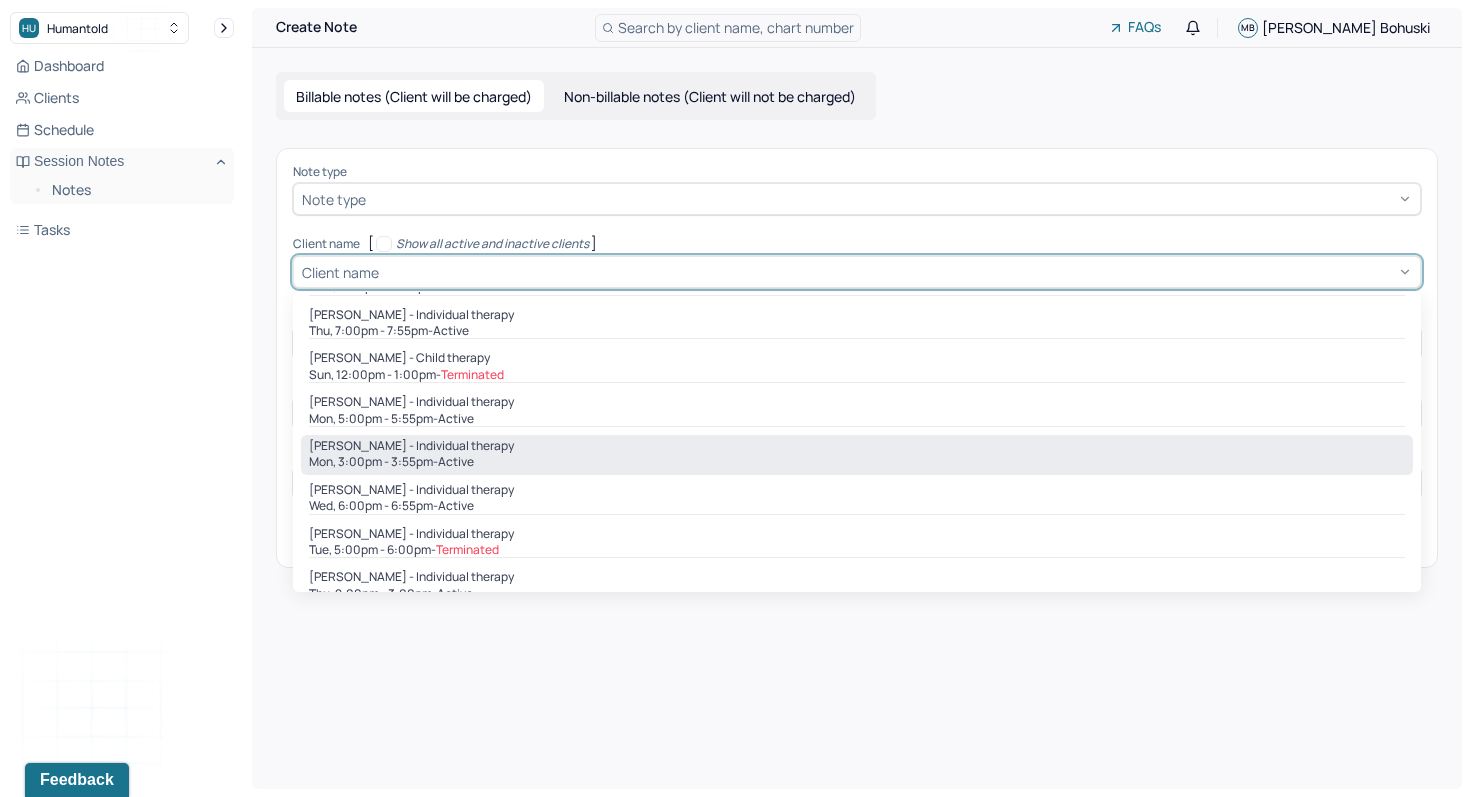 click on "Daniel Acosta - Individual therapy" at bounding box center (411, 446) 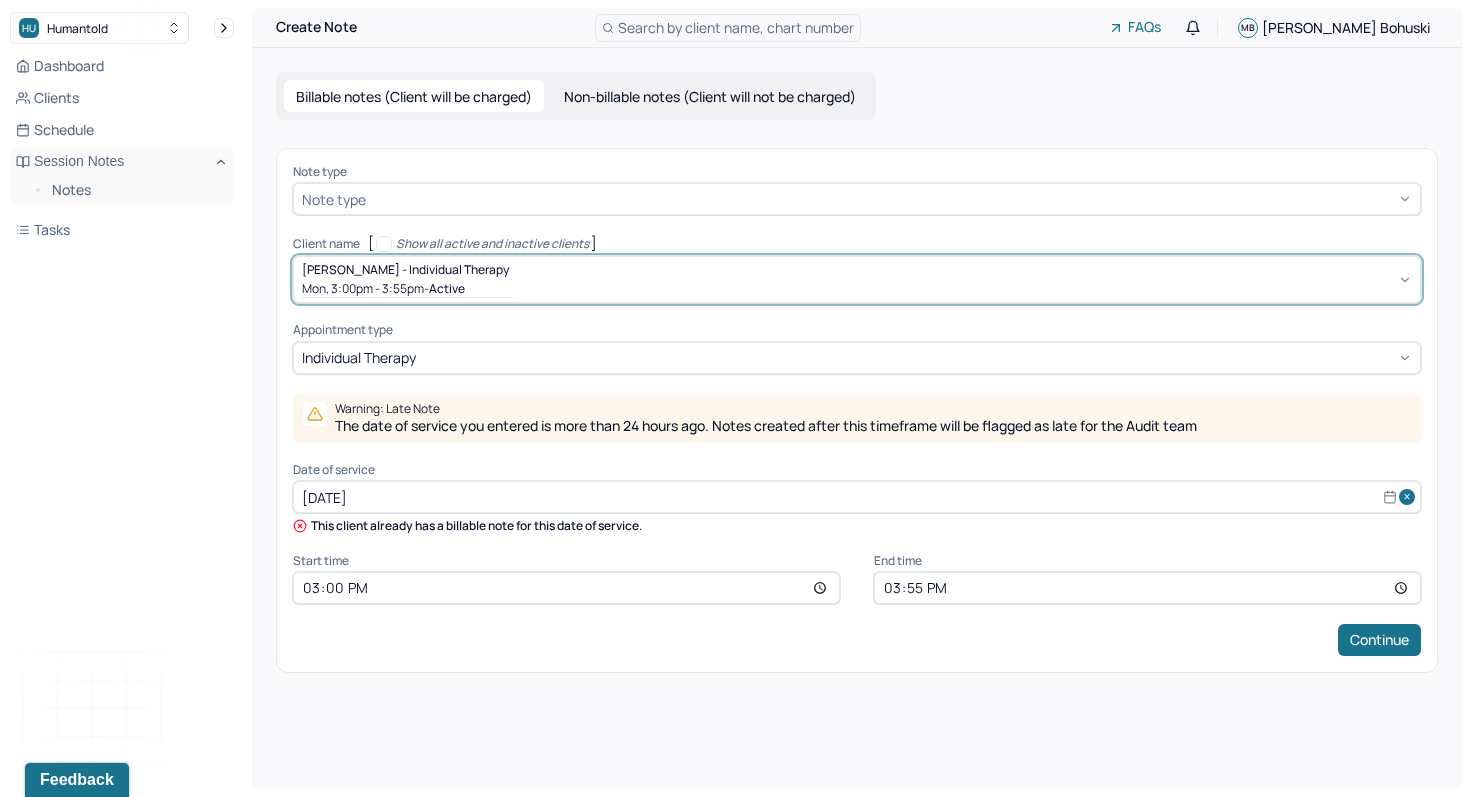 select on "6" 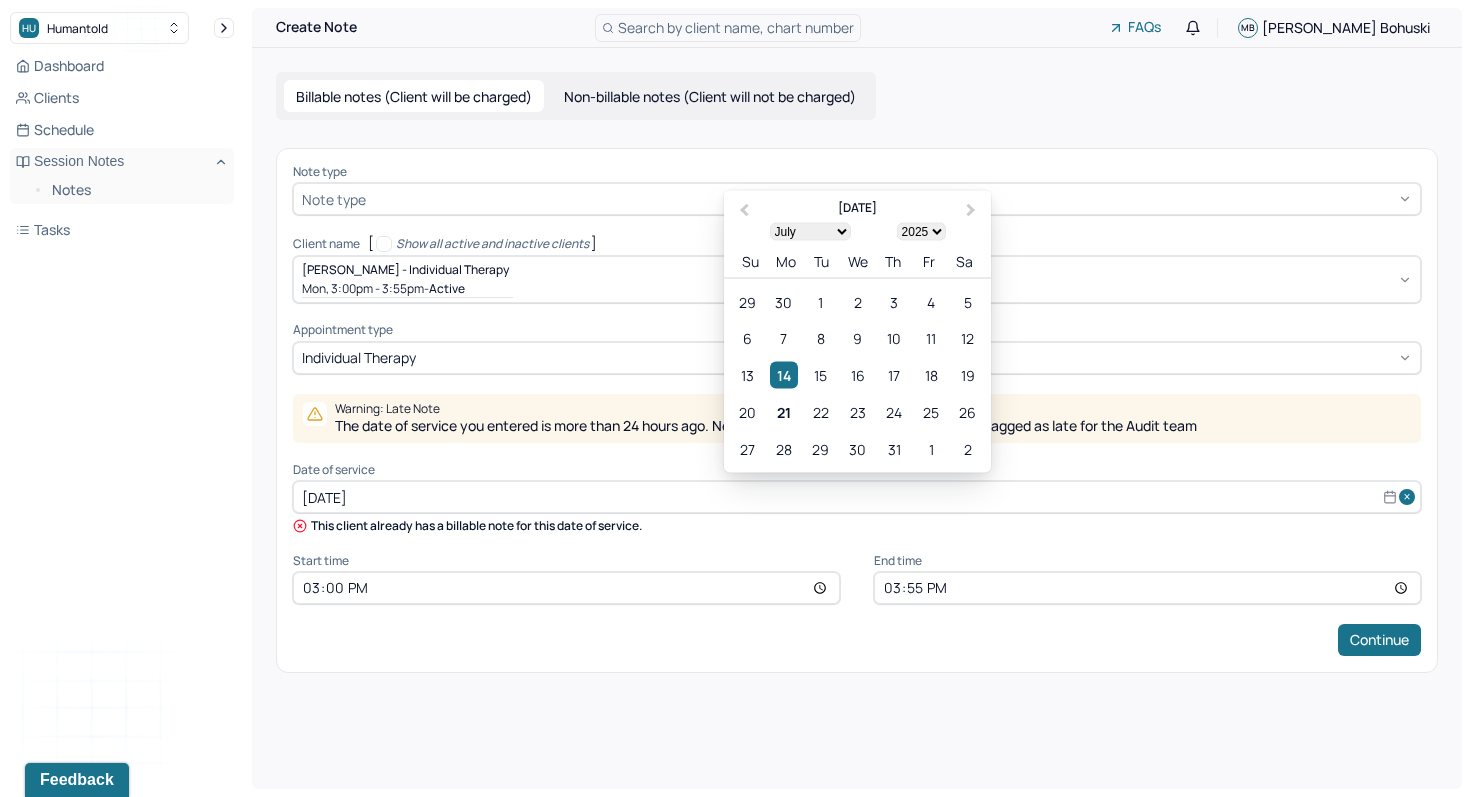 click on "Jul 14, 2025" at bounding box center [857, 497] 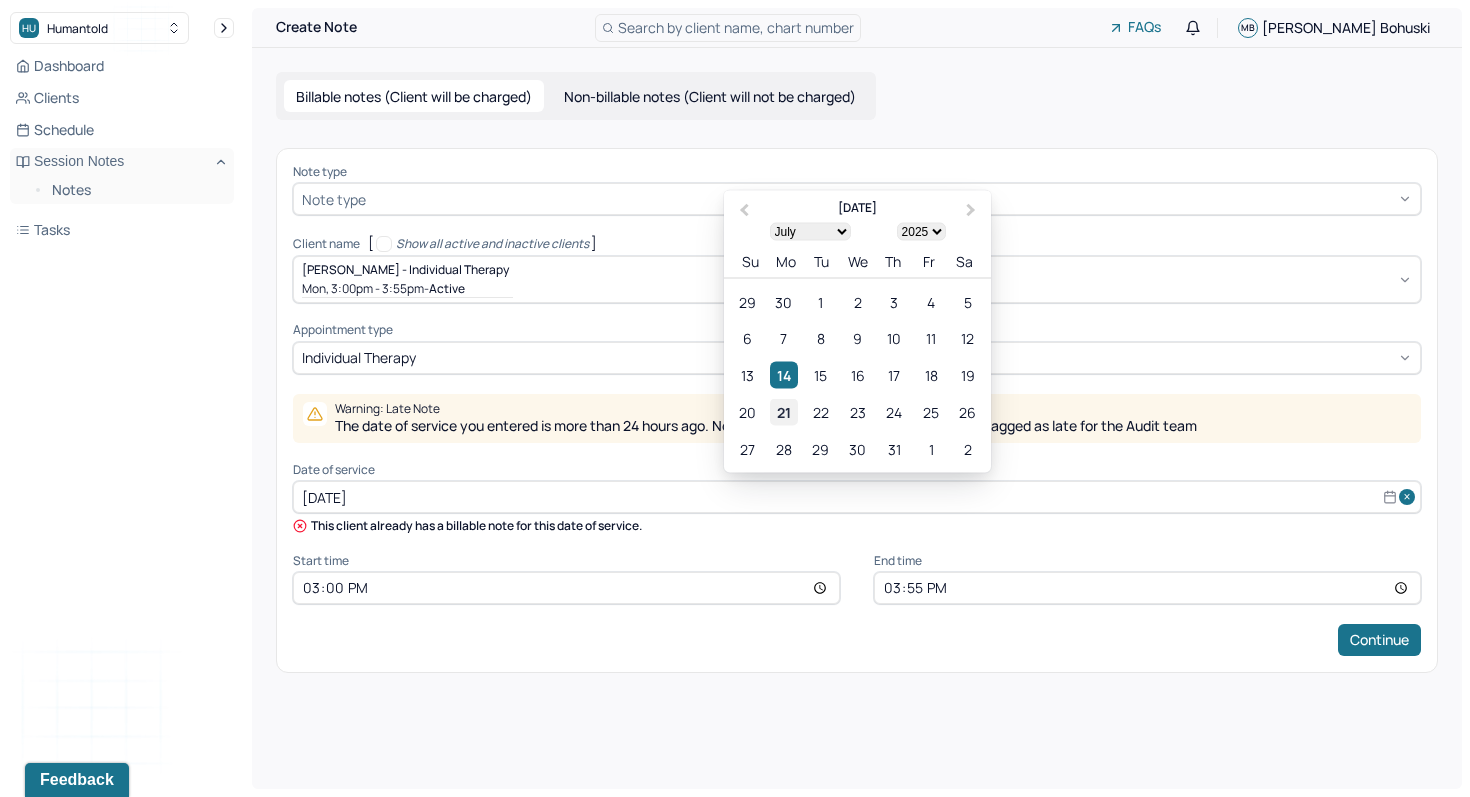 click on "21" at bounding box center [783, 412] 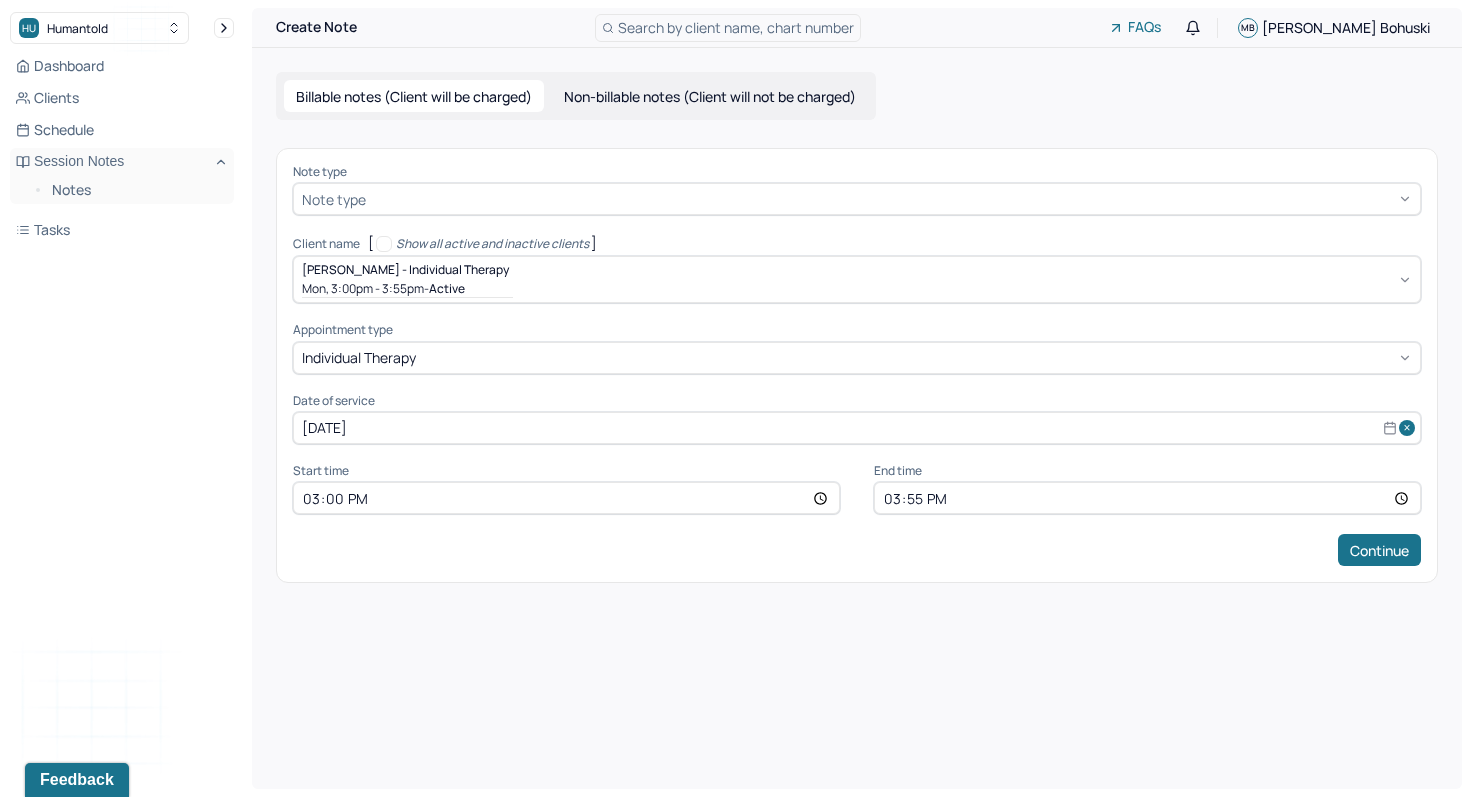 click at bounding box center [891, 199] 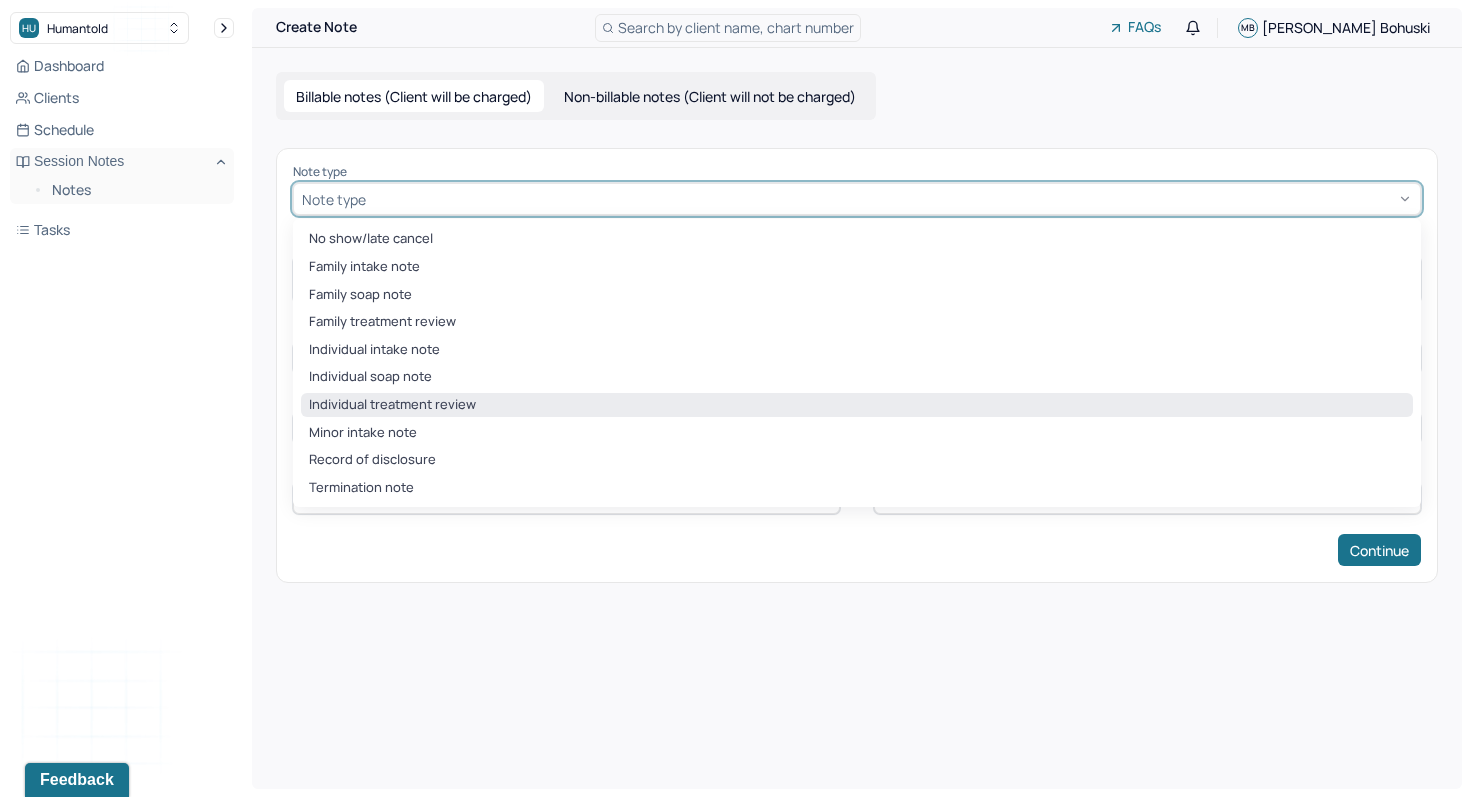 click on "Individual treatment review" at bounding box center (857, 405) 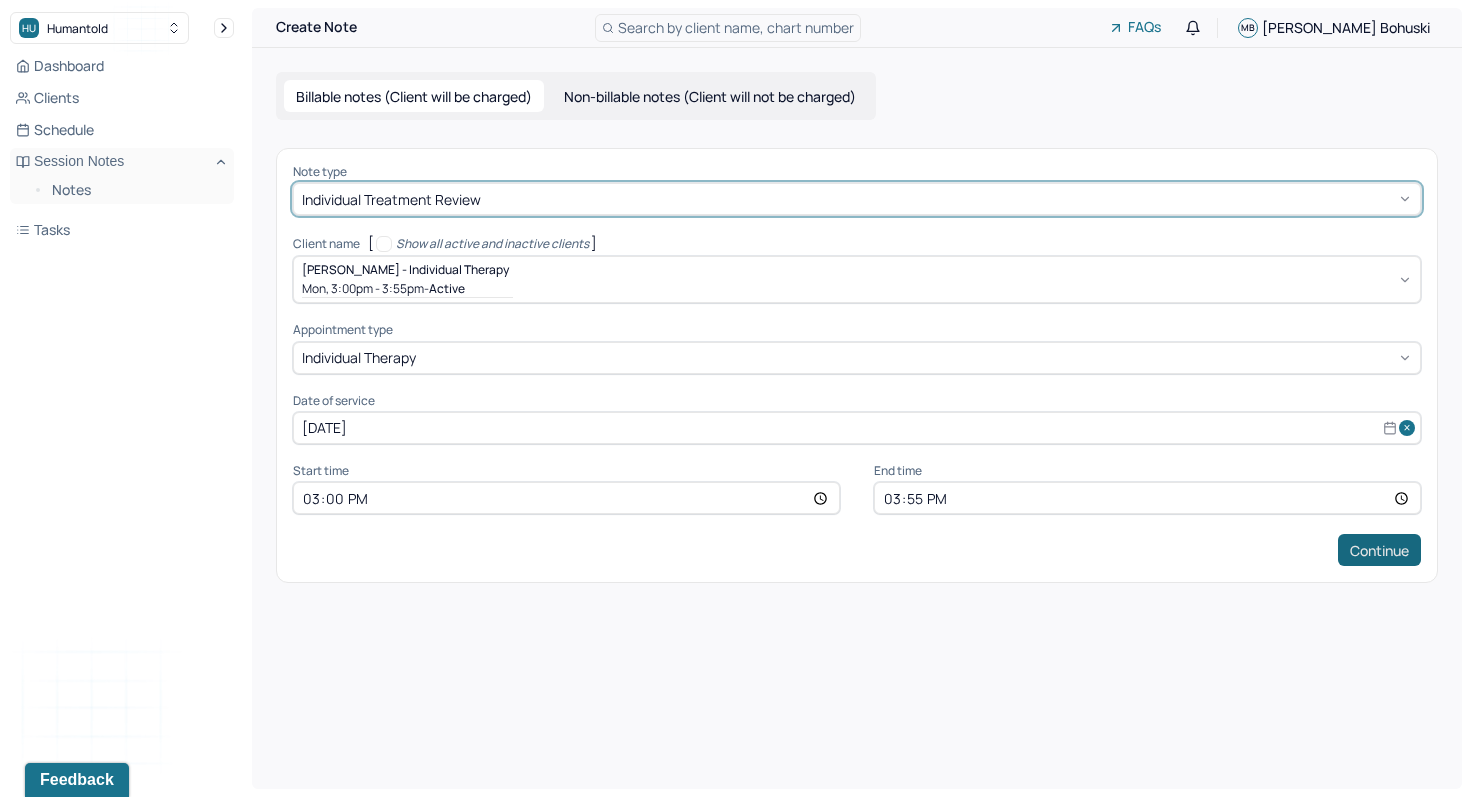 click on "Continue" at bounding box center [1379, 550] 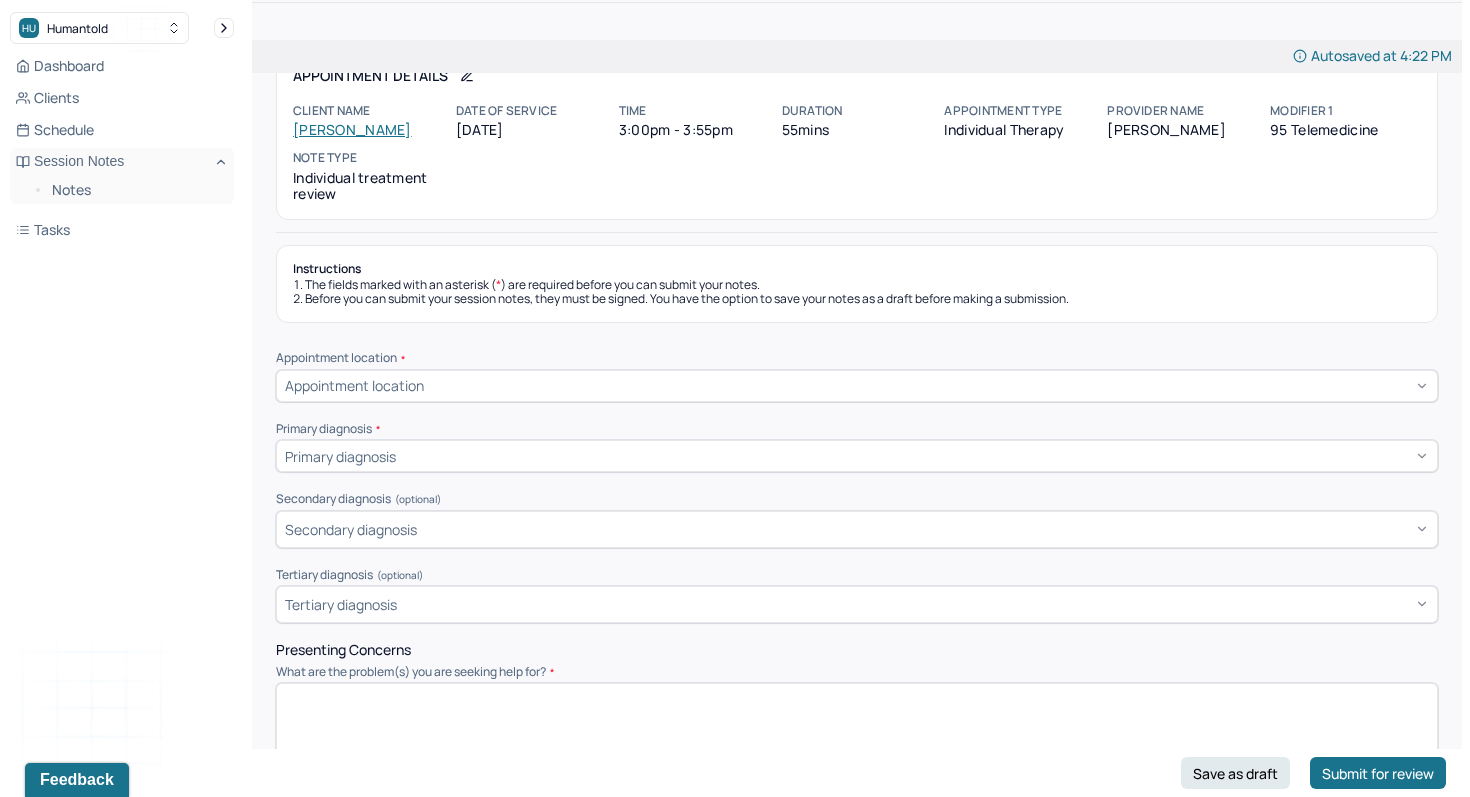 scroll, scrollTop: 58, scrollLeft: 0, axis: vertical 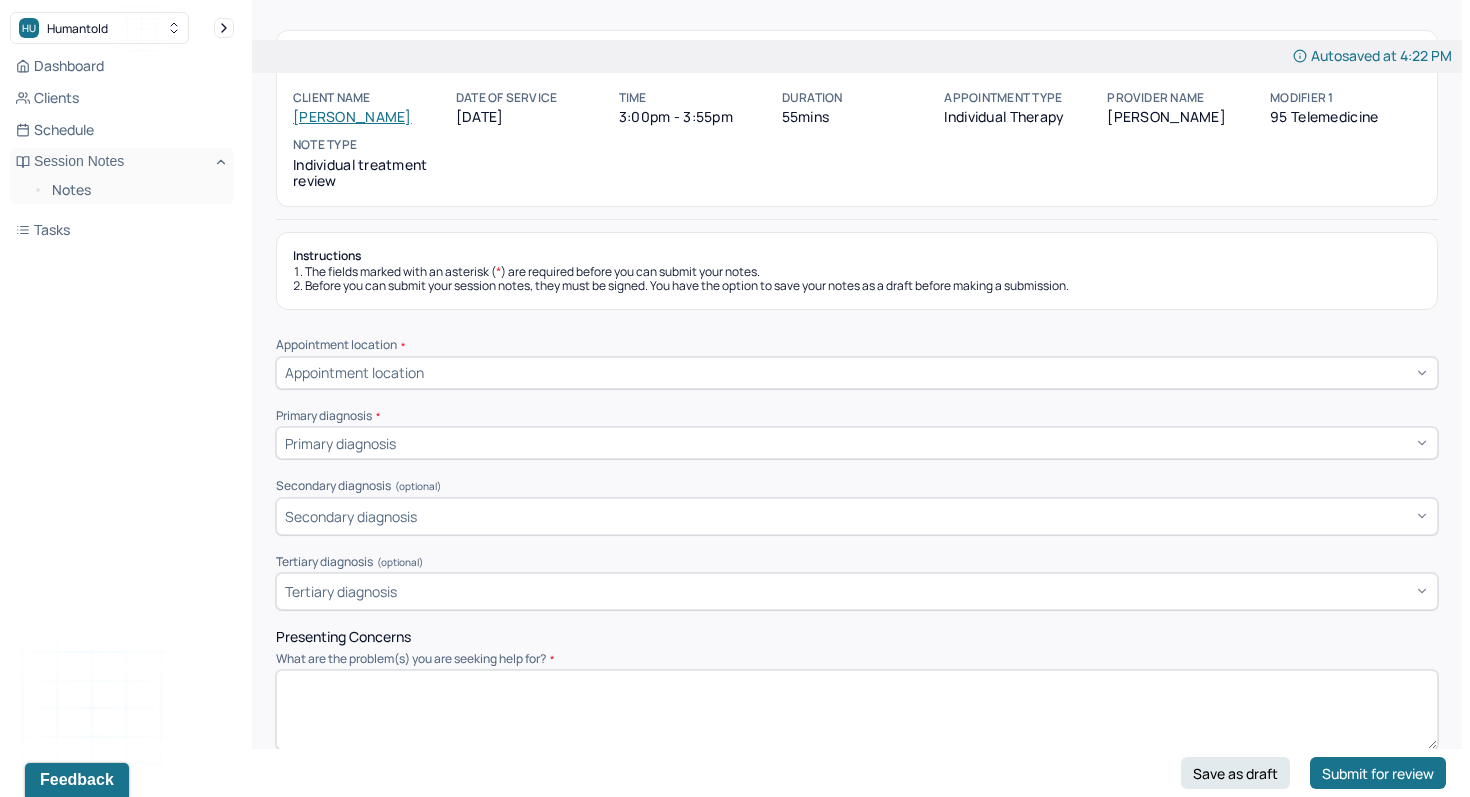 click on "Appointment location" at bounding box center (857, 373) 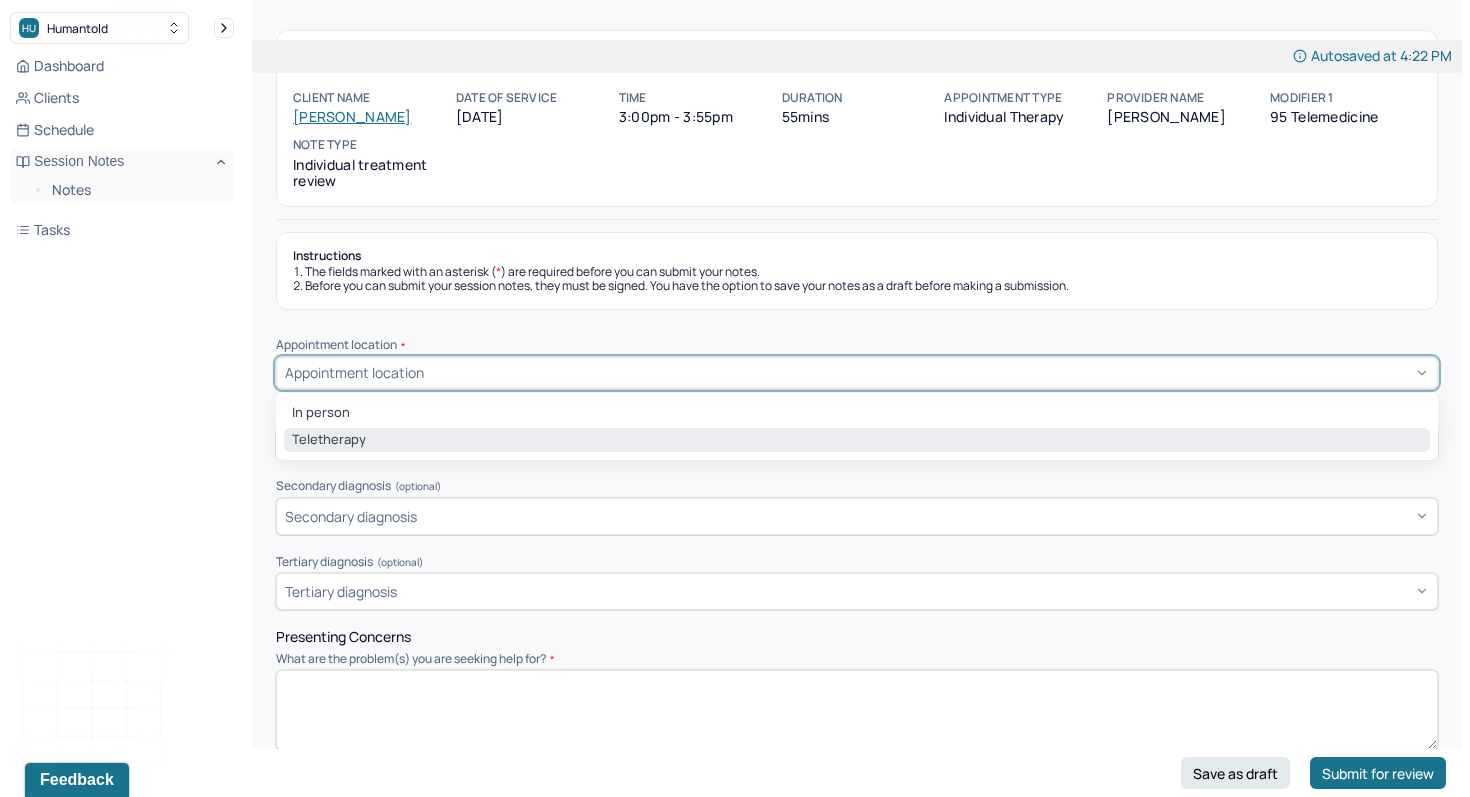 click on "Teletherapy" at bounding box center [857, 440] 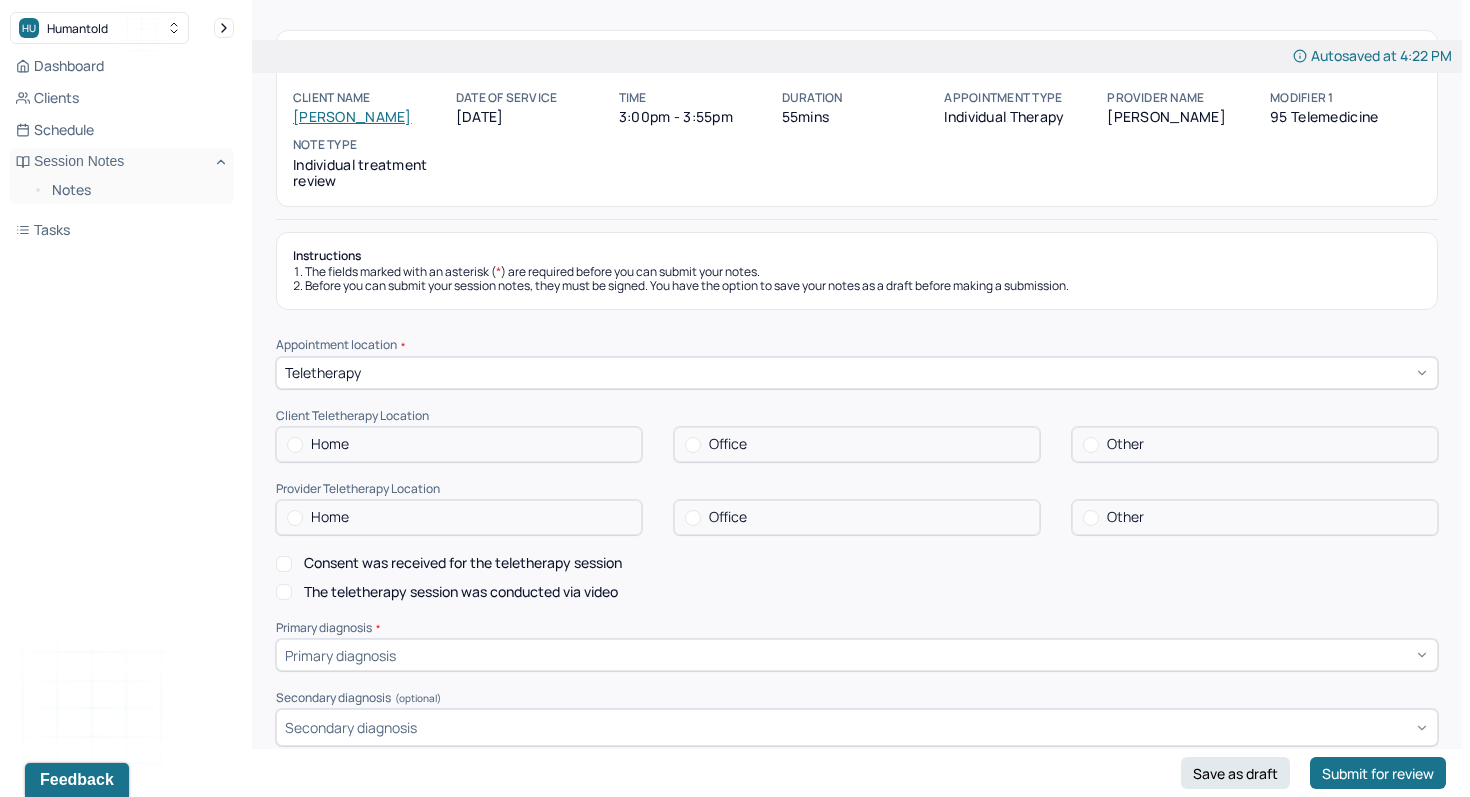 click on "Home" at bounding box center (330, 444) 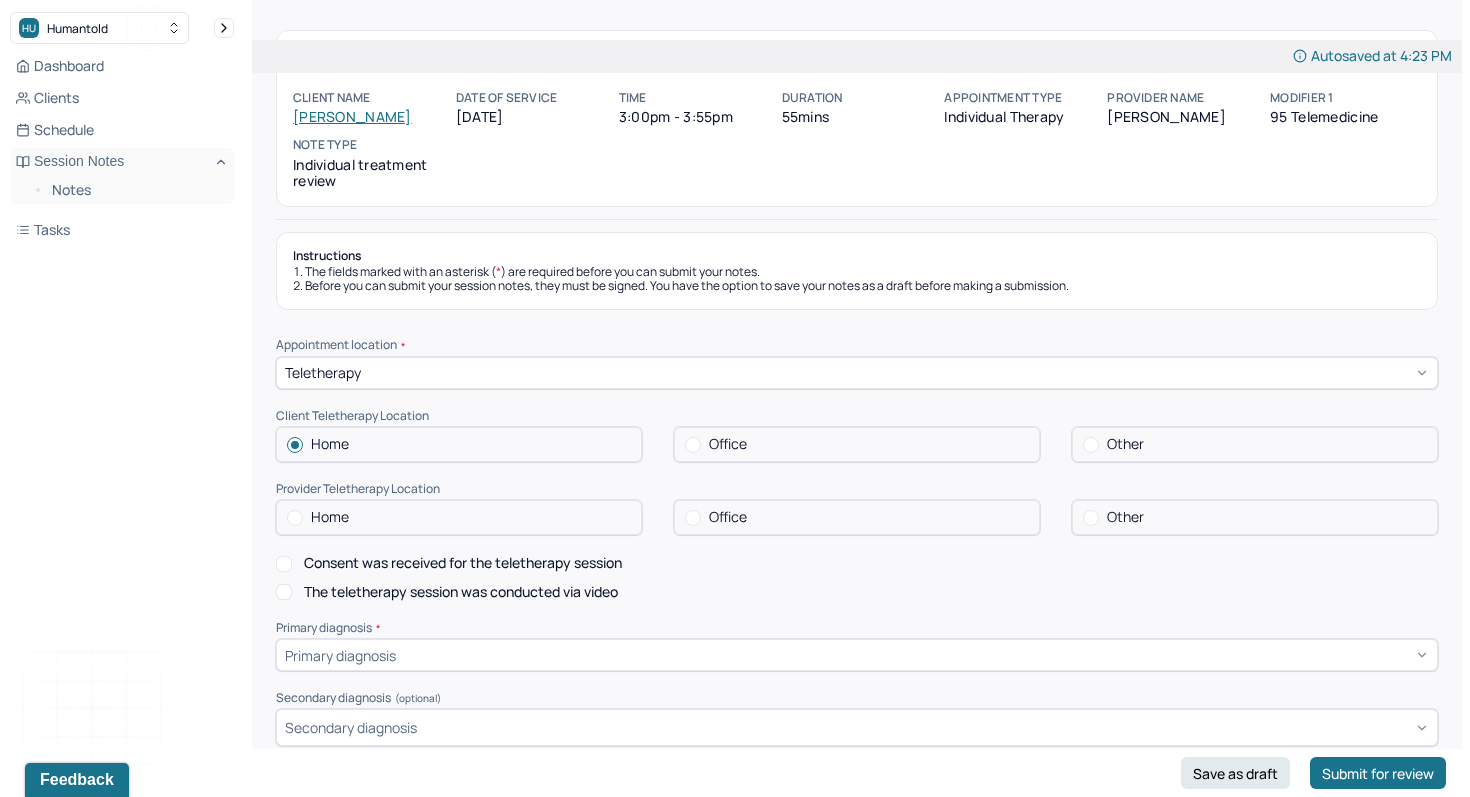 click on "Office" at bounding box center [857, 517] 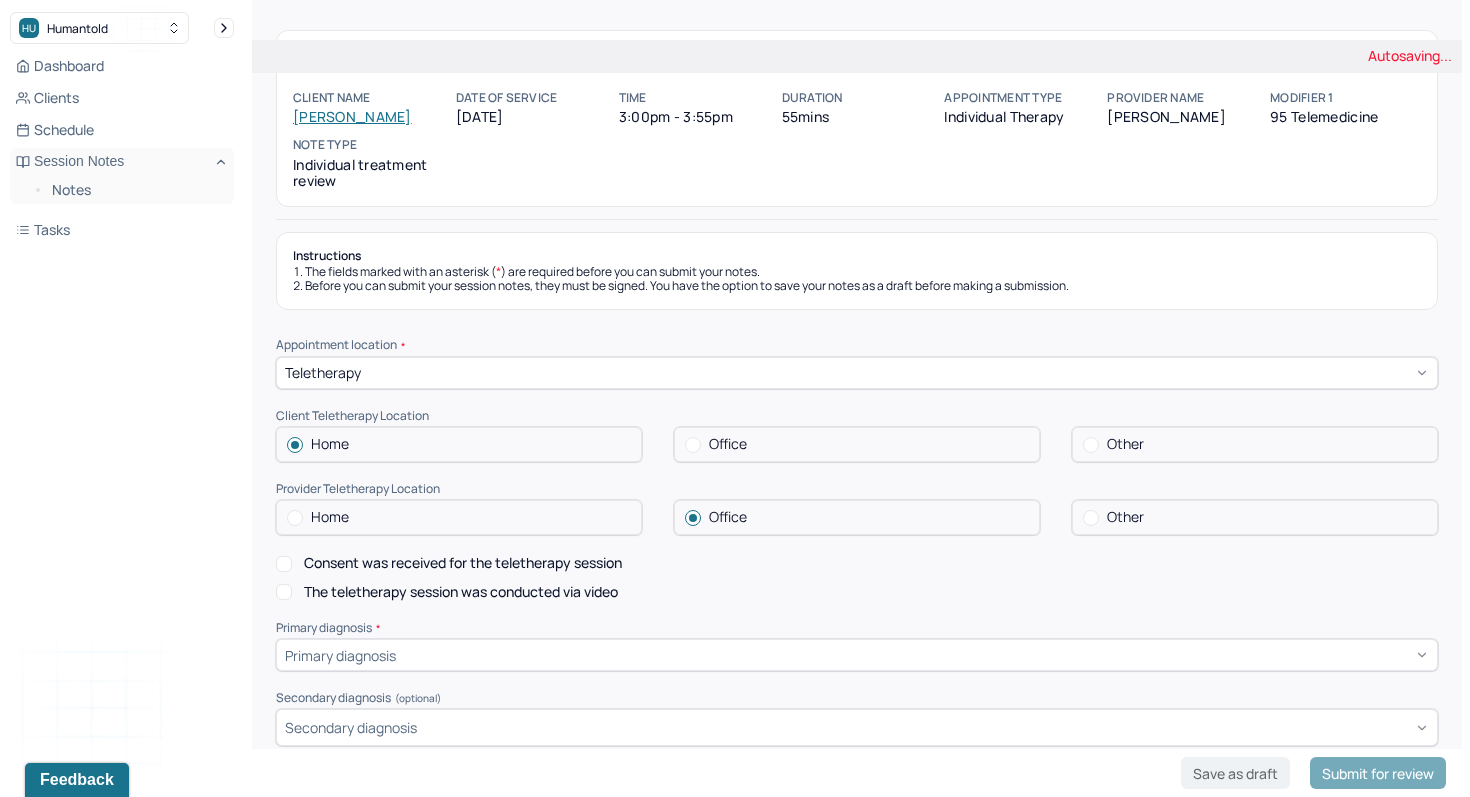 click on "Consent was received for the teletherapy session" at bounding box center (284, 564) 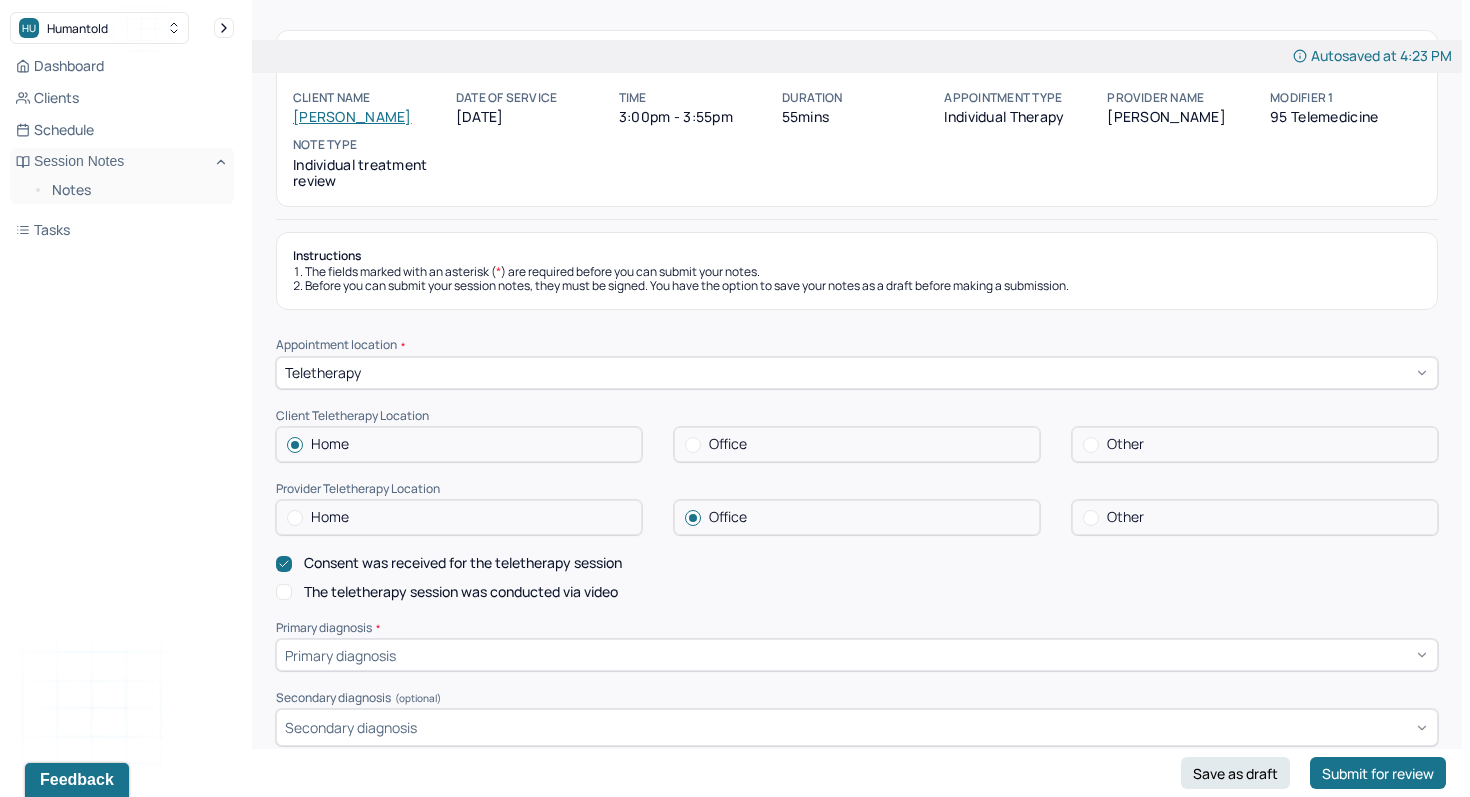 click on "The teletherapy session was conducted via video" at bounding box center [284, 592] 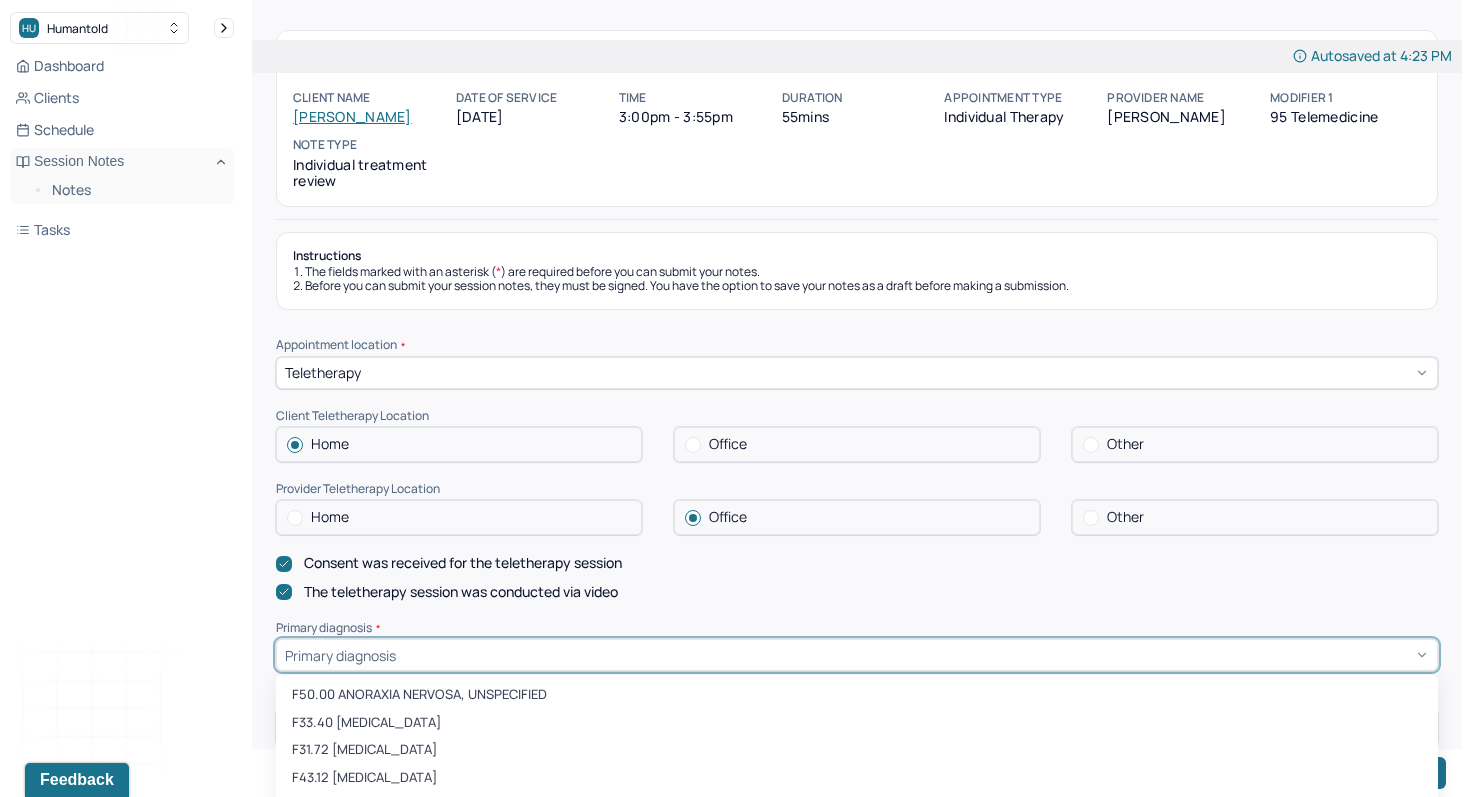 click on "F33.40 MAJOR DEPRESSIVE DISORDER, RECURRENT, IN REMISSION, UNSPECIFIED, 2 of 472. 472 results available. Use Up and Down to choose options, press Enter to select the currently focused option, press Escape to exit the menu, press Tab to select the option and exit the menu. Primary diagnosis F50.00 ANORAXIA NERVOSA, UNSPECIFIED F33.40 MAJOR DEPRESSIVE DISORDER, RECURRENT, IN REMISSION, UNSPECIFIED F31.72 BIPOLAR DISORDER, IN FULL REMISSION, MOST RECENT EPISODE HYPOMANIC F43.12 POST-TRAUMATIC STRESS DISORDER, CHRONIC F34.9 PERSISTENT MOOD [AFFECTIVE] DISORDER, UNSPECIFIED F50.010 ANOREXIA NERVOSA, RESTRICTING TYPE, MILD F50.011 ANOREXIA NERVOSA, RESTRICTING TYPE, MODERATE F50.012 ANOREXIA NERVOSA, RESTRICTING TYPE, SEVERE F50.013 ANOREXIA NERVOSA, RESTRICTING TYPE, EXTREME F50.014 ANOREXIA NERVOSA, RESTRICTING TYPE, IN REMISSION F50.019 ANOREXIA NERVOSA, RESTRICTING TYPE, UNSPECIFIED F42.2 MIXED OBSESSIONAL THOUGHTS AND ACTS F42.4 EXCORIATION (SKIN-PICKING) DISORDER F32.81 PREMENSTRUAL DYSPHORIC DISORDER" at bounding box center (857, 655) 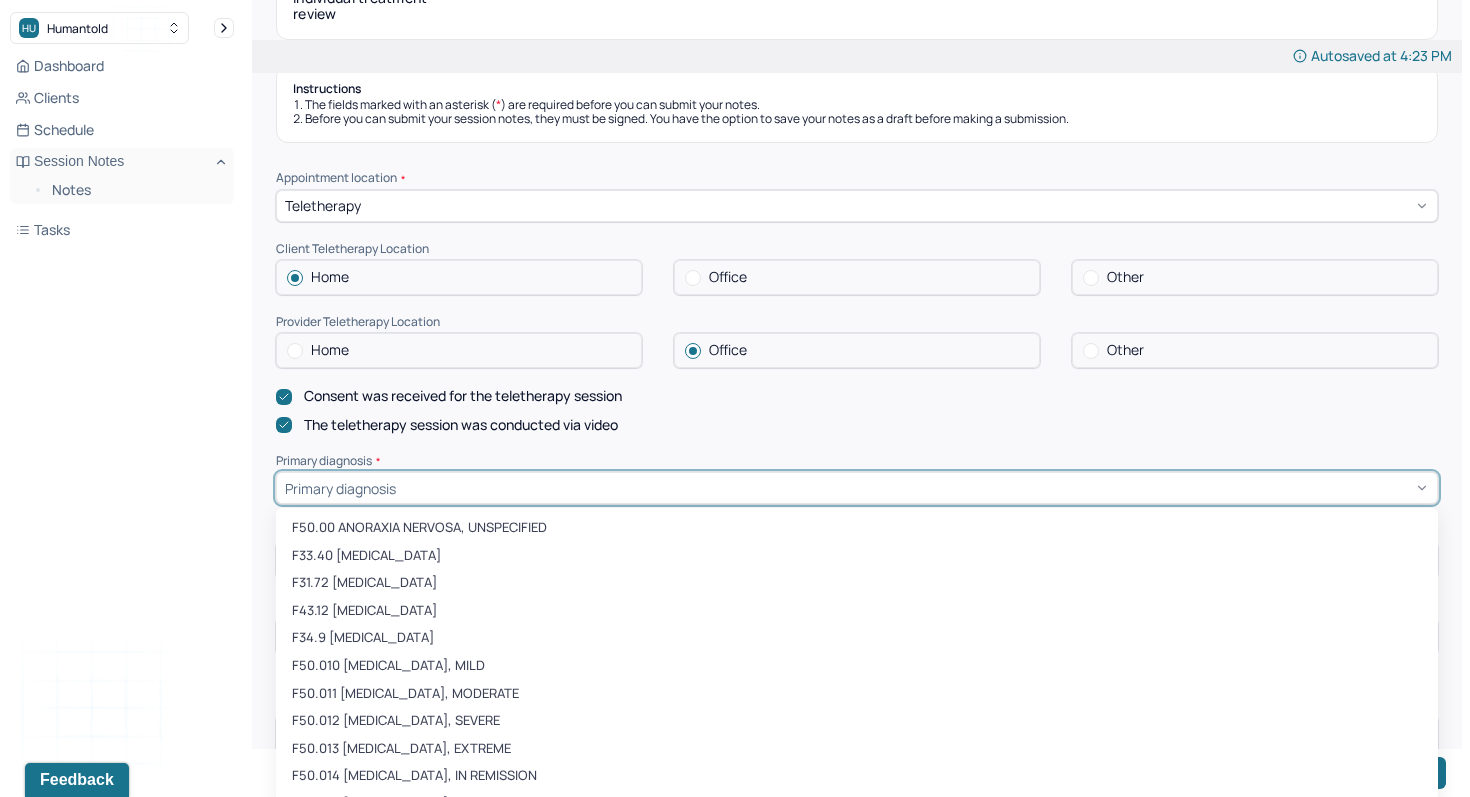 scroll, scrollTop: 240, scrollLeft: 0, axis: vertical 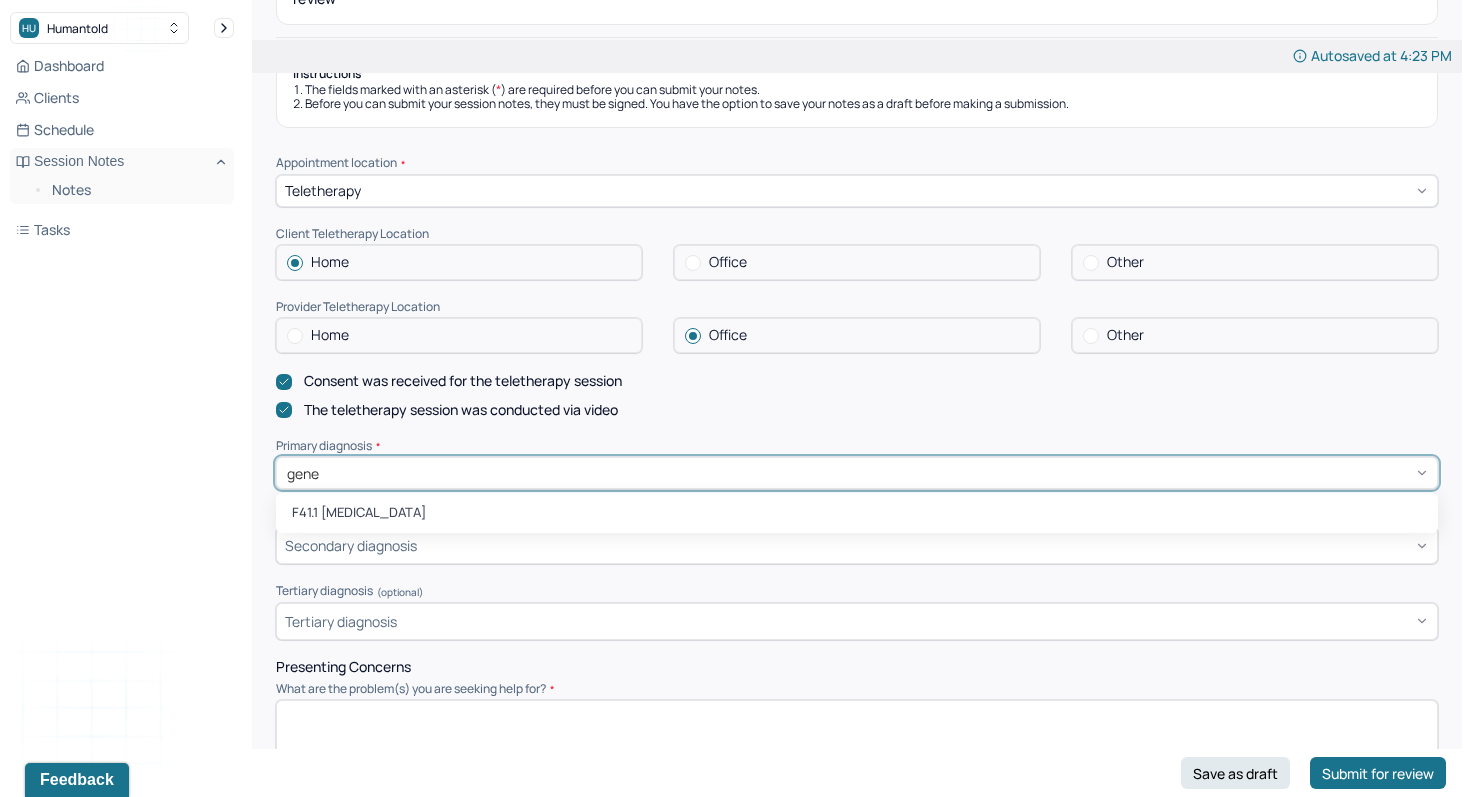 type on "gener" 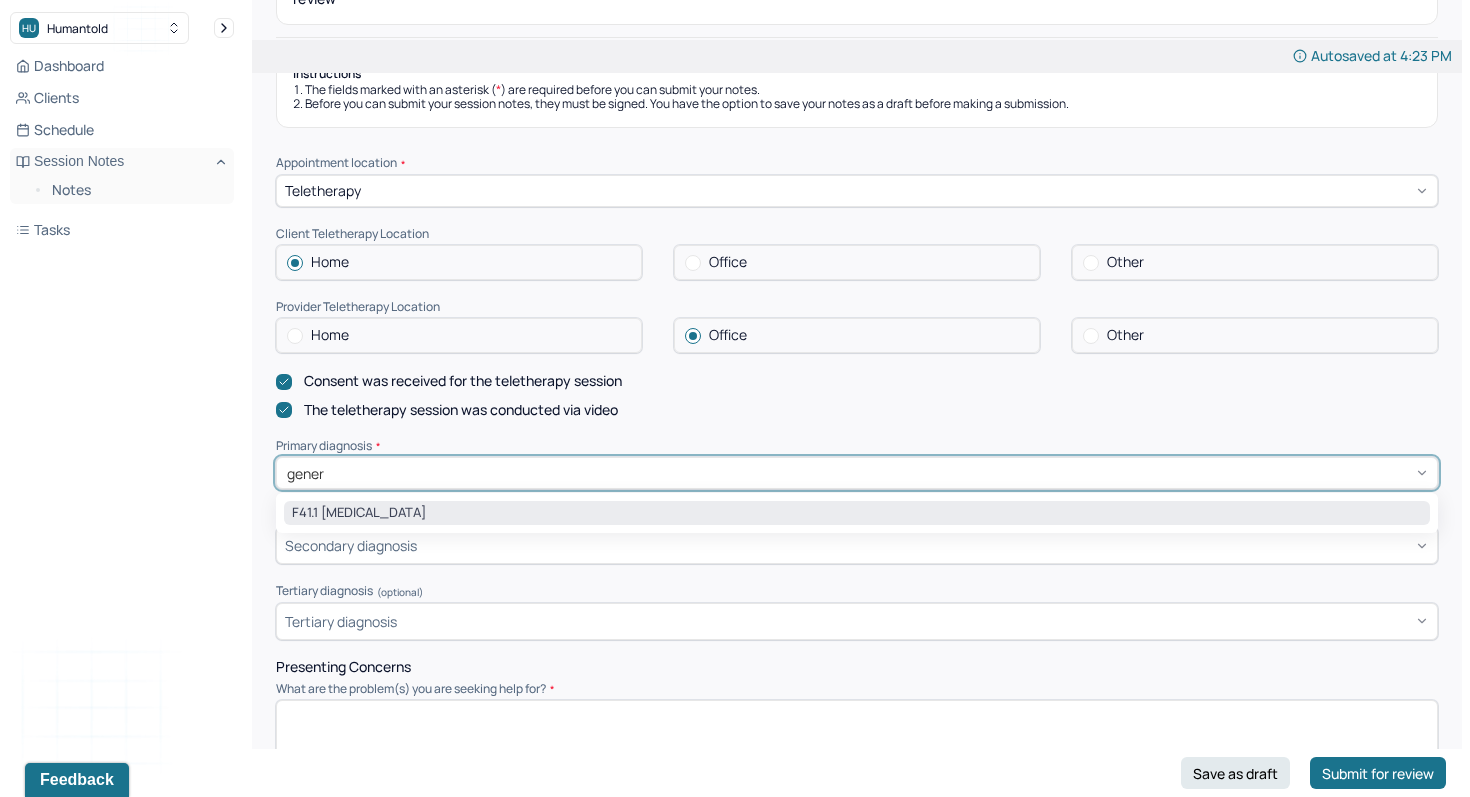 click on "F41.1 [MEDICAL_DATA]" at bounding box center [857, 513] 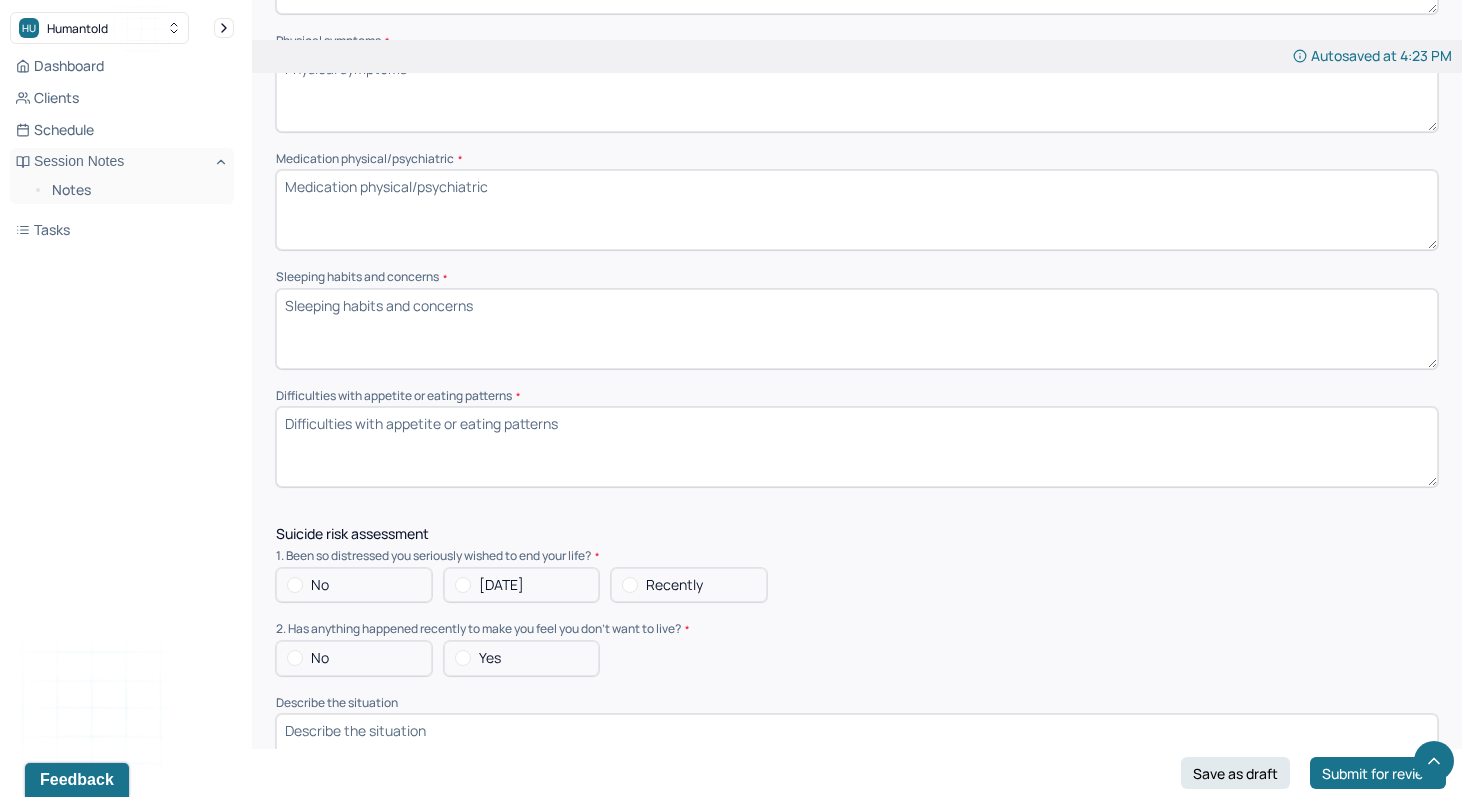 scroll, scrollTop: 1393, scrollLeft: 0, axis: vertical 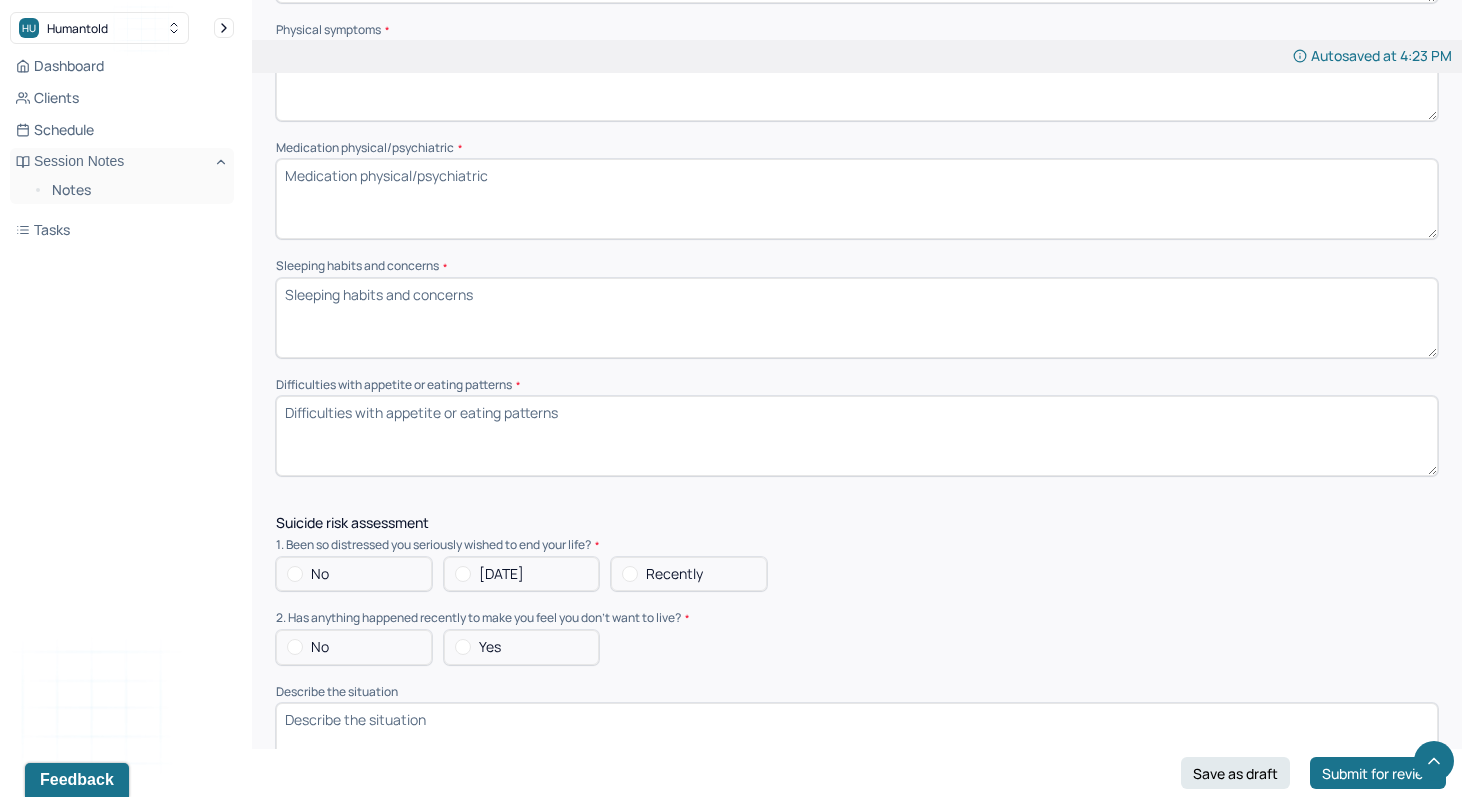 click on "No" at bounding box center (320, 574) 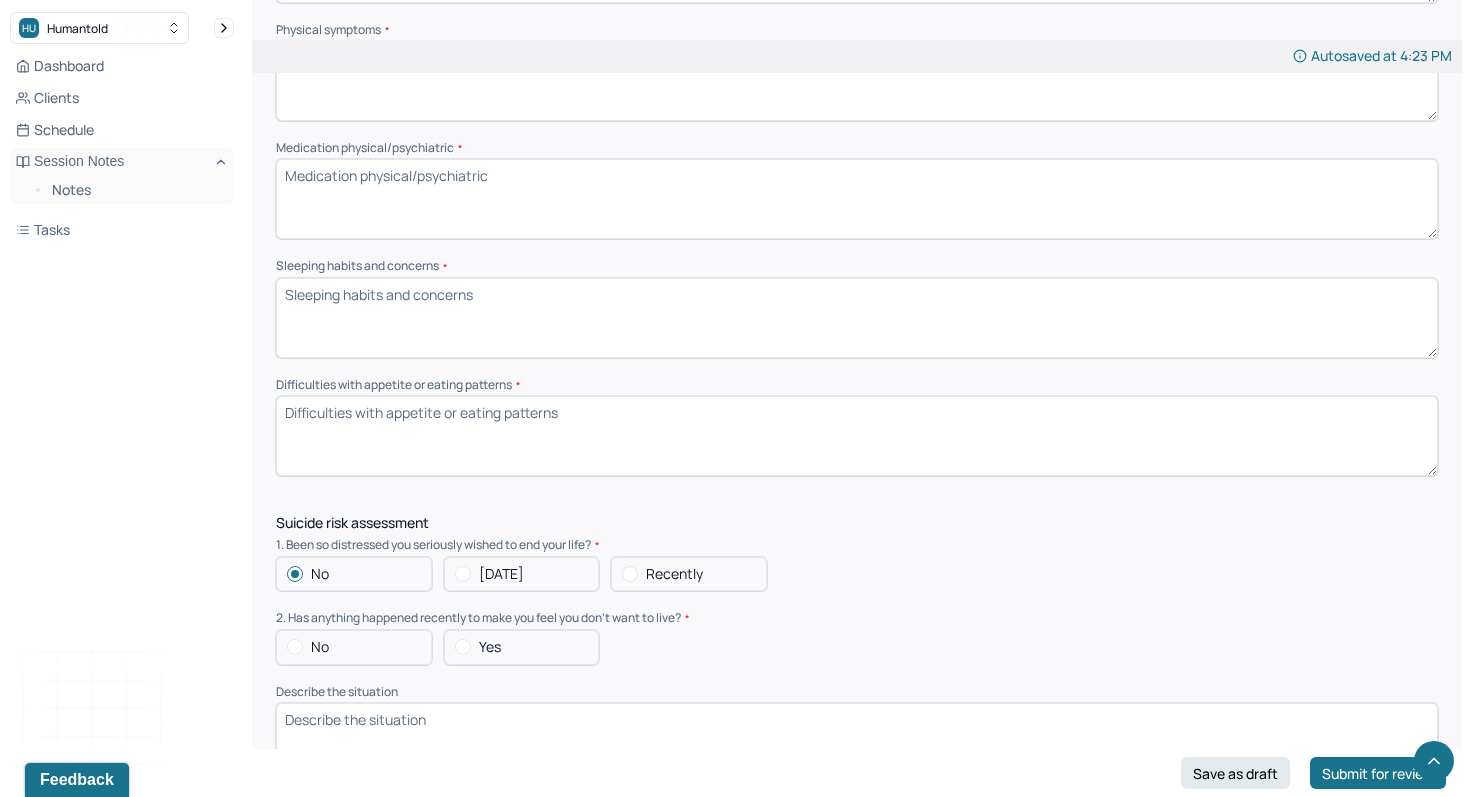 click on "No" at bounding box center (320, 647) 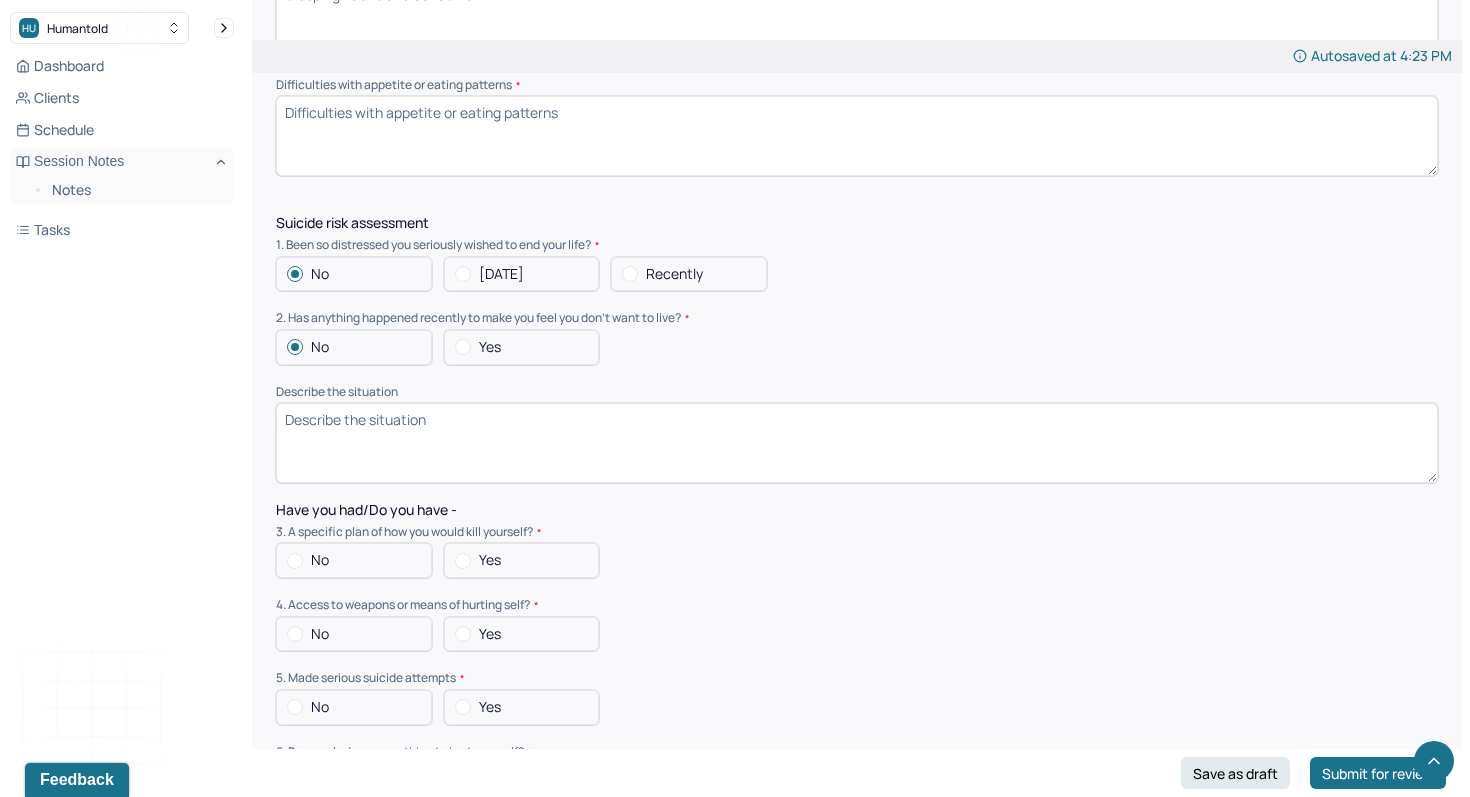 scroll, scrollTop: 1697, scrollLeft: 0, axis: vertical 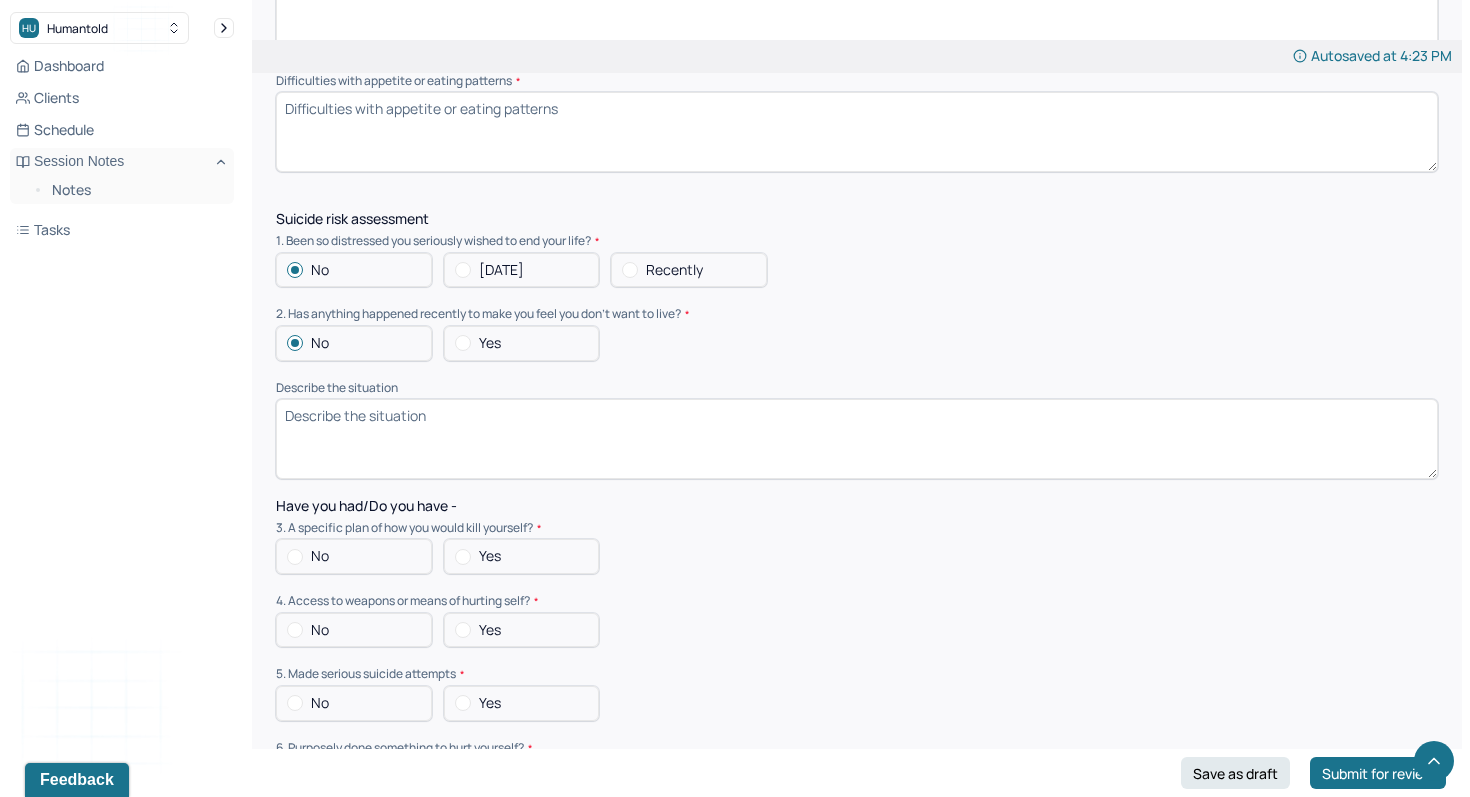 click on "No" at bounding box center (354, 556) 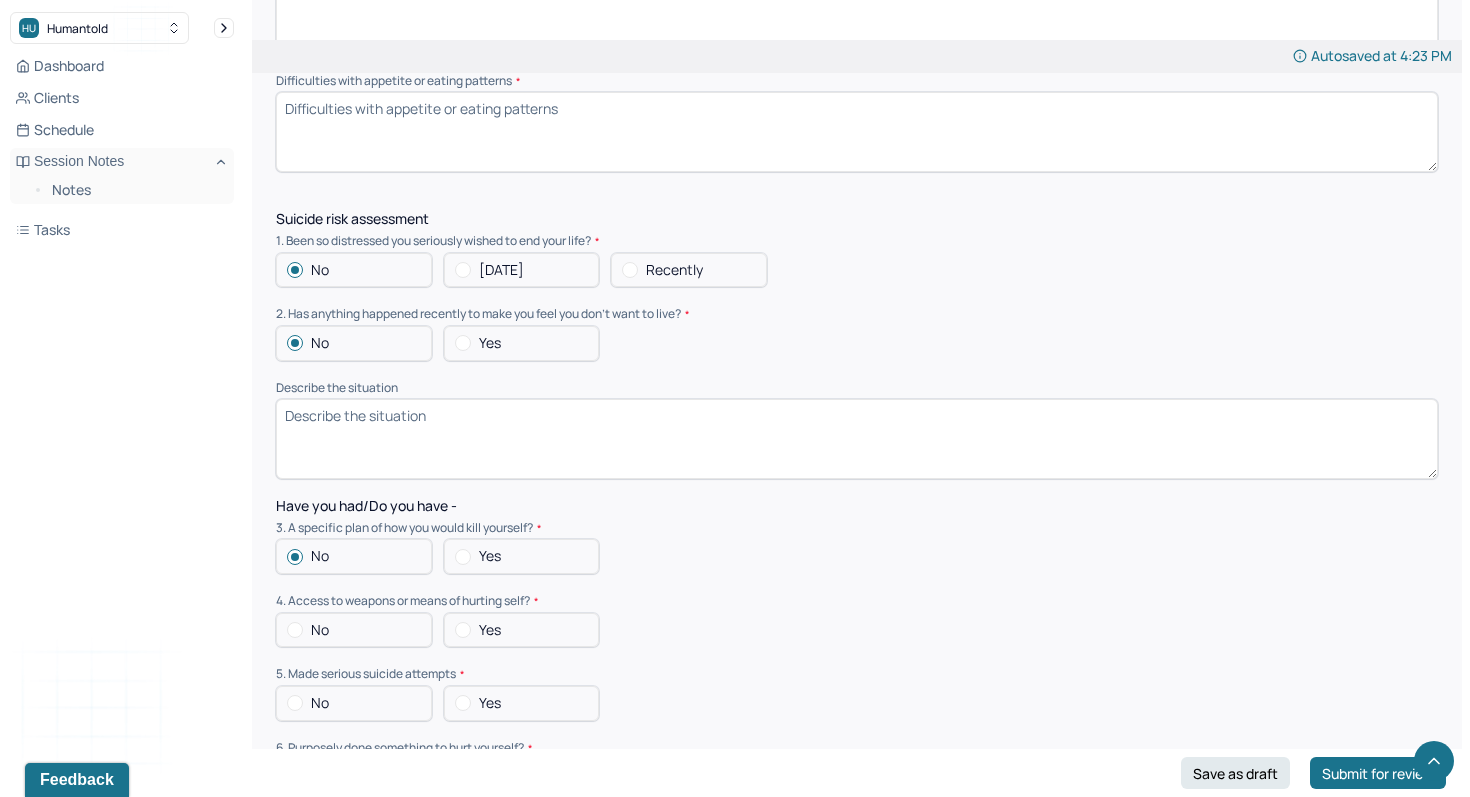 click on "No" at bounding box center [354, 630] 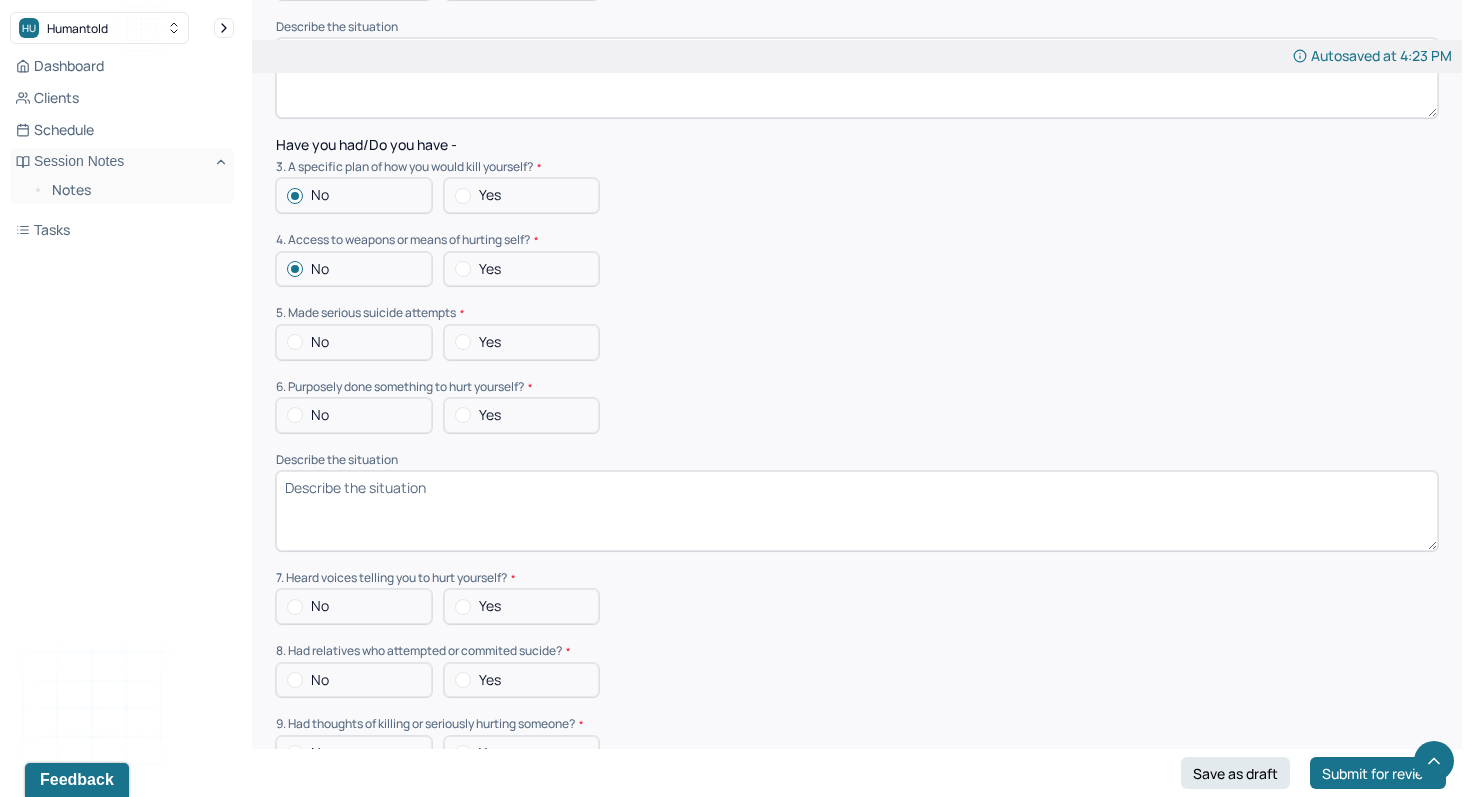 scroll, scrollTop: 2085, scrollLeft: 0, axis: vertical 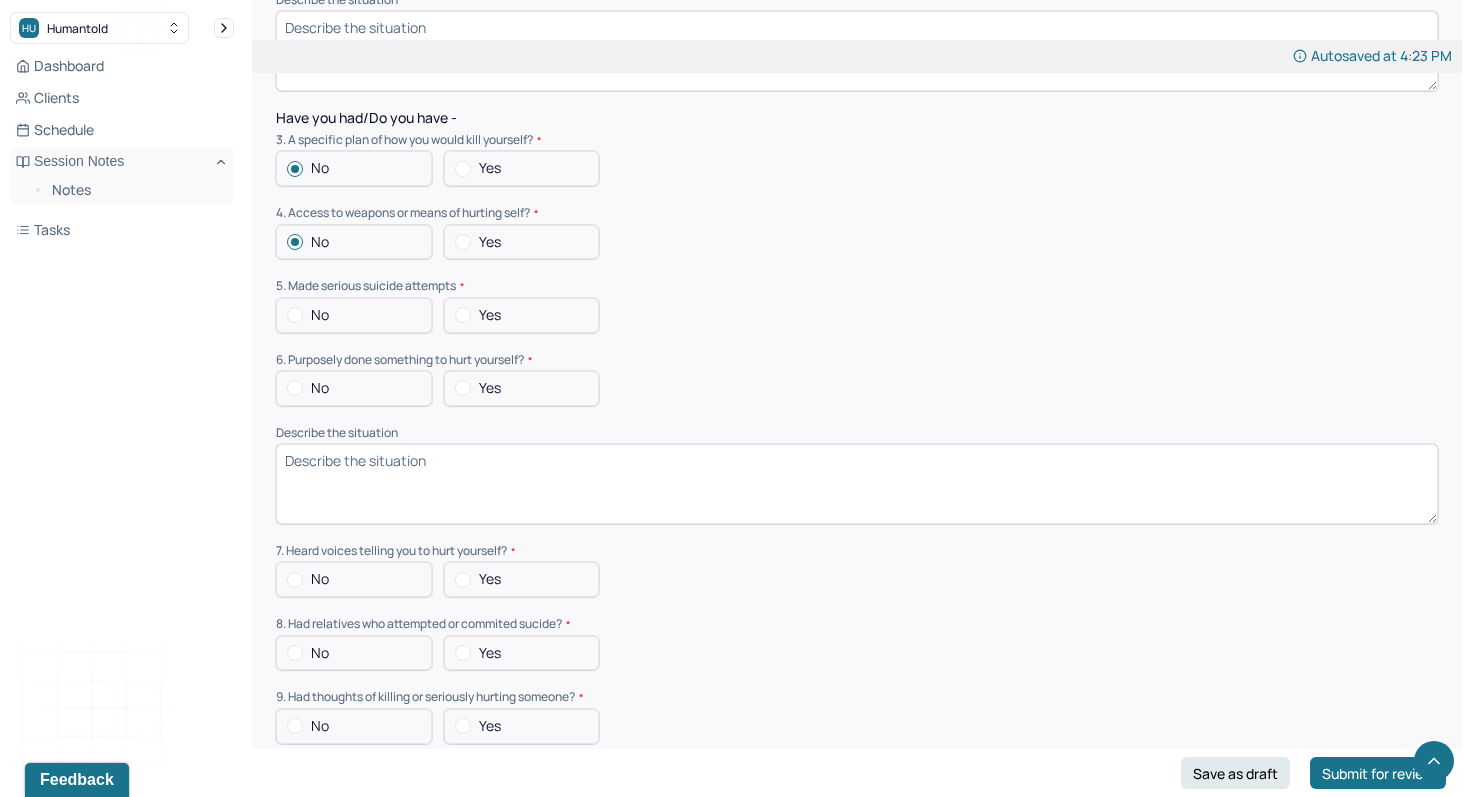 click at bounding box center [295, 315] 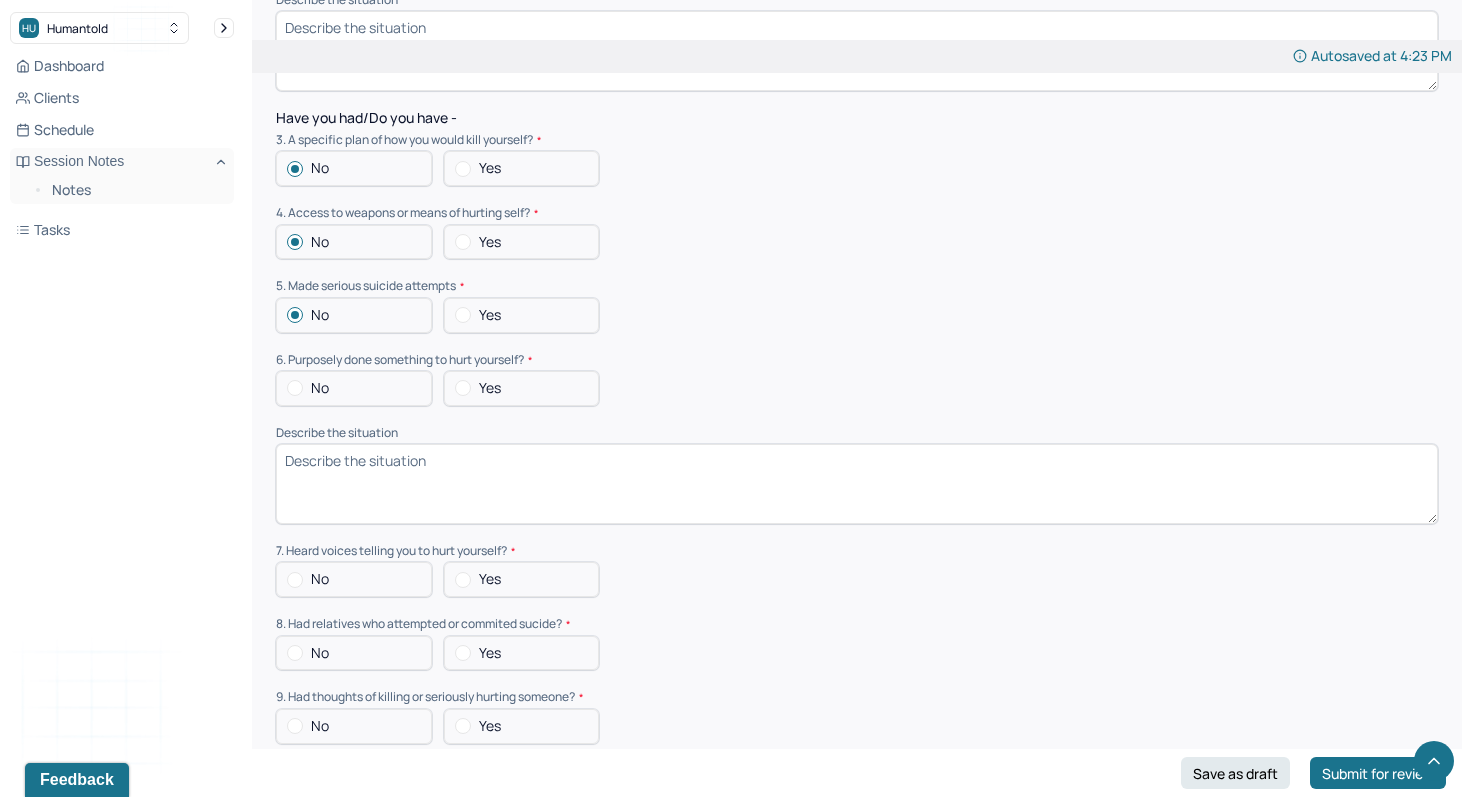 click at bounding box center [295, 388] 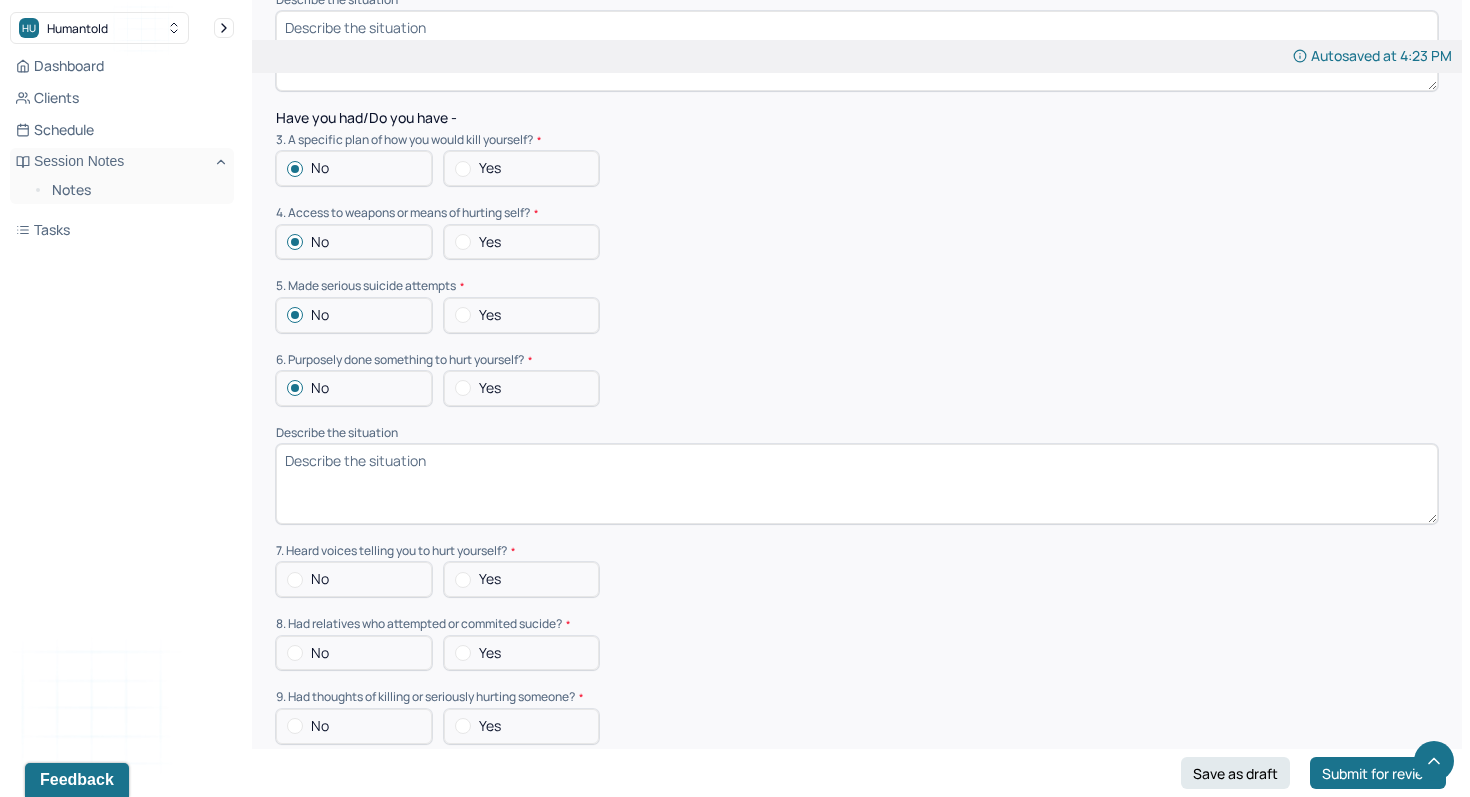 click on "No" at bounding box center (354, 579) 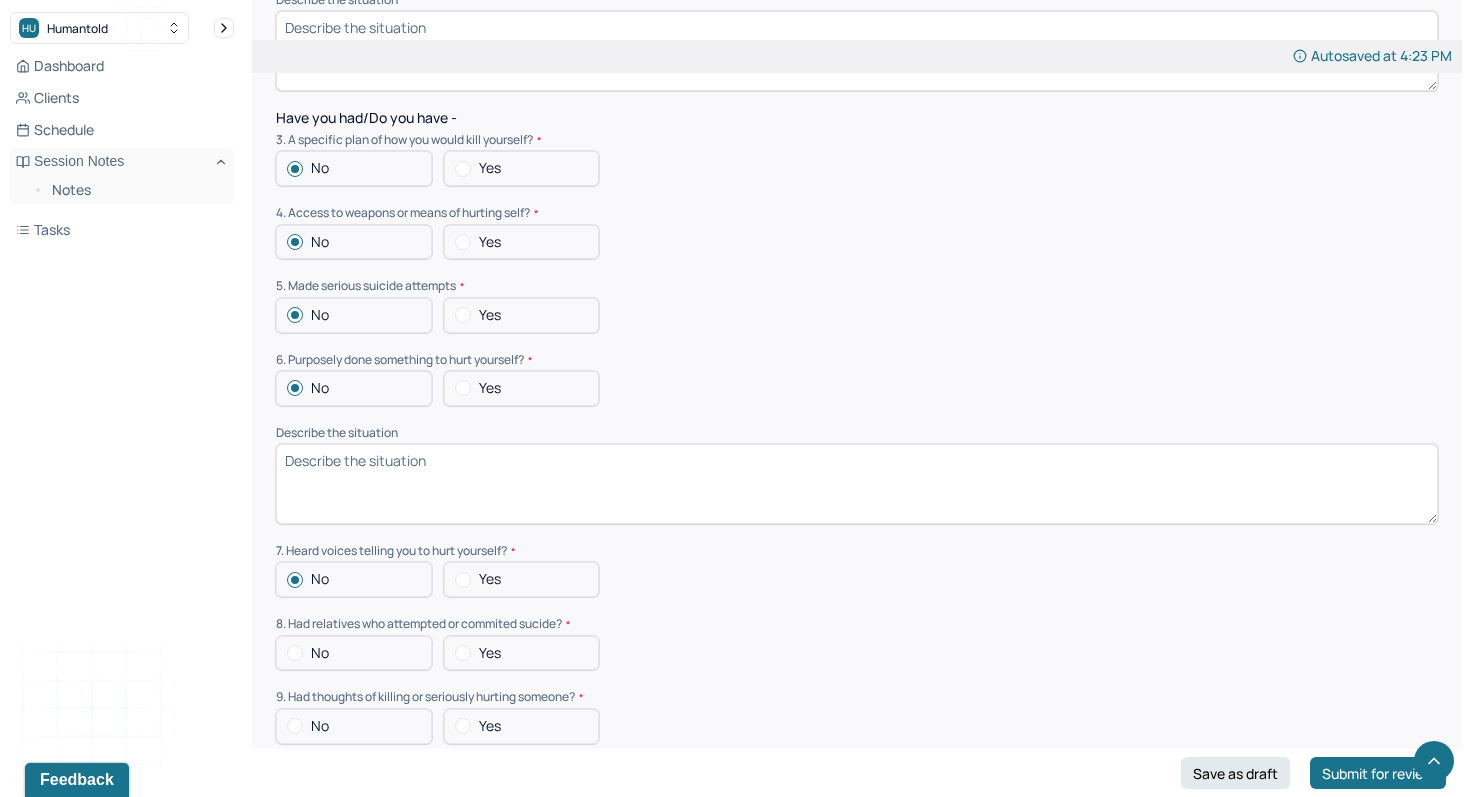 click at bounding box center [295, 653] 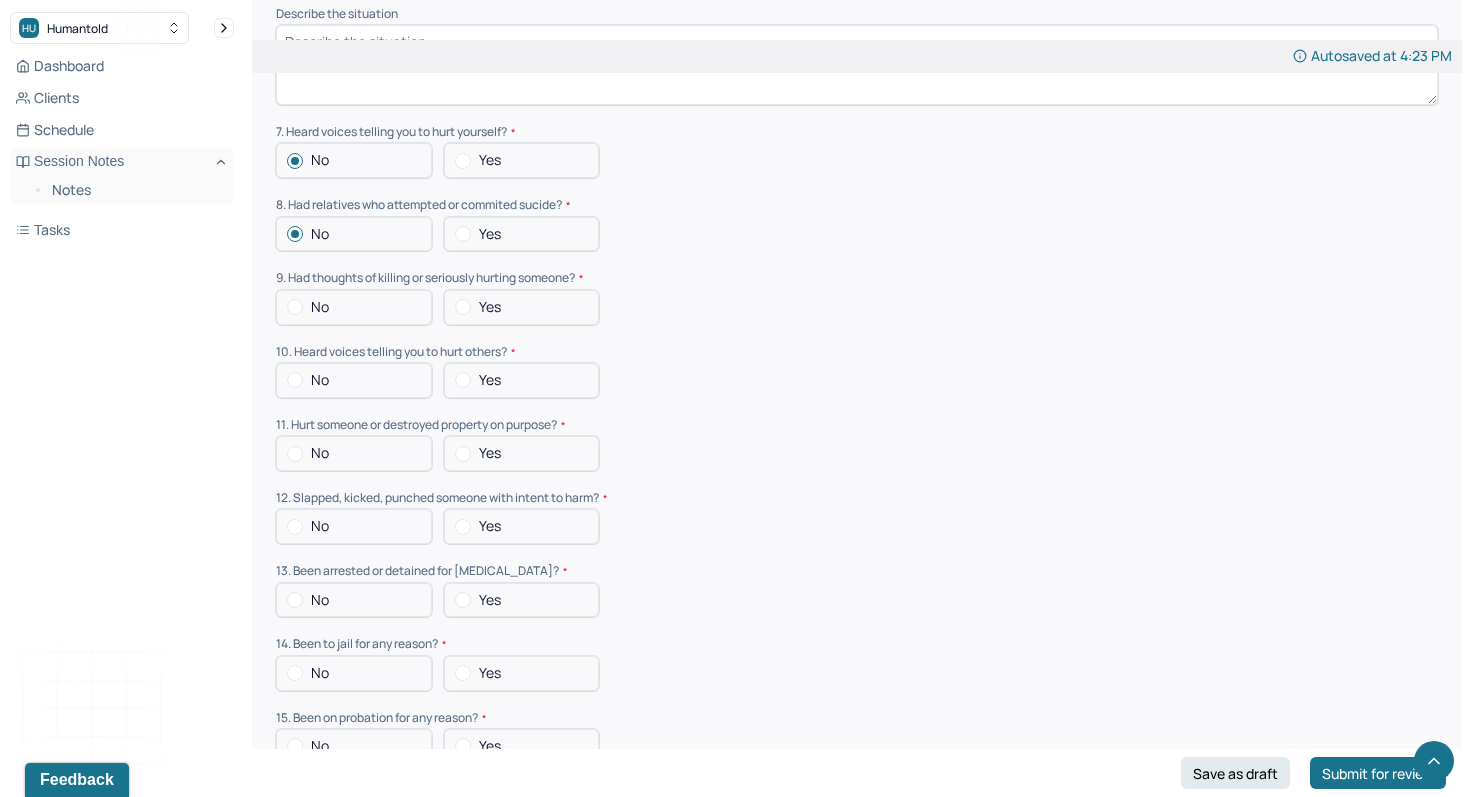 scroll, scrollTop: 2569, scrollLeft: 0, axis: vertical 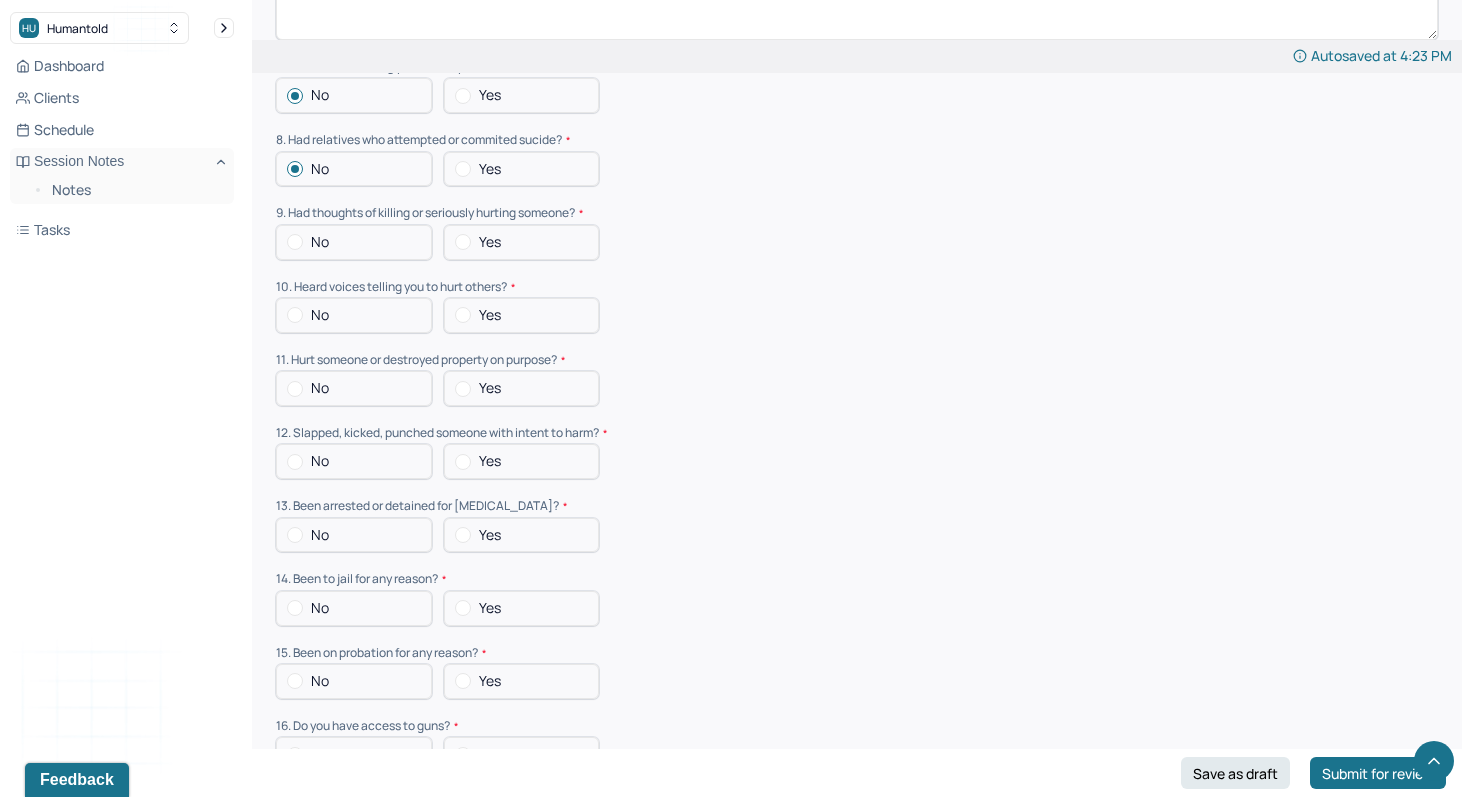 click at bounding box center [295, 242] 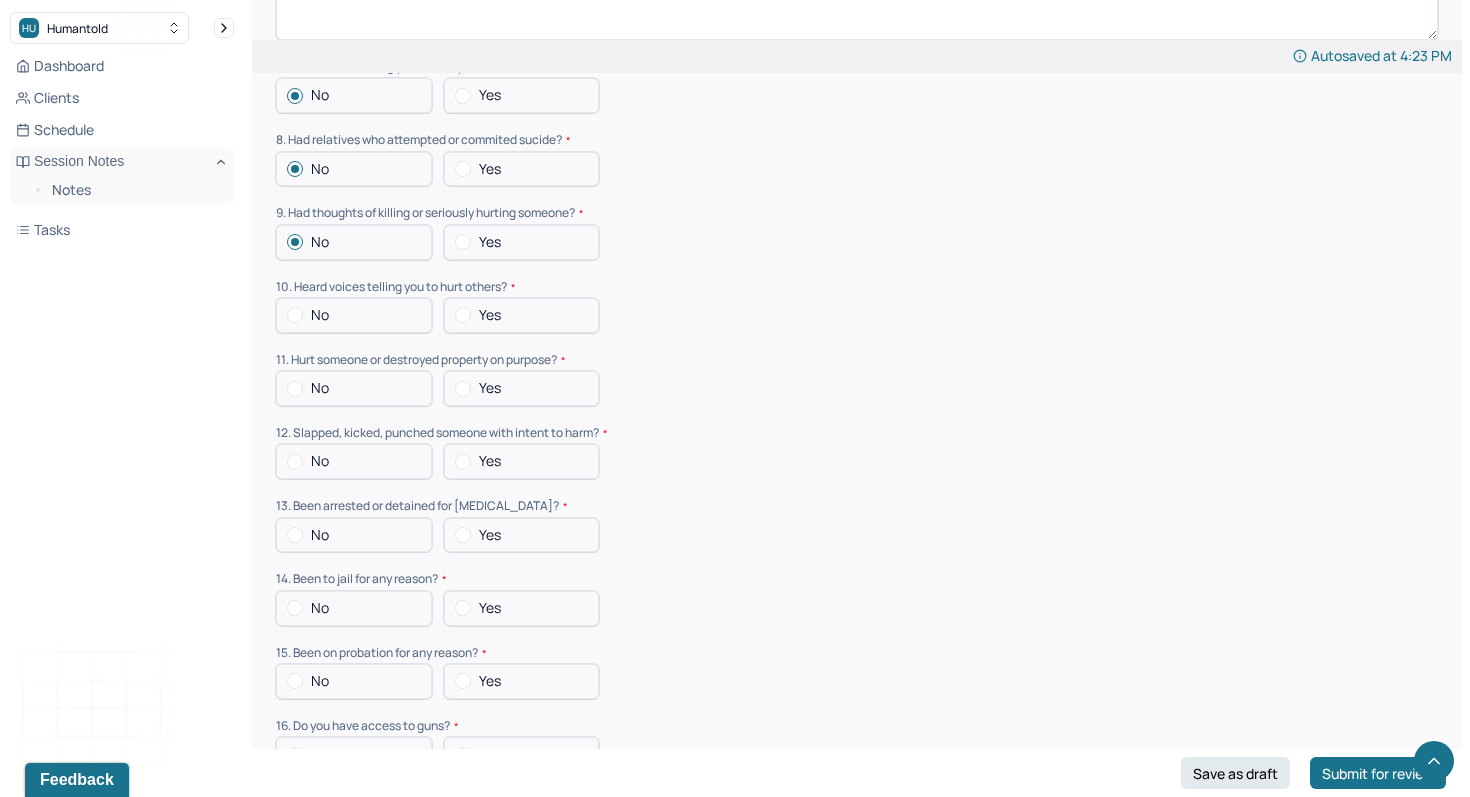 click at bounding box center [295, 315] 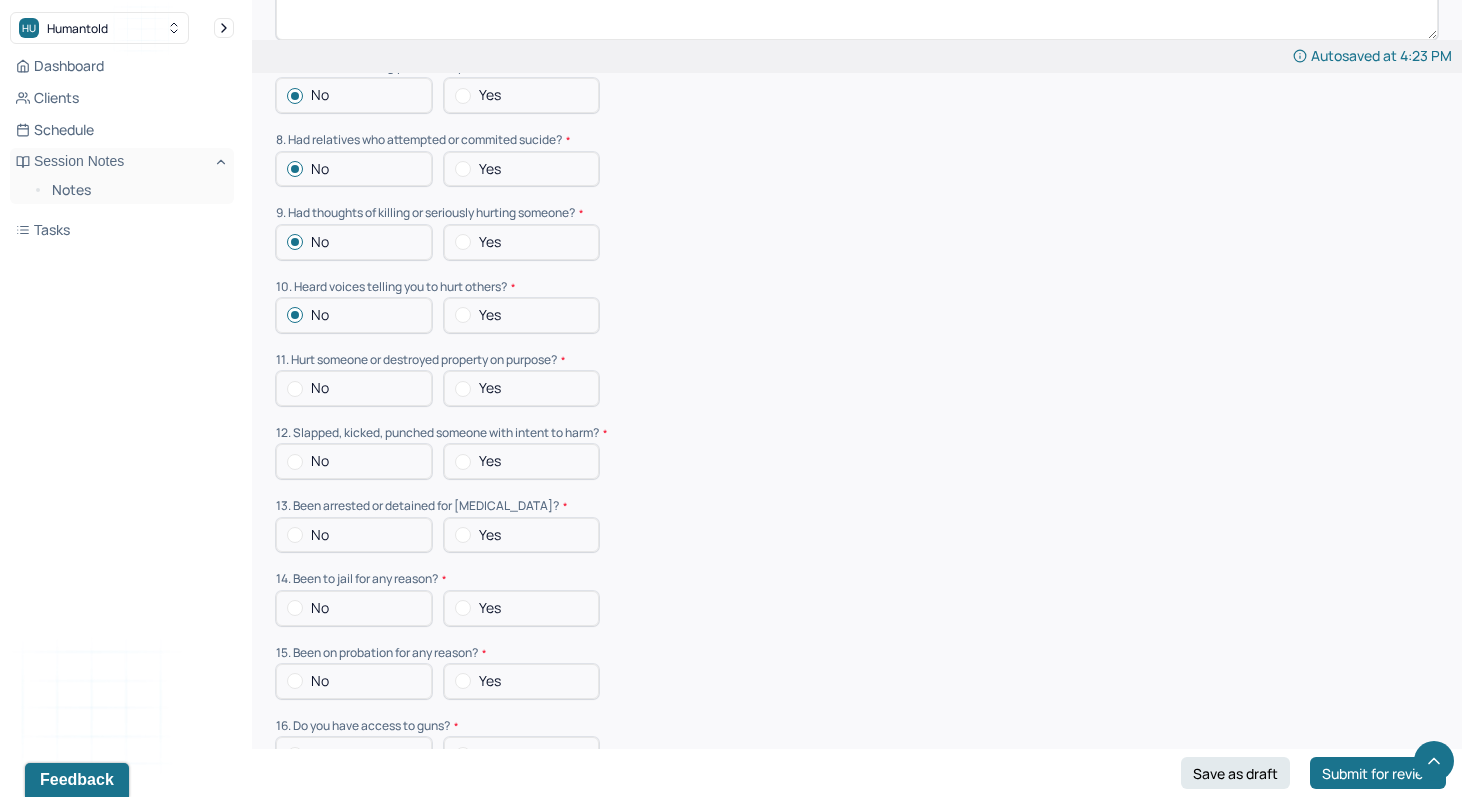 click at bounding box center (295, 389) 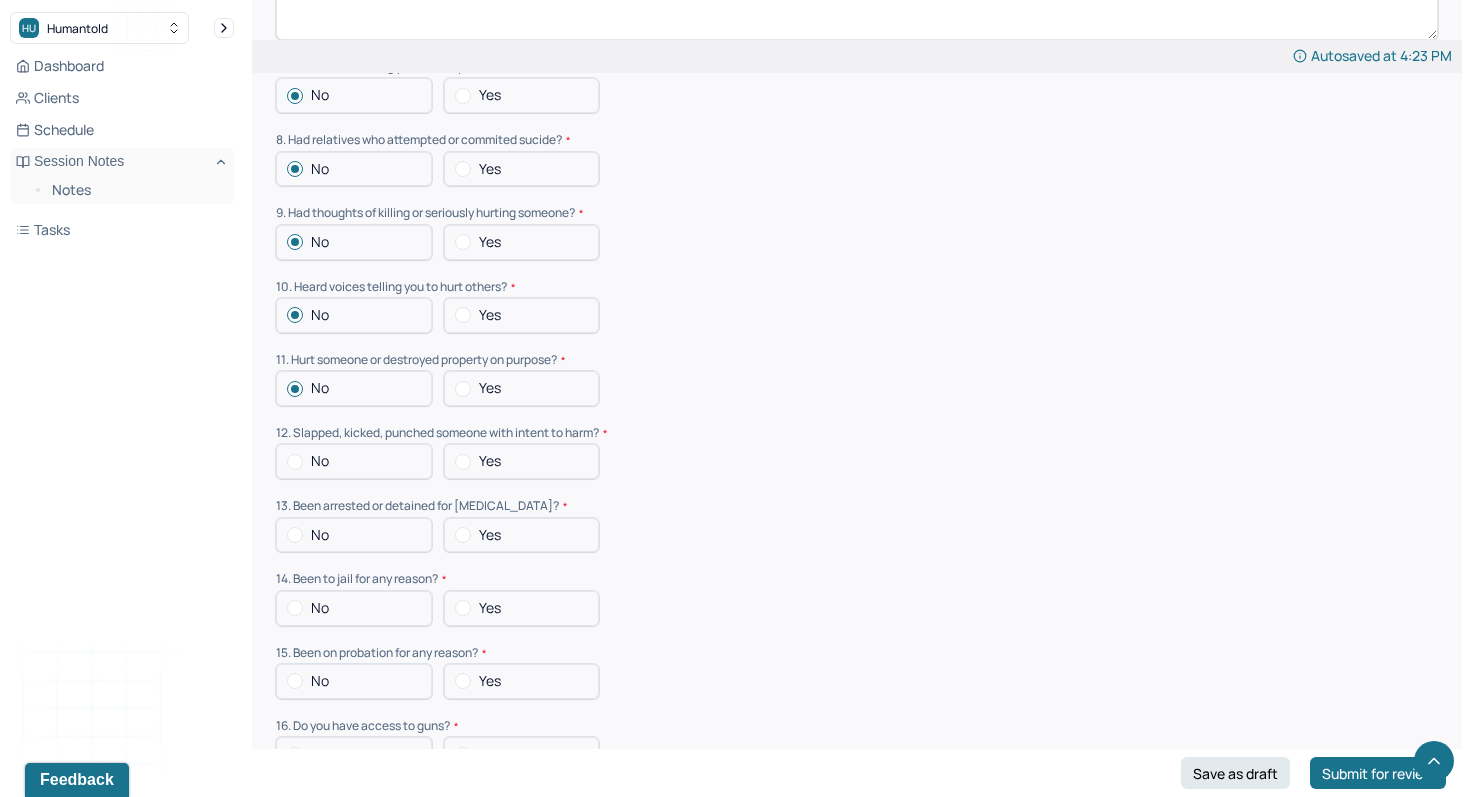 click at bounding box center (295, 462) 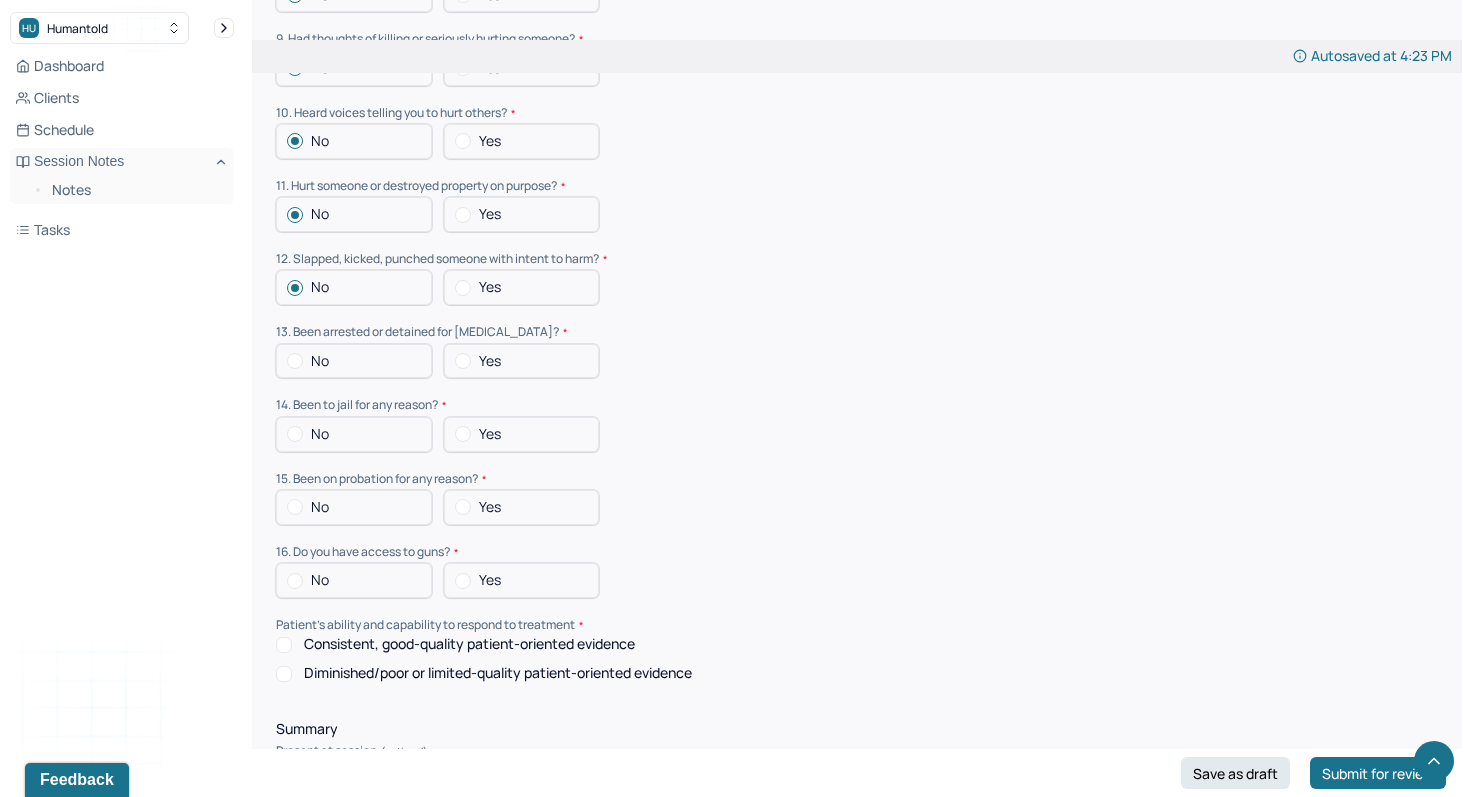 scroll, scrollTop: 2742, scrollLeft: 0, axis: vertical 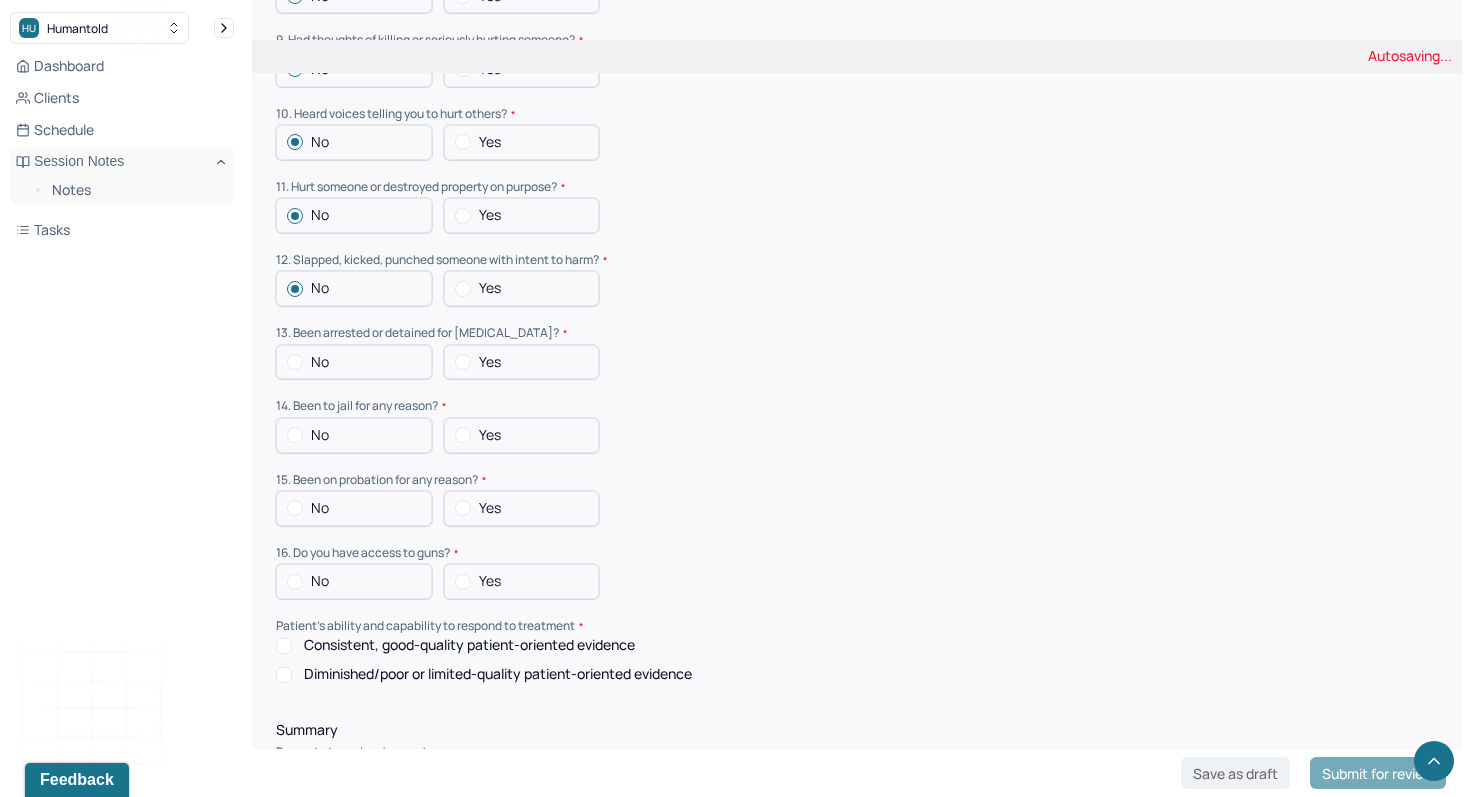 click at bounding box center (295, 362) 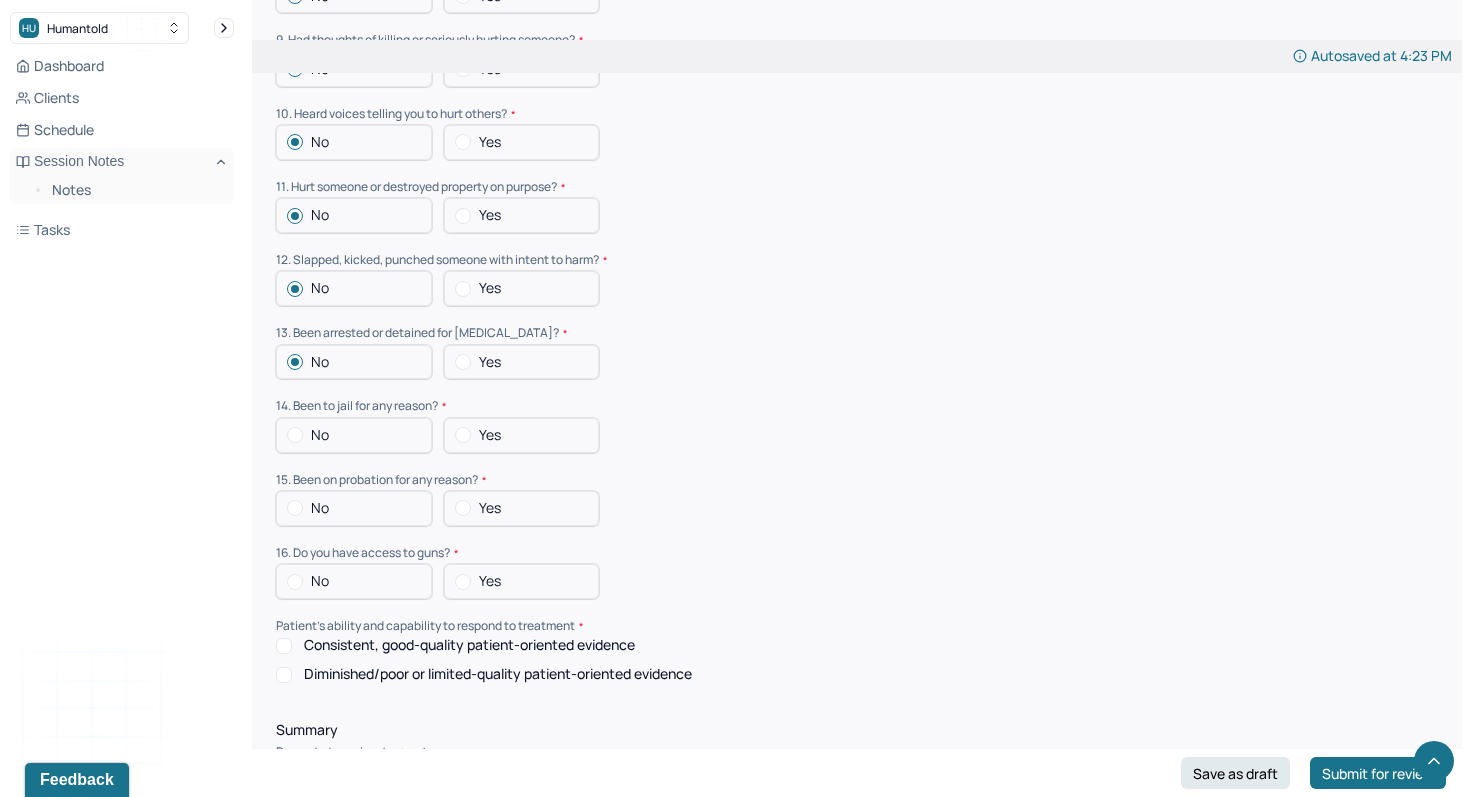 click at bounding box center (295, 435) 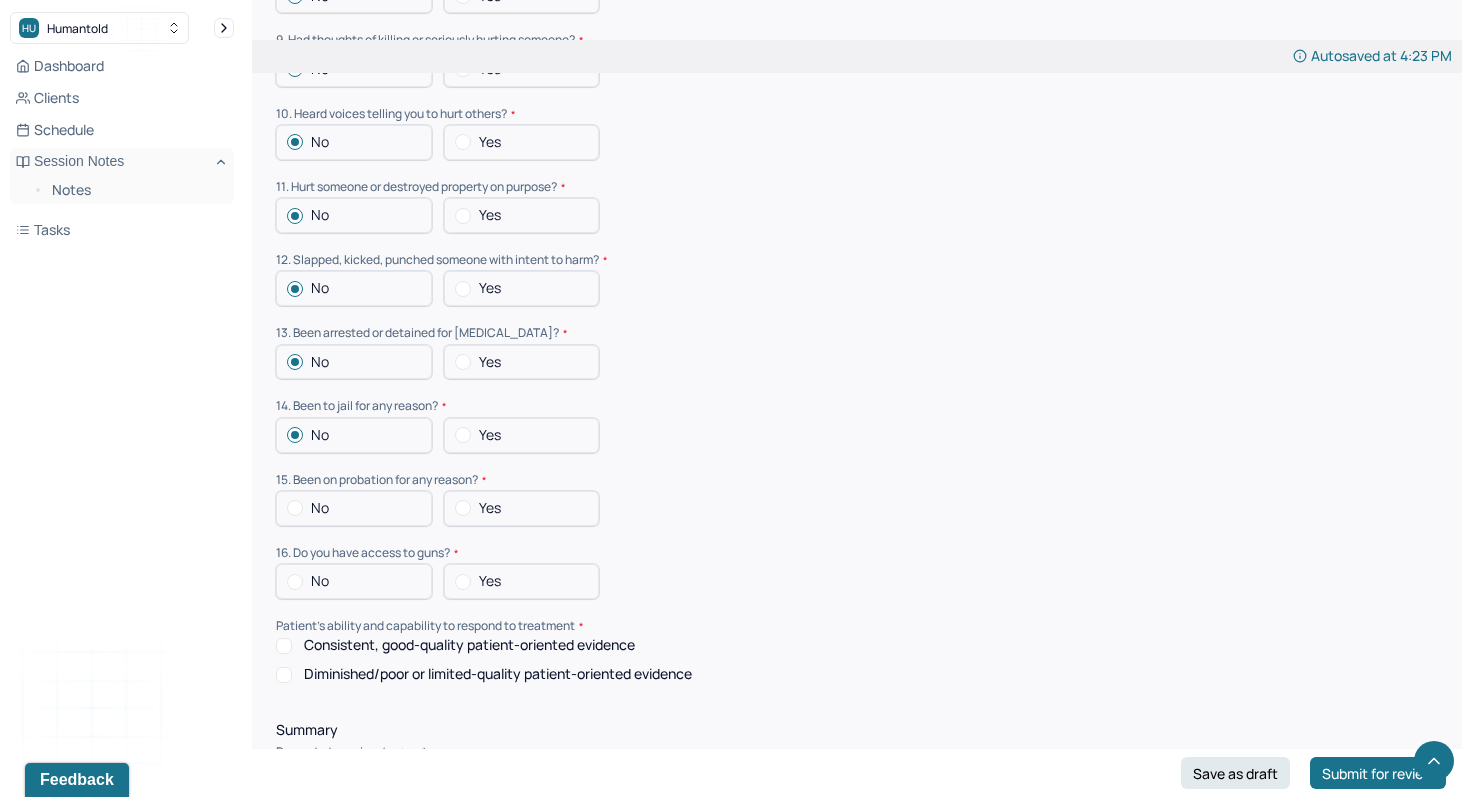 click at bounding box center [295, 508] 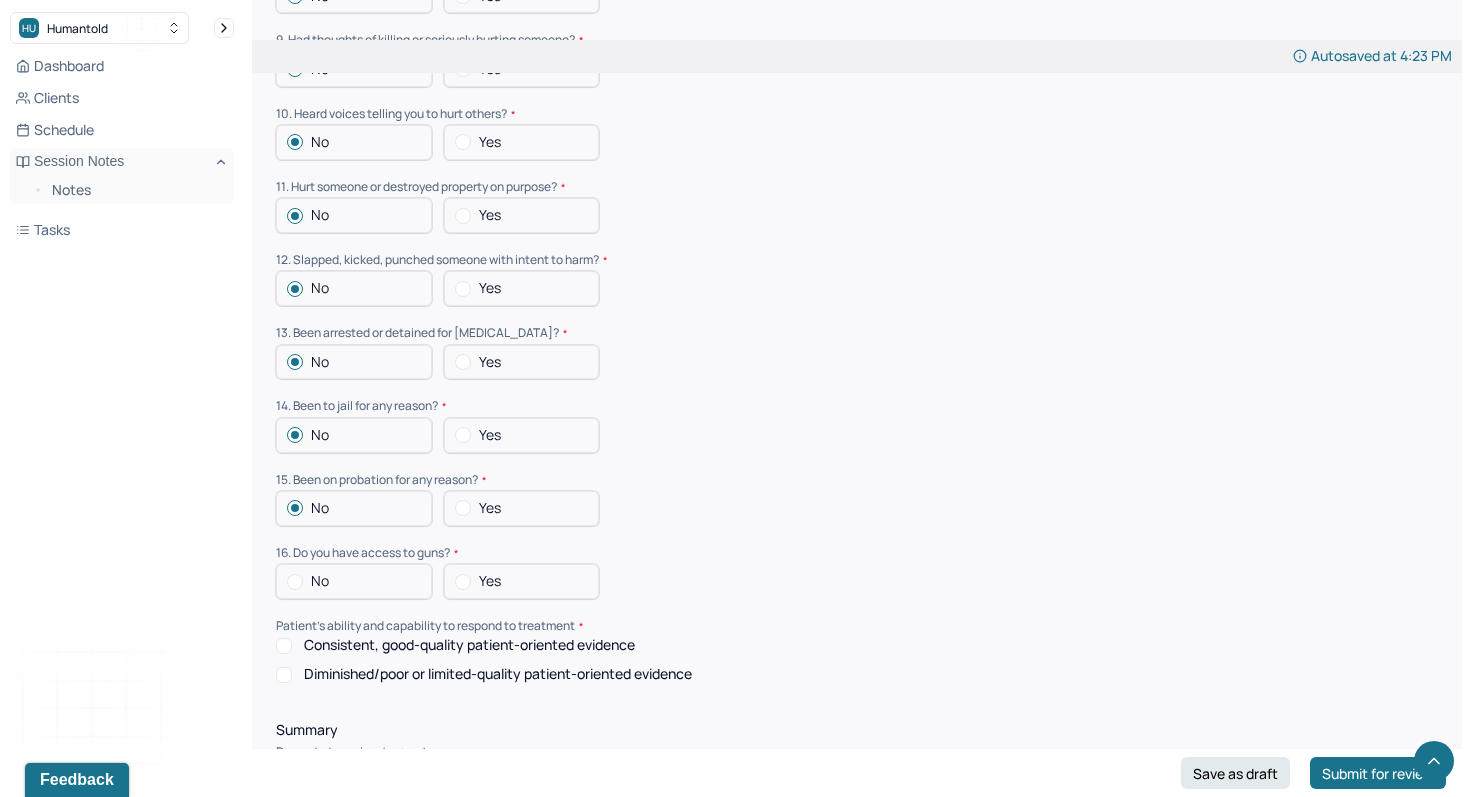 click at bounding box center (295, 582) 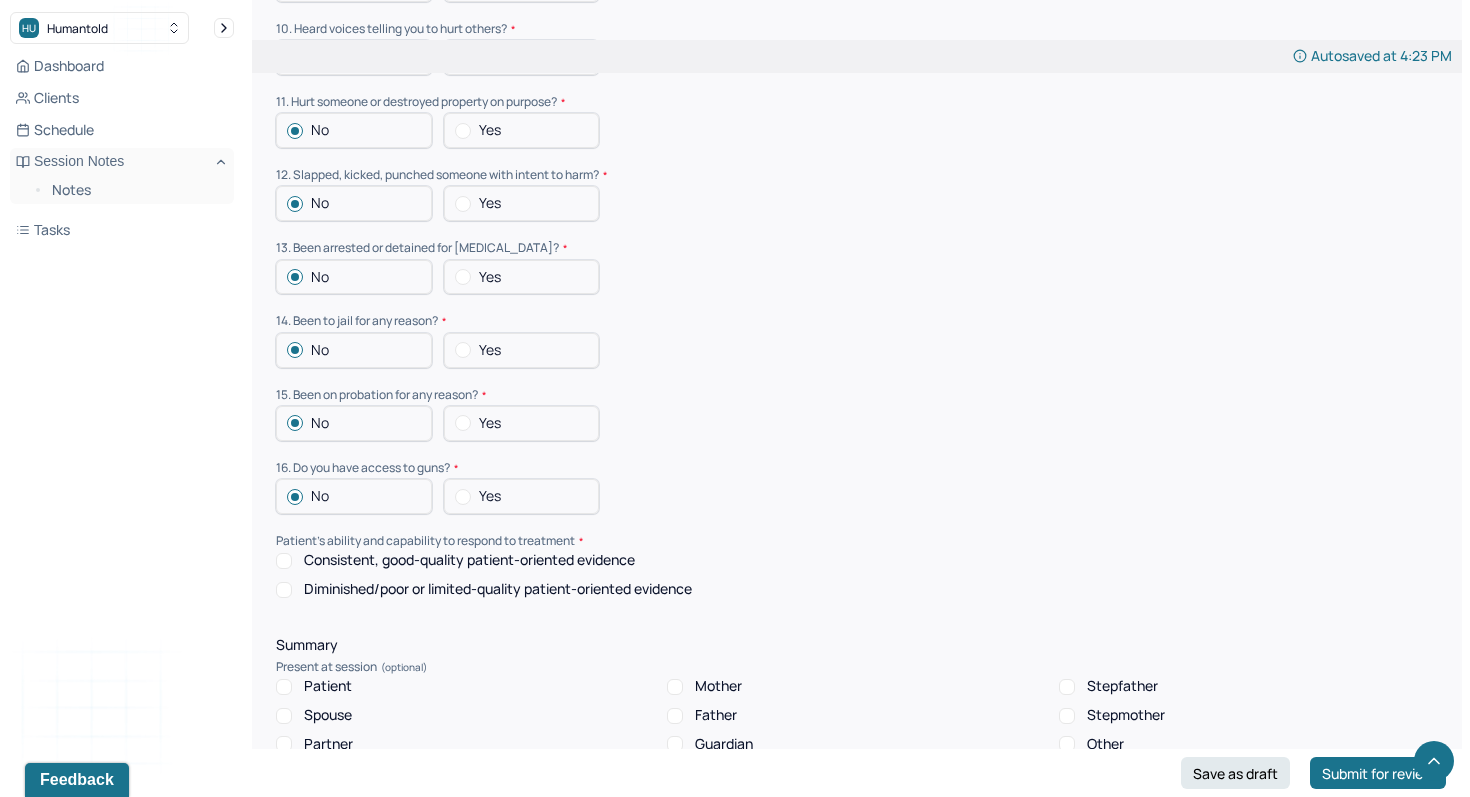 scroll, scrollTop: 2833, scrollLeft: 0, axis: vertical 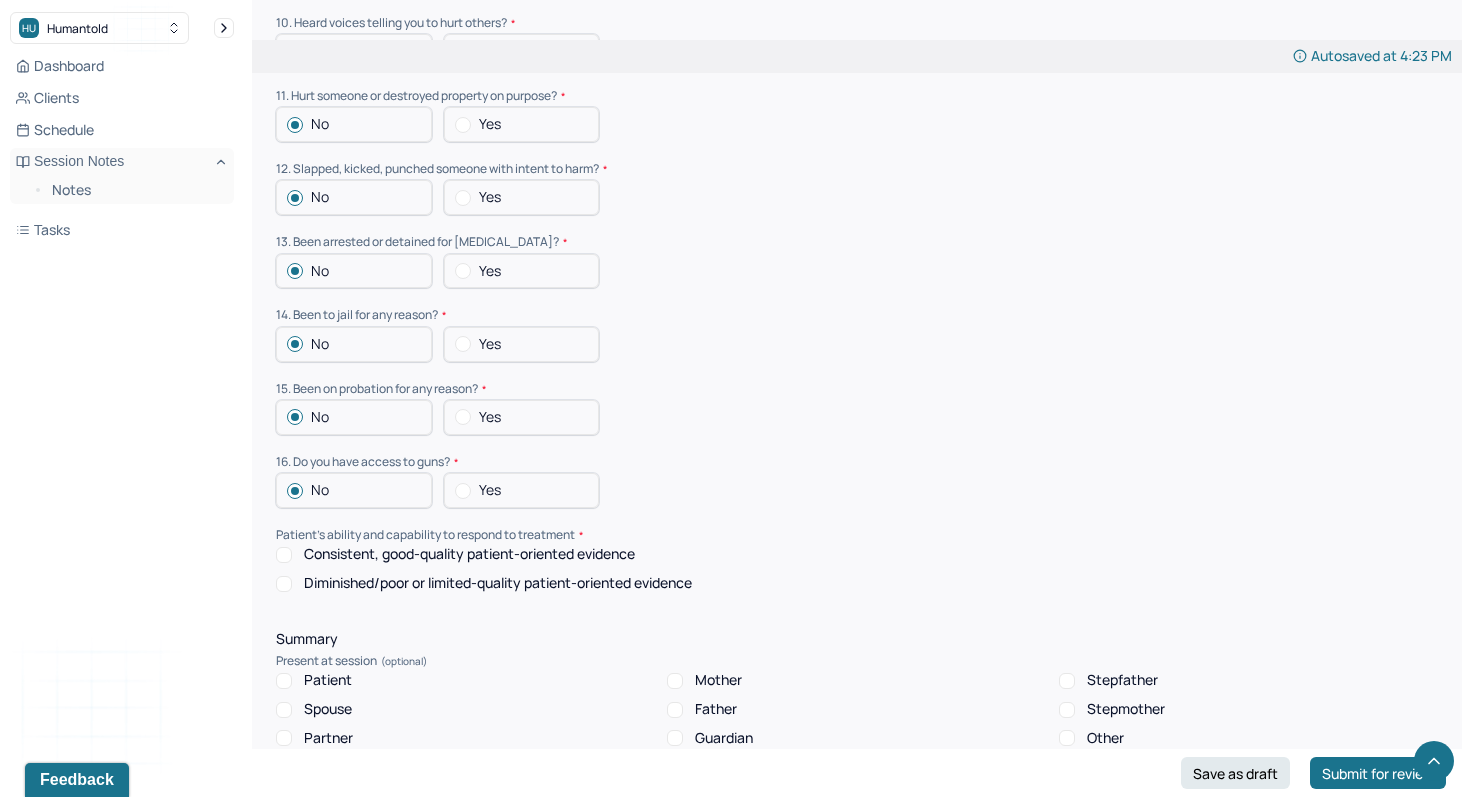 click on "Consistent, good-quality patient-oriented evidence" at bounding box center (284, 555) 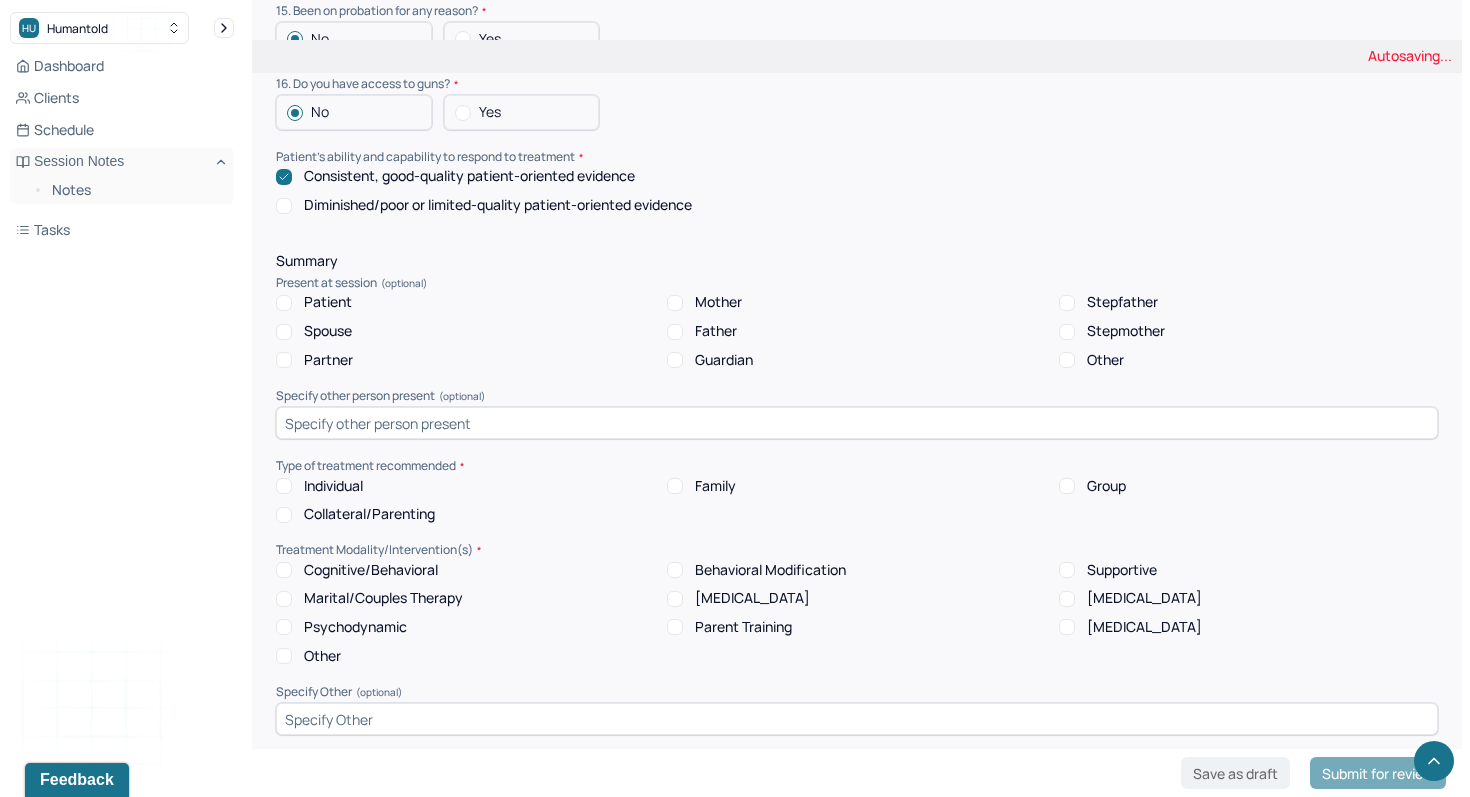 scroll, scrollTop: 3214, scrollLeft: 0, axis: vertical 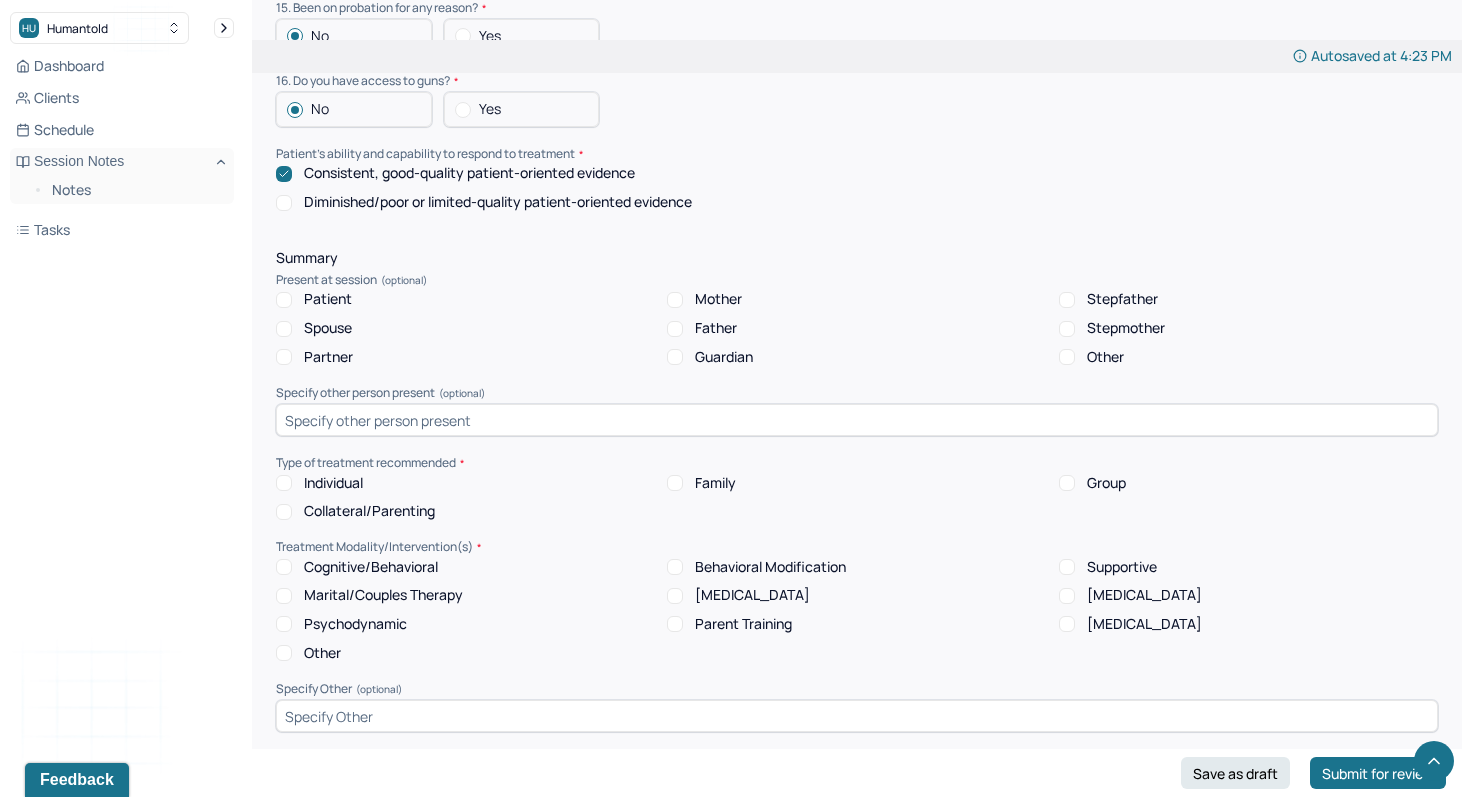 click on "Patient" at bounding box center [284, 300] 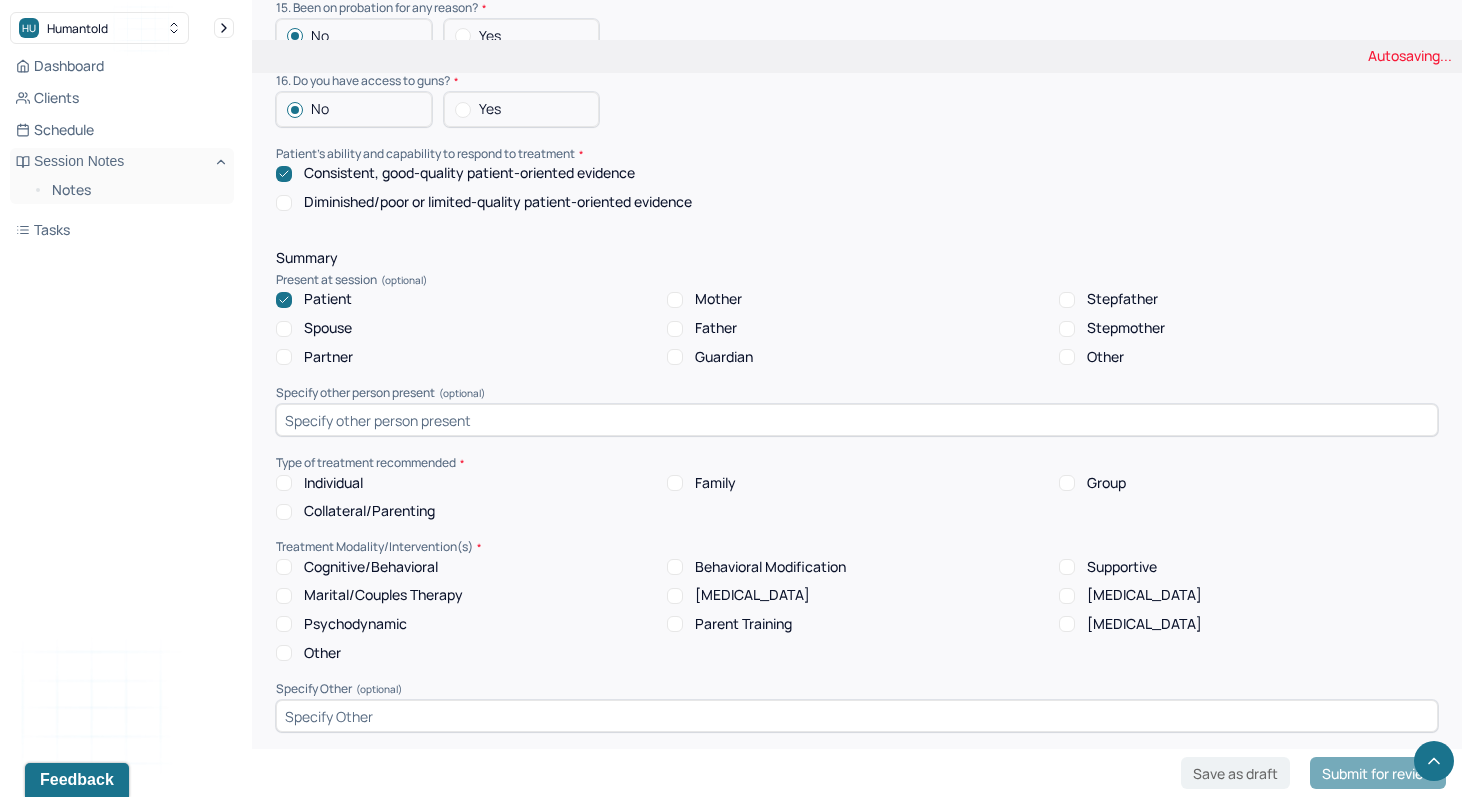 click on "Individual" at bounding box center [284, 483] 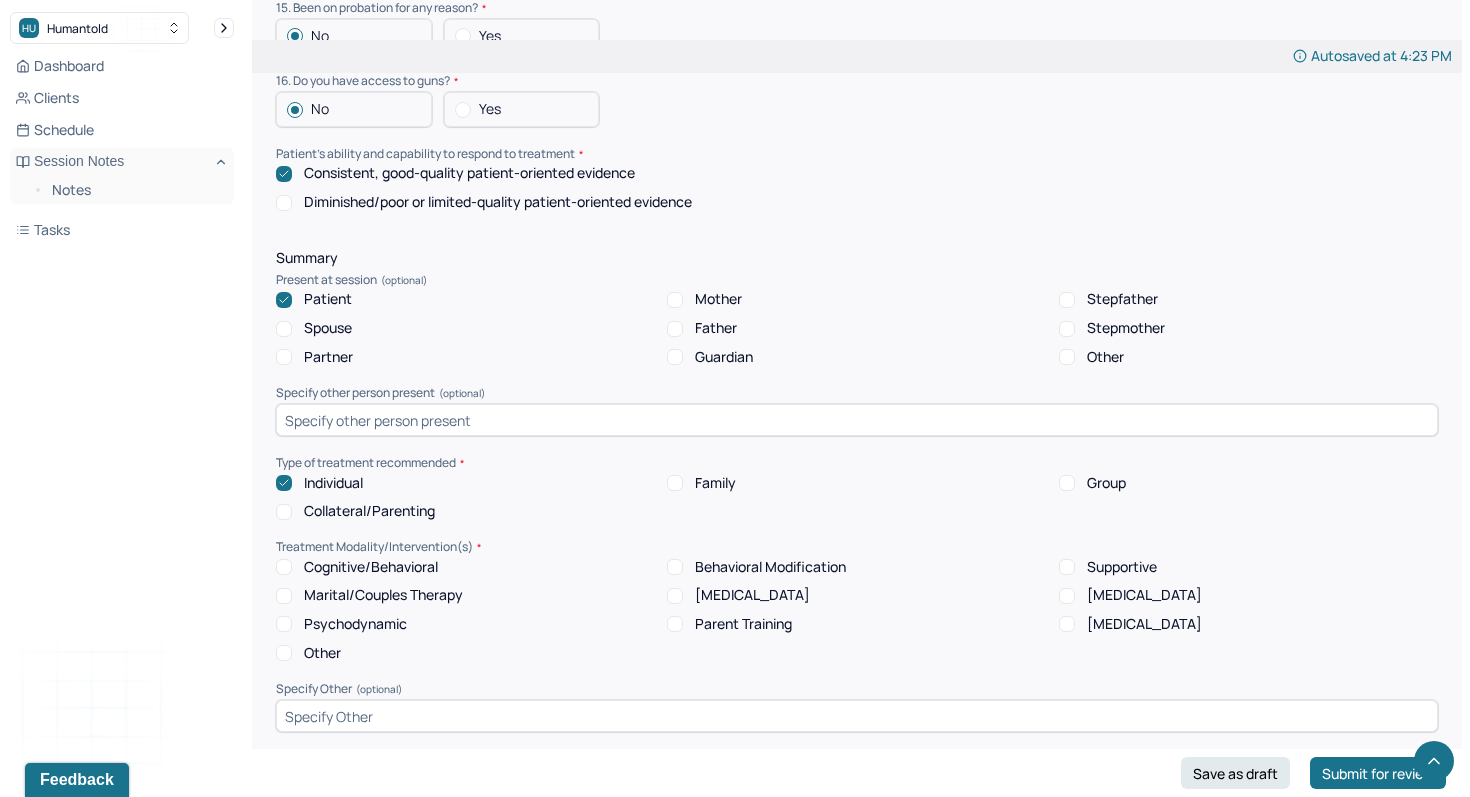 click on "Cognitive/Behavioral" at bounding box center (284, 567) 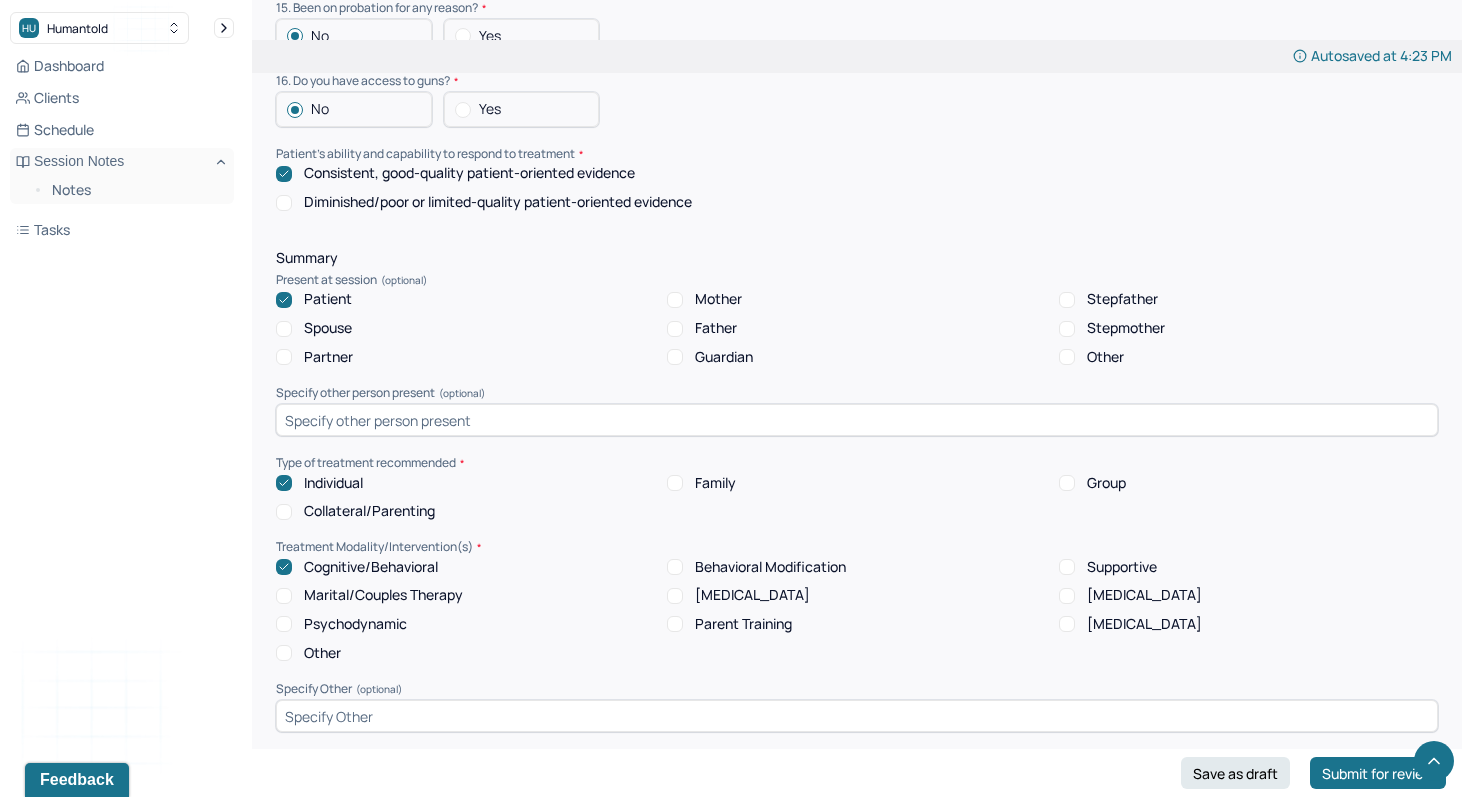 click on "Psychodynamic" at bounding box center [284, 624] 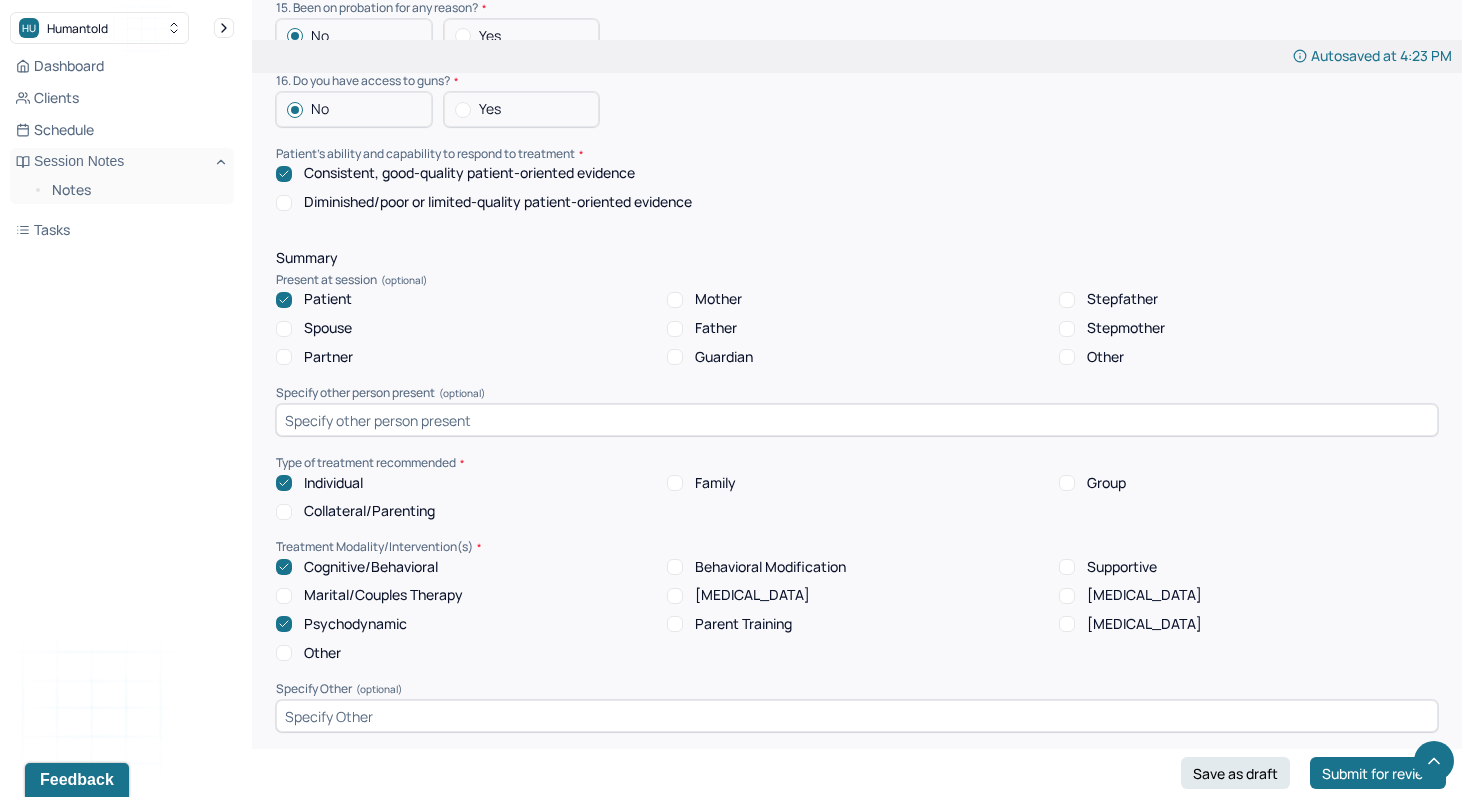 click on "Supportive" at bounding box center [1067, 567] 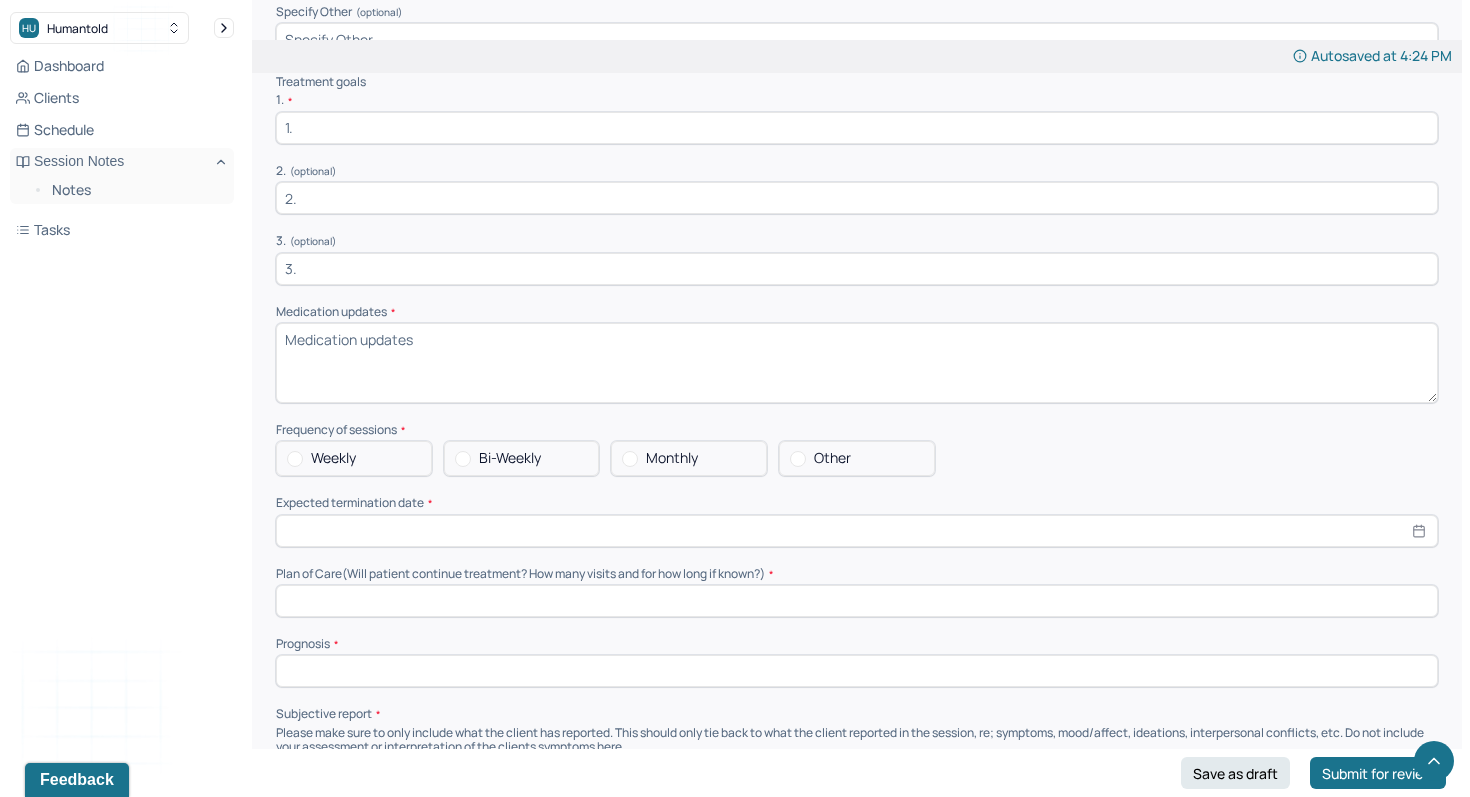scroll, scrollTop: 3907, scrollLeft: 0, axis: vertical 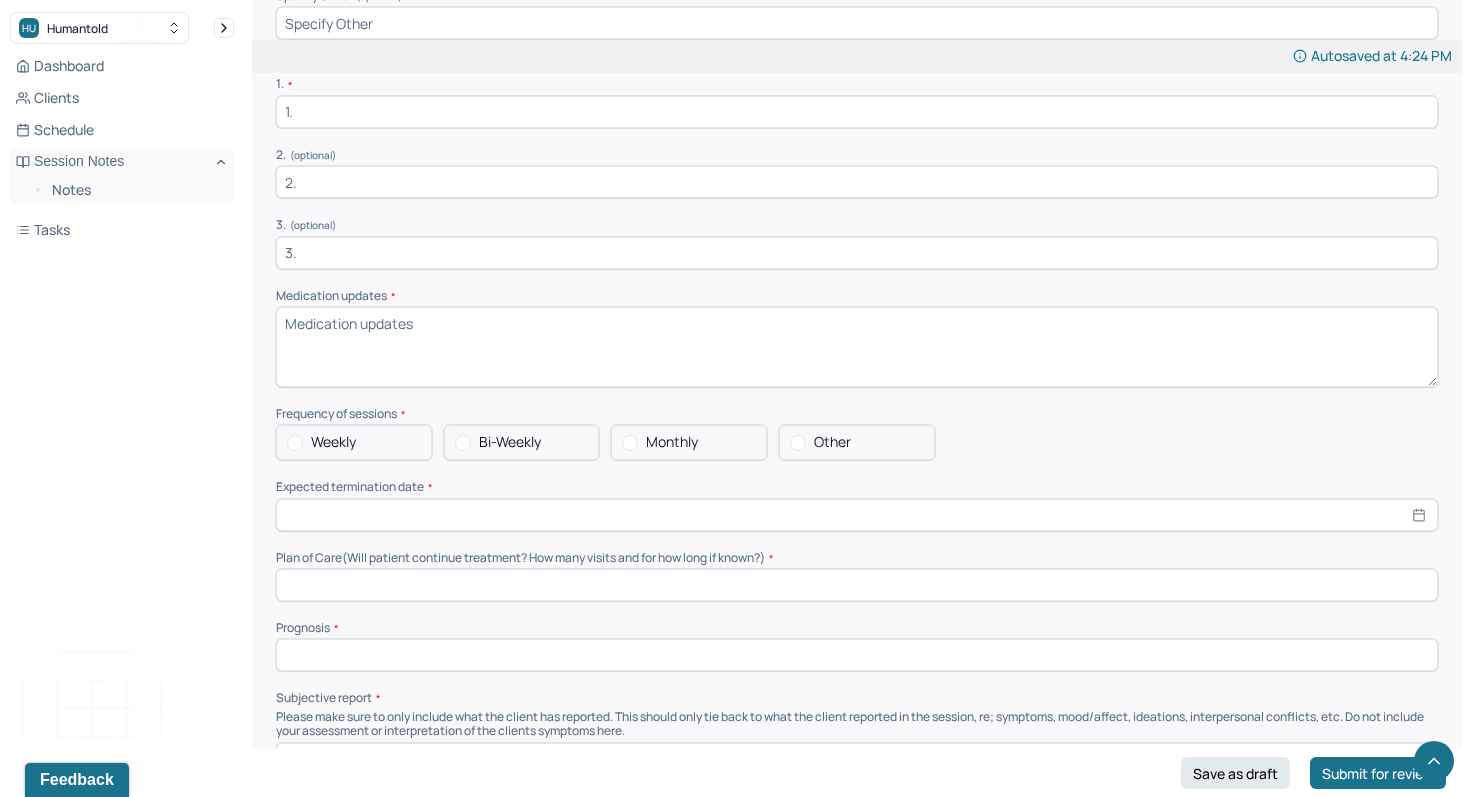 click at bounding box center (295, 443) 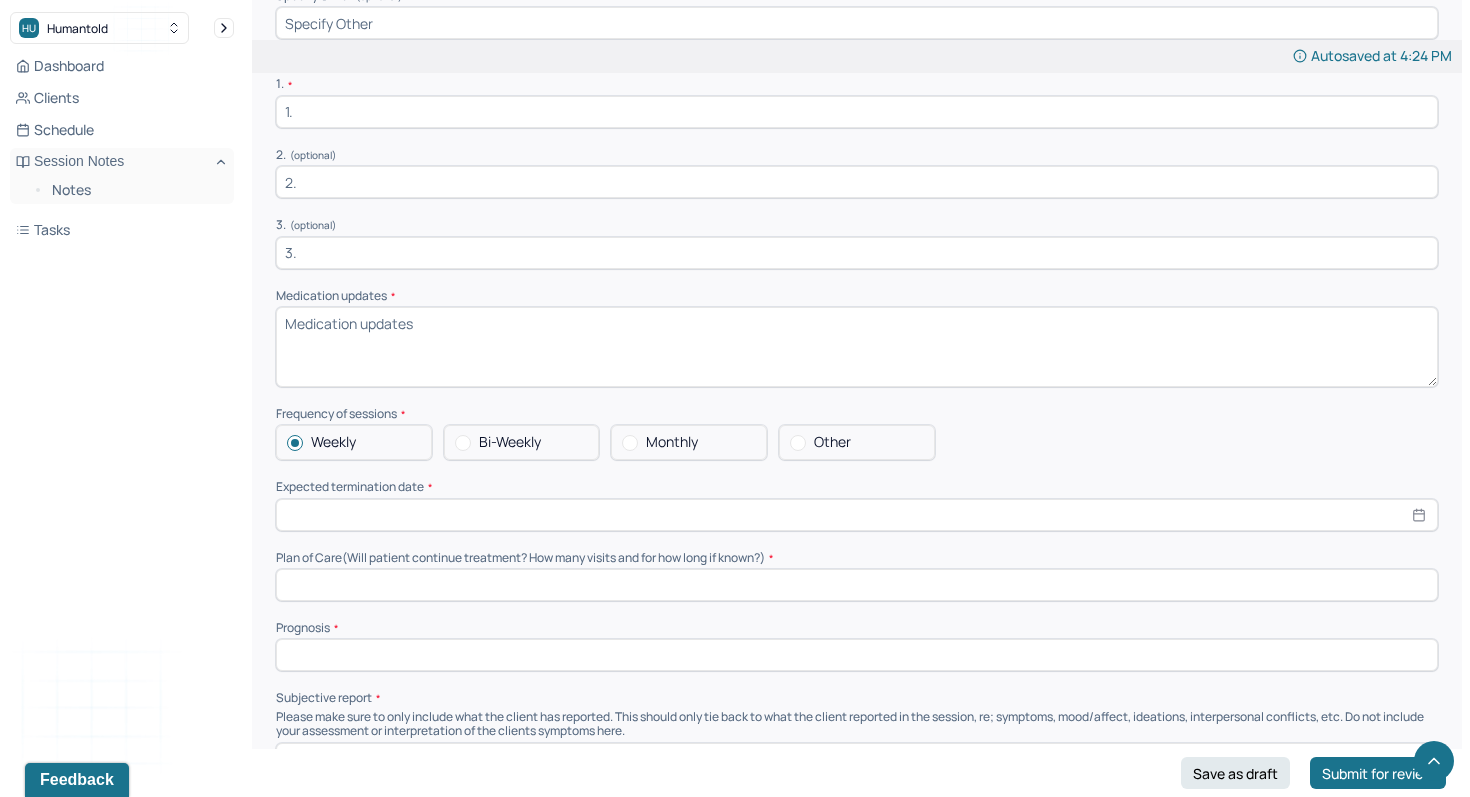click at bounding box center [857, 515] 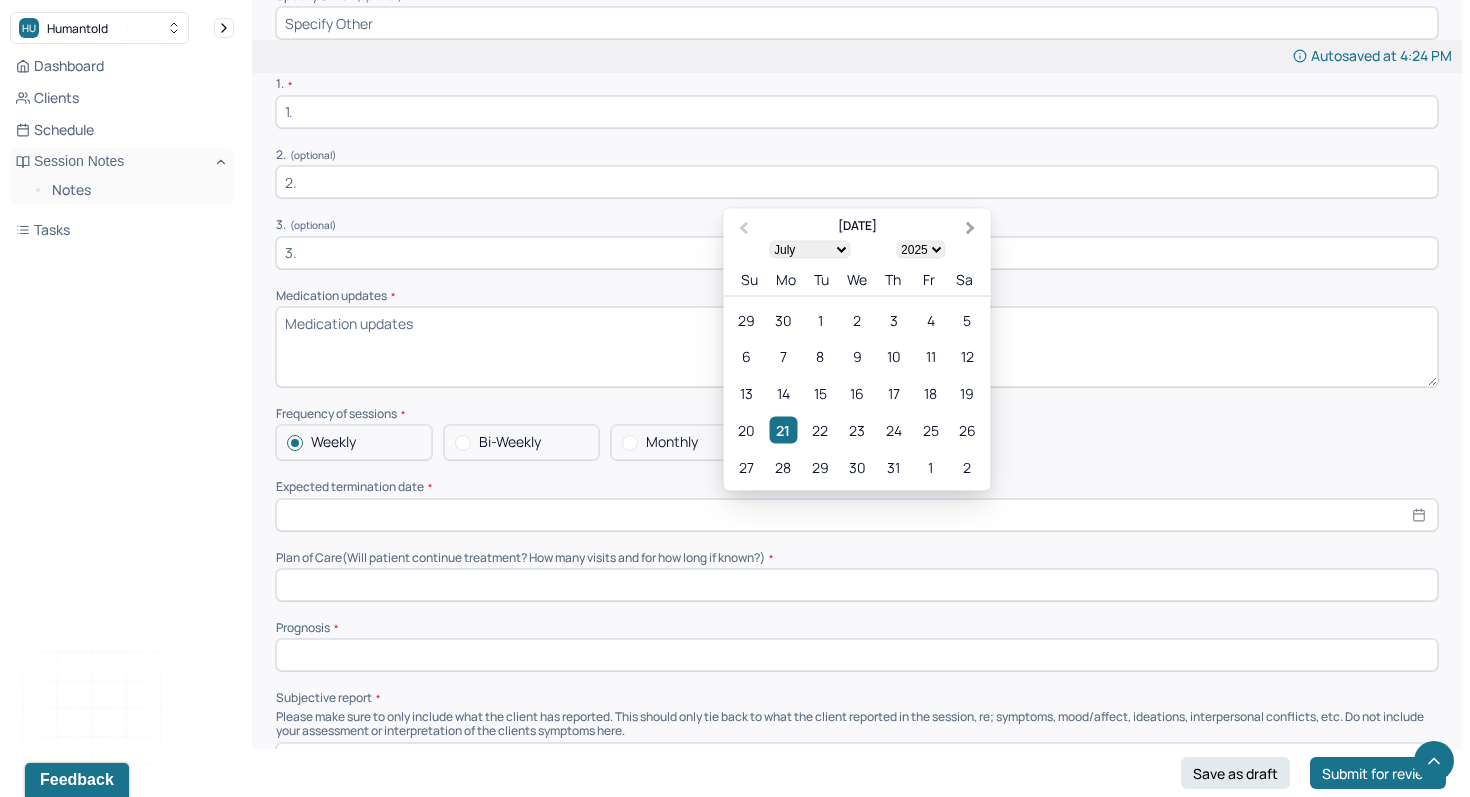 click on "Next Month" at bounding box center [973, 229] 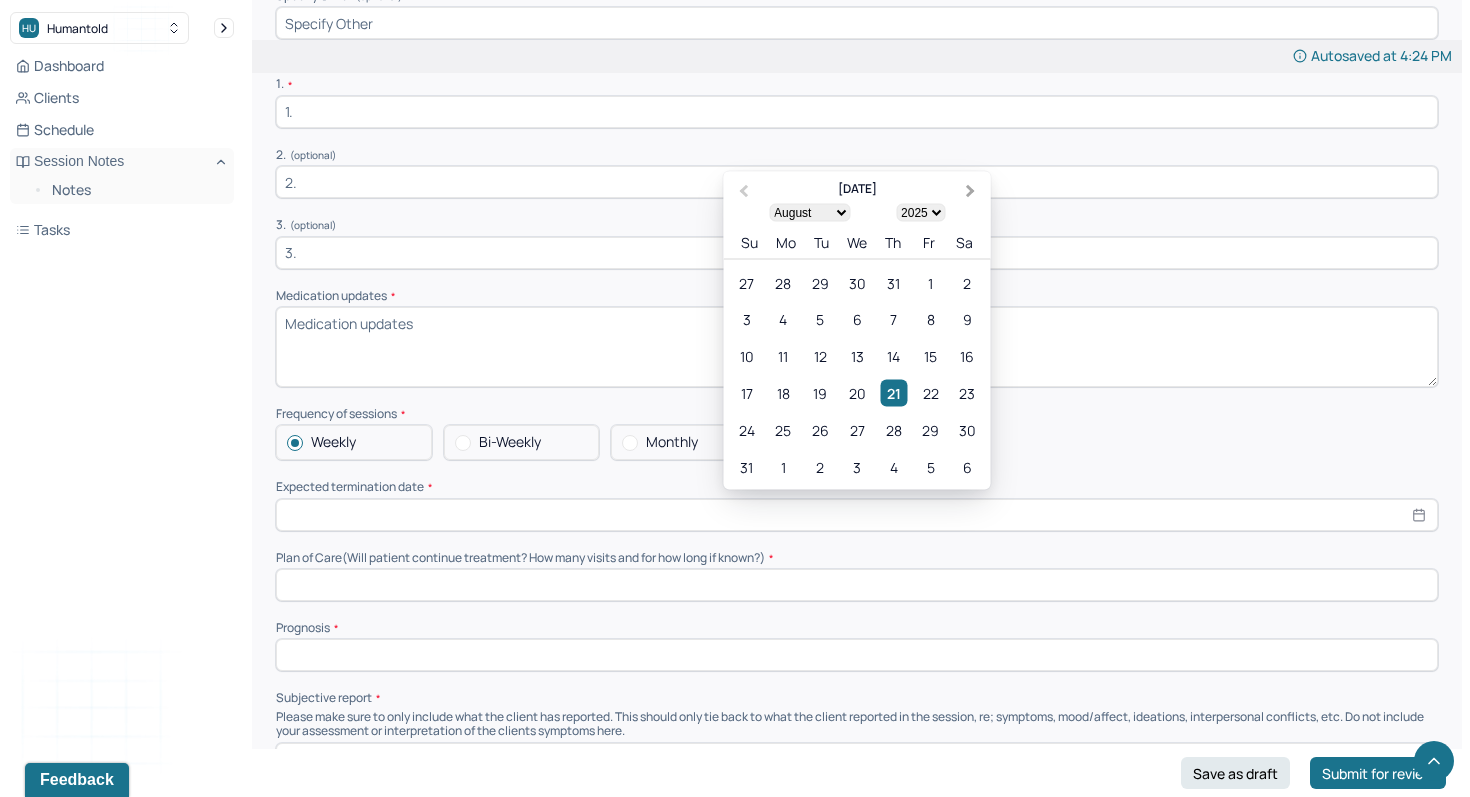 click on "Next Month" at bounding box center [973, 192] 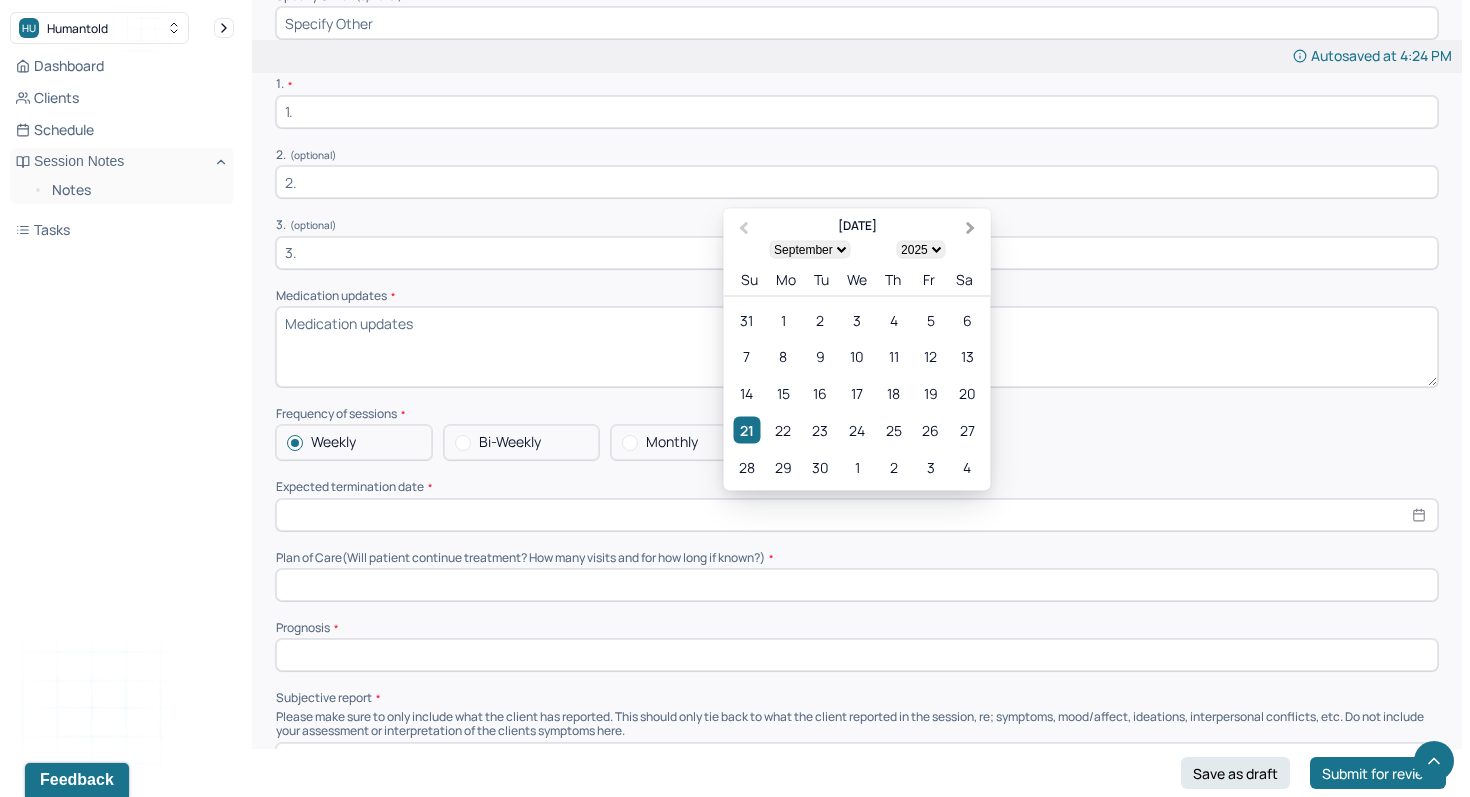 click on "Next Month" at bounding box center [973, 229] 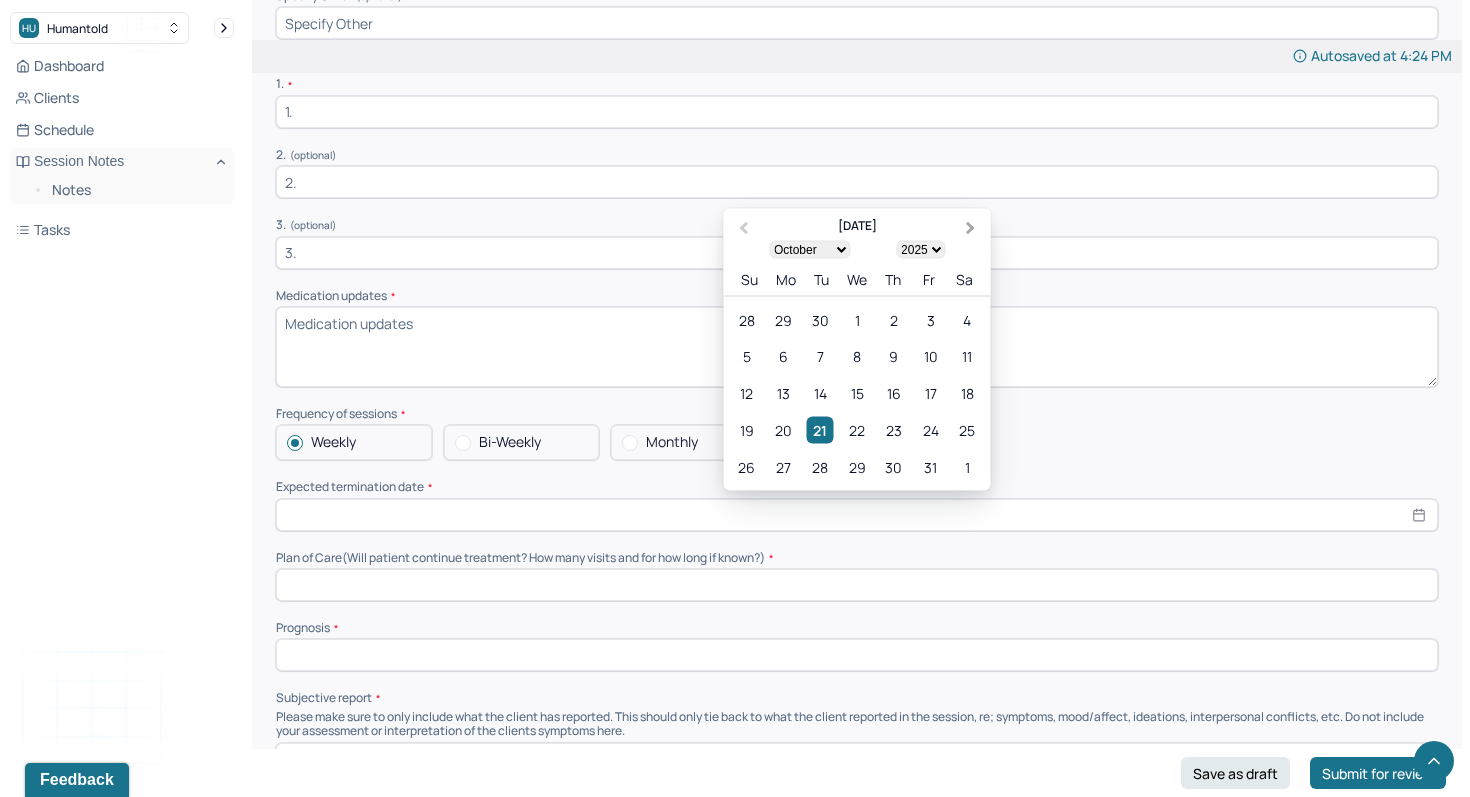 click on "Next Month" at bounding box center (971, 228) 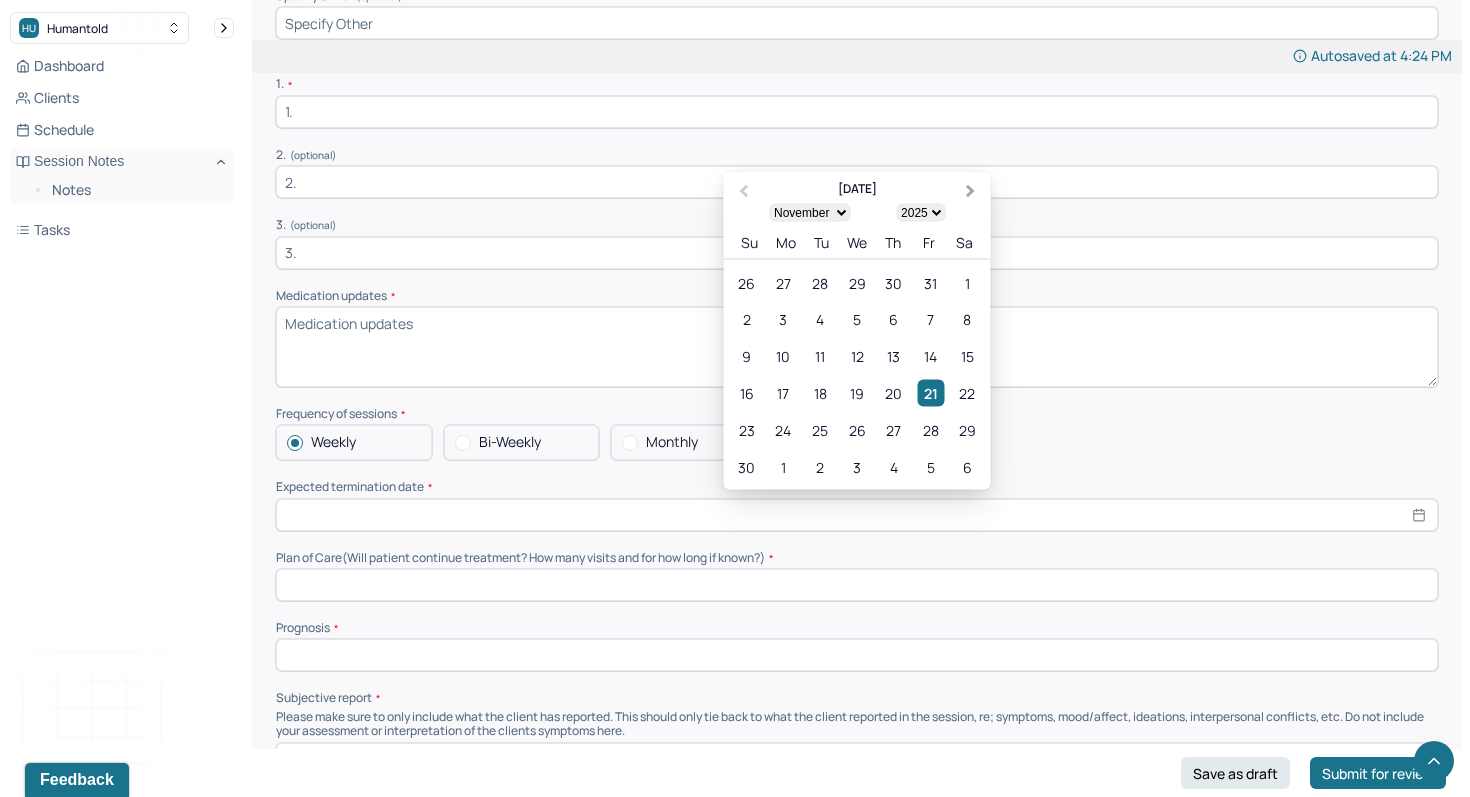 click on "Next Month" at bounding box center (971, 191) 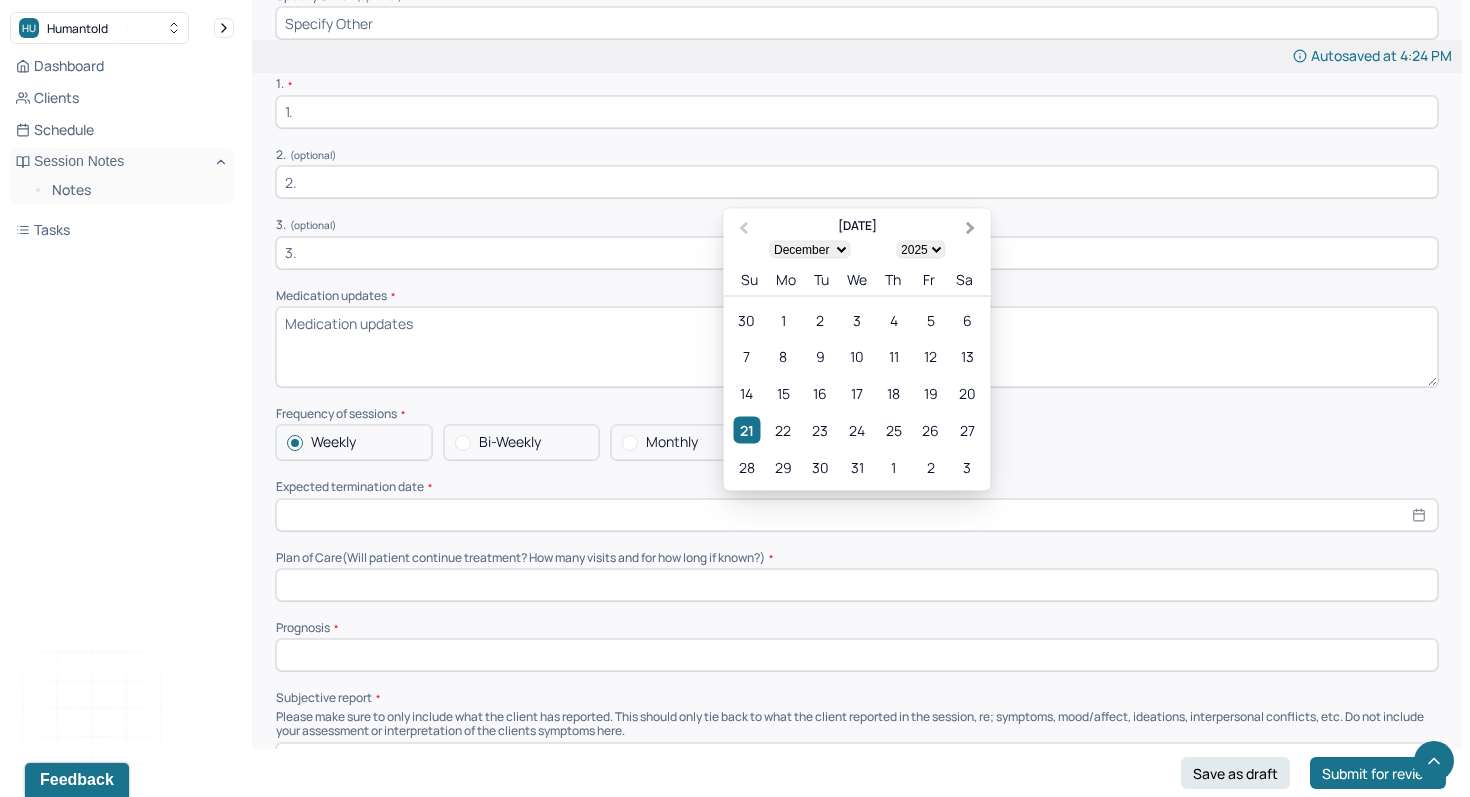 click on "Next Month" at bounding box center [973, 229] 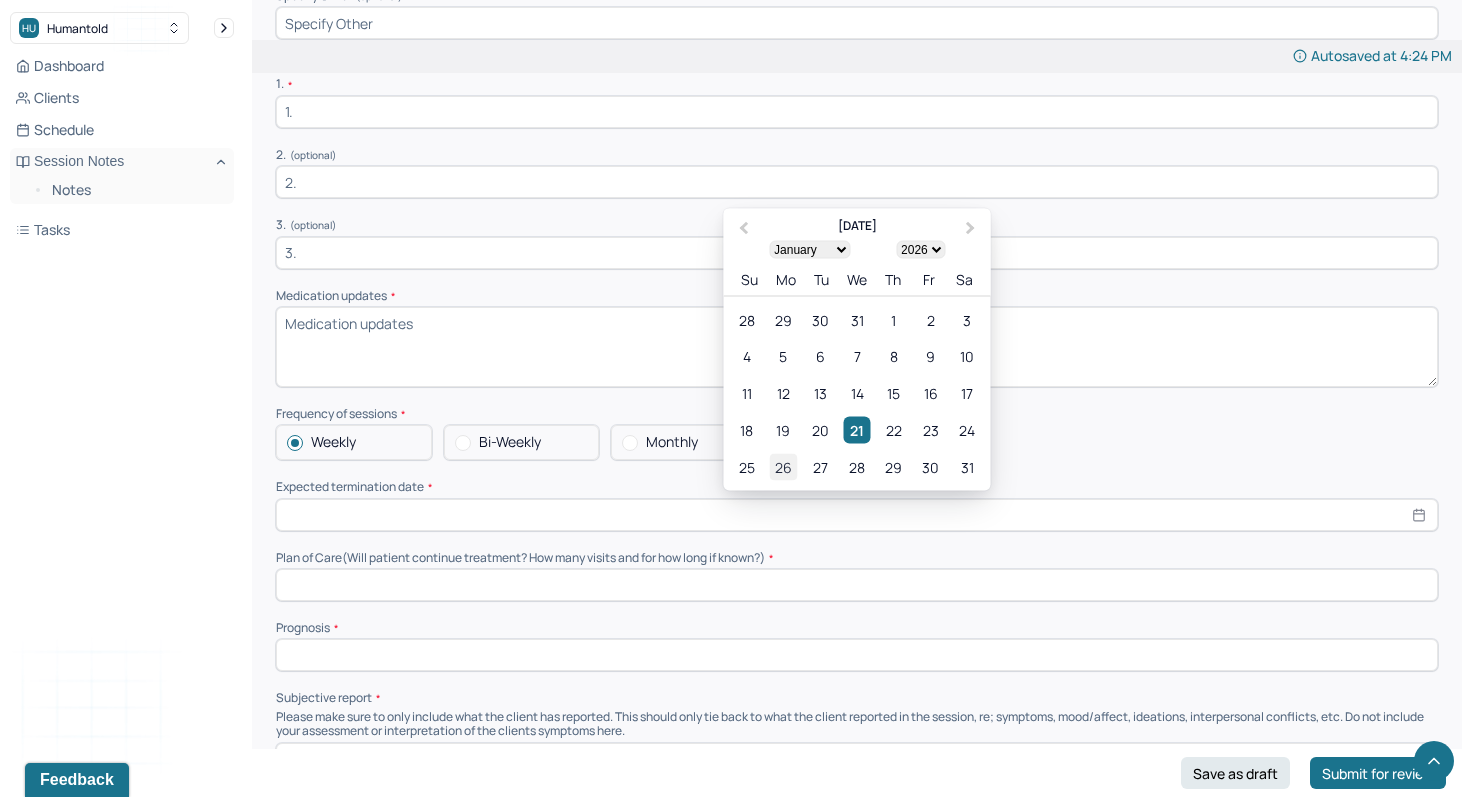 click on "26" at bounding box center (783, 466) 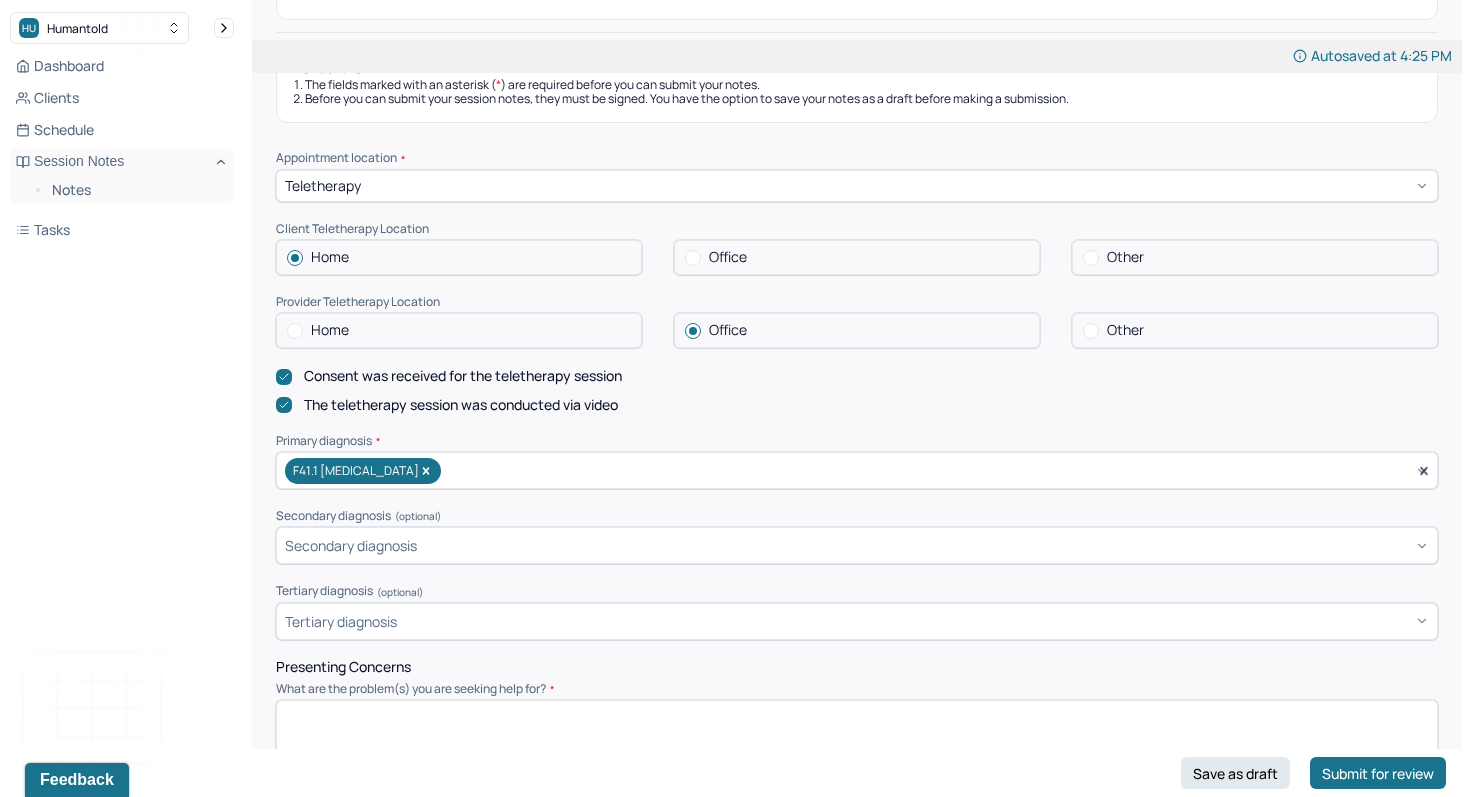 scroll, scrollTop: 0, scrollLeft: 0, axis: both 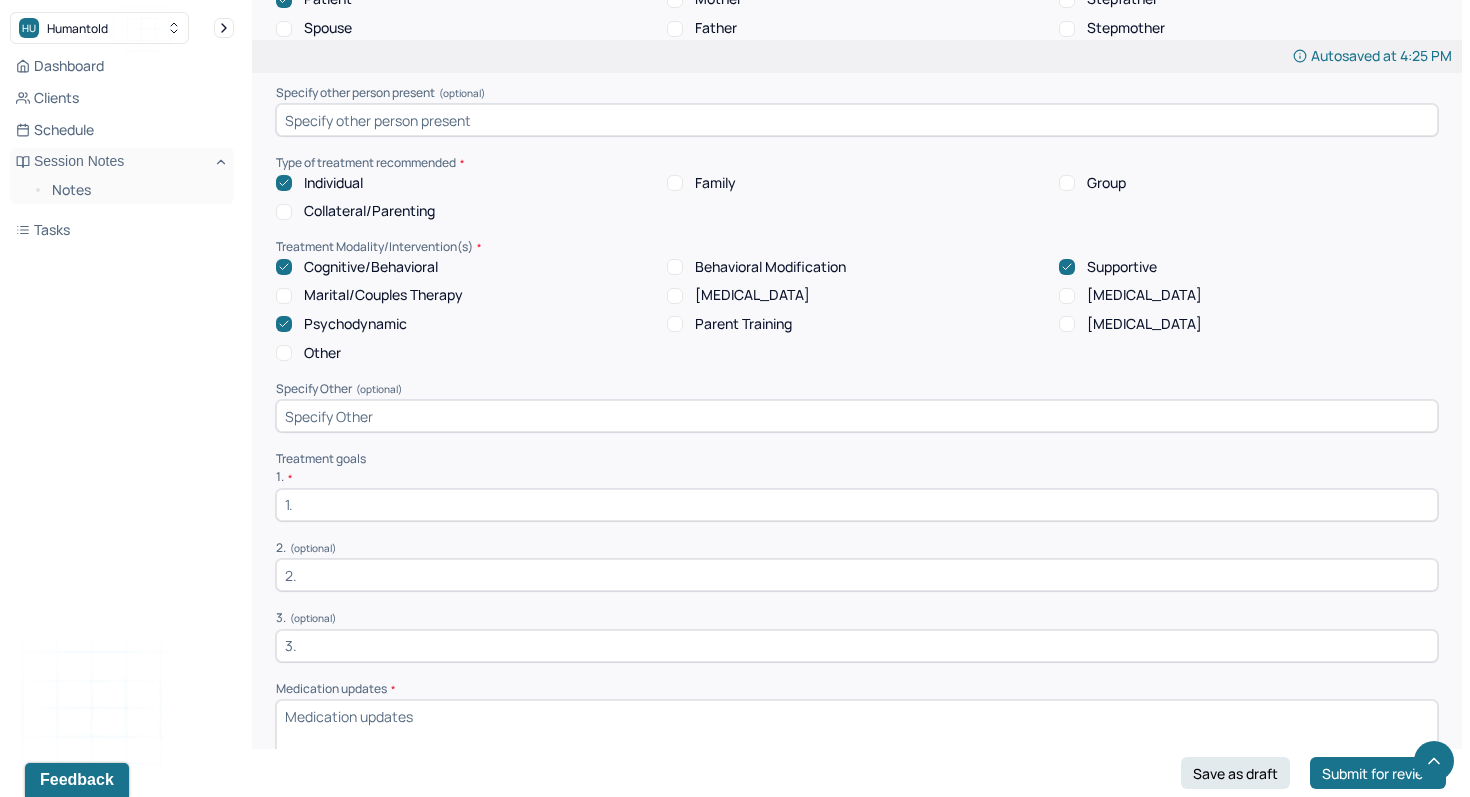 click at bounding box center [857, 505] 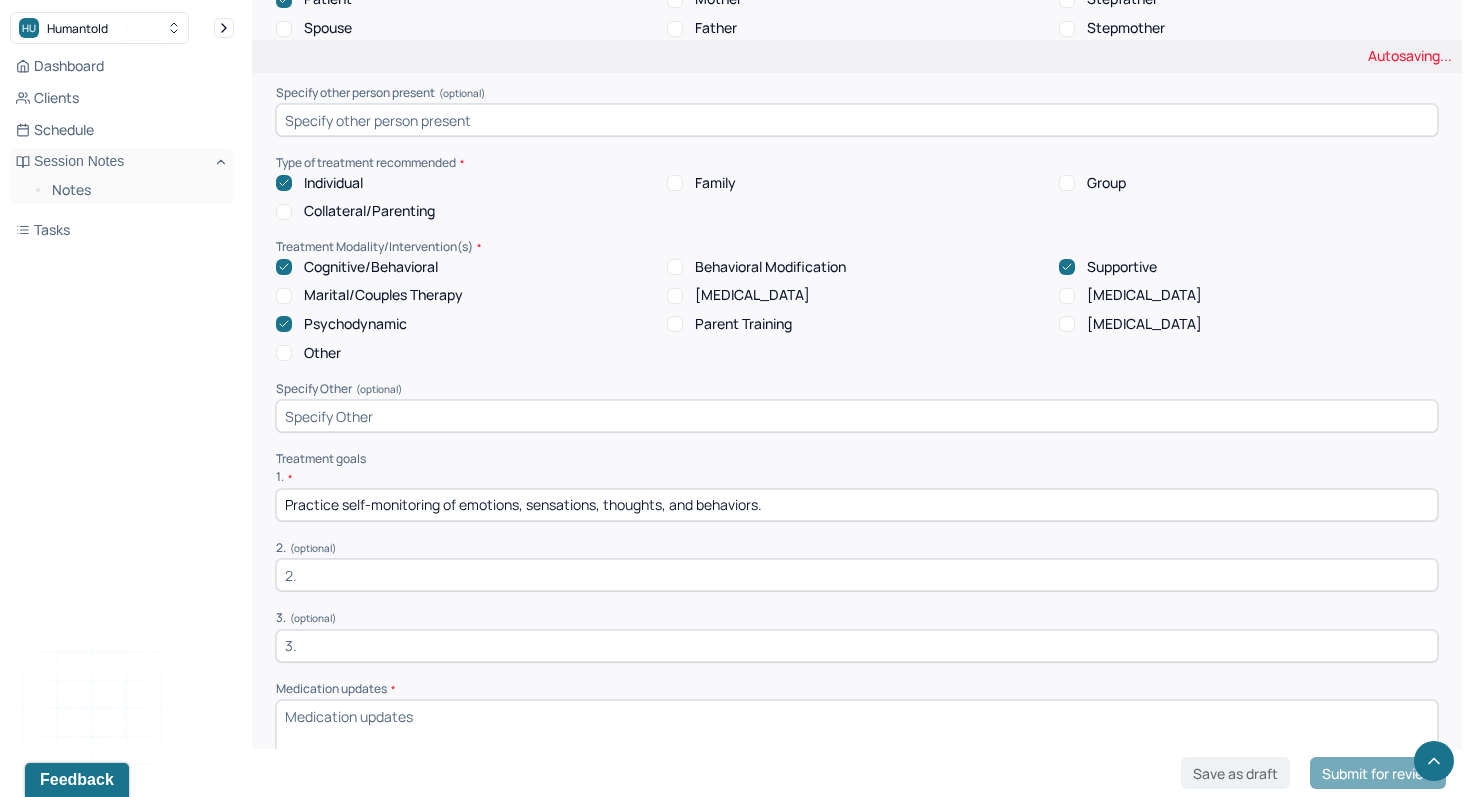 type on "Practice self-monitoring of emotions, sensations, thoughts, and behaviors." 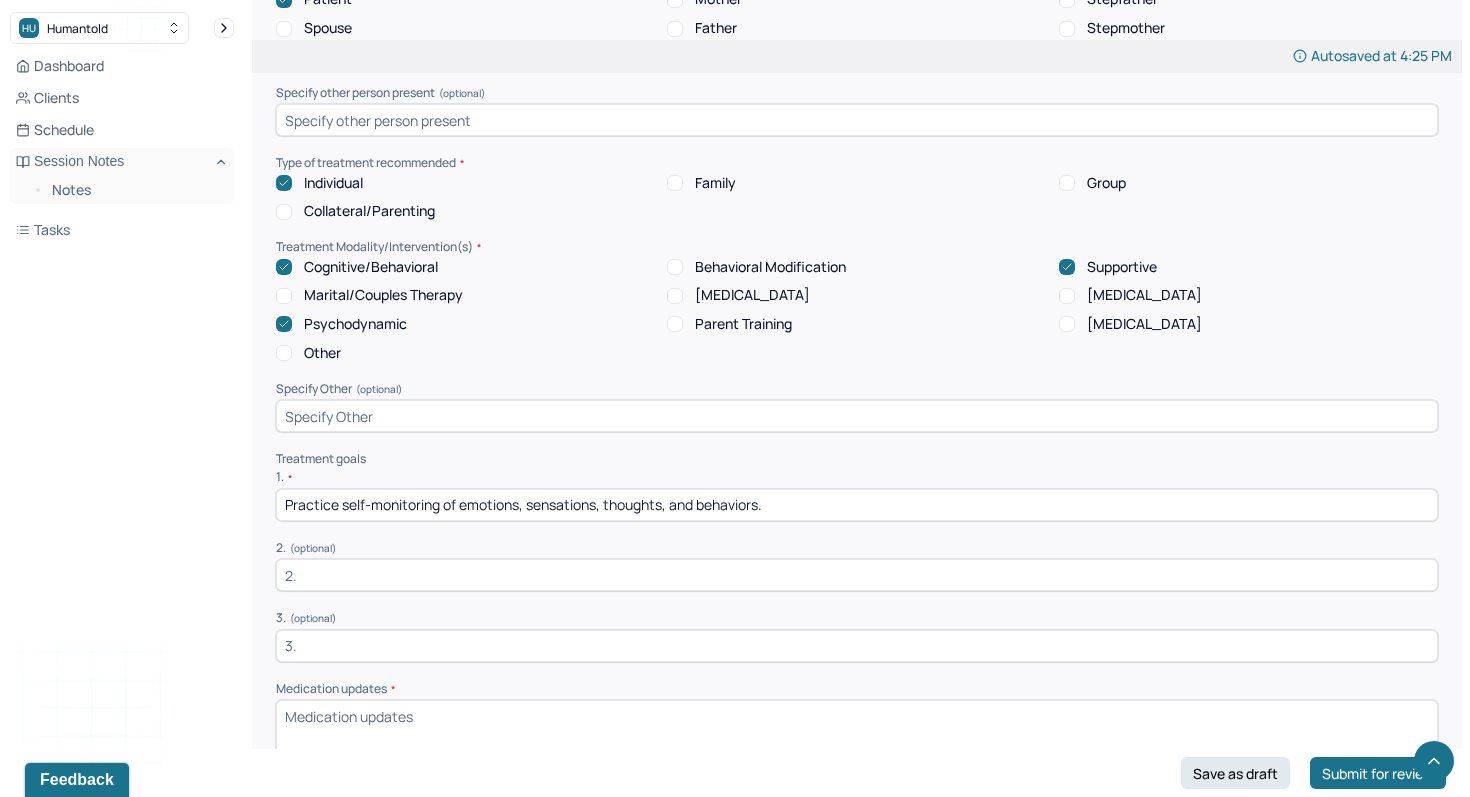 click at bounding box center [857, 575] 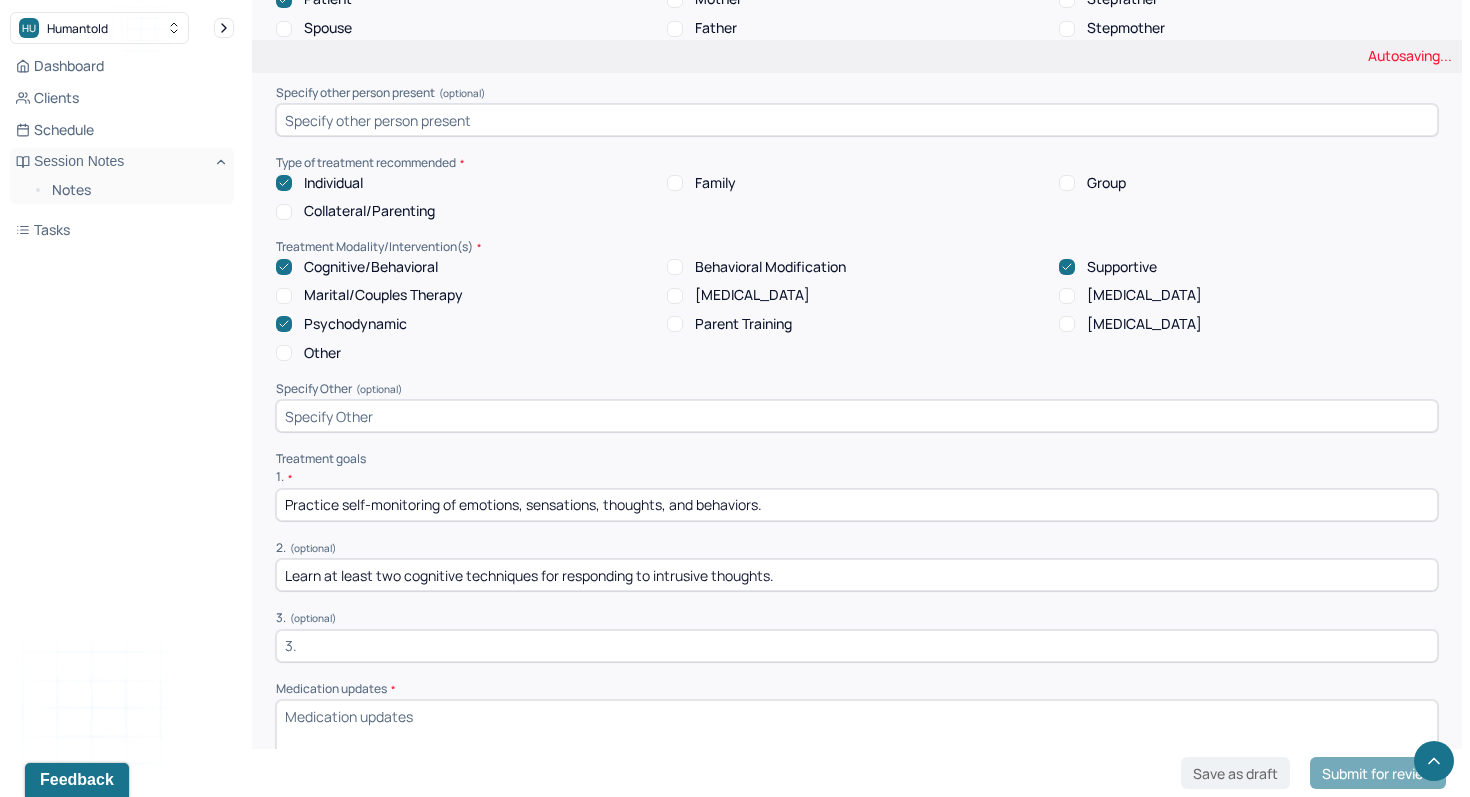 type on "Learn at least two cognitive techniques for responding to intrusive thoughts." 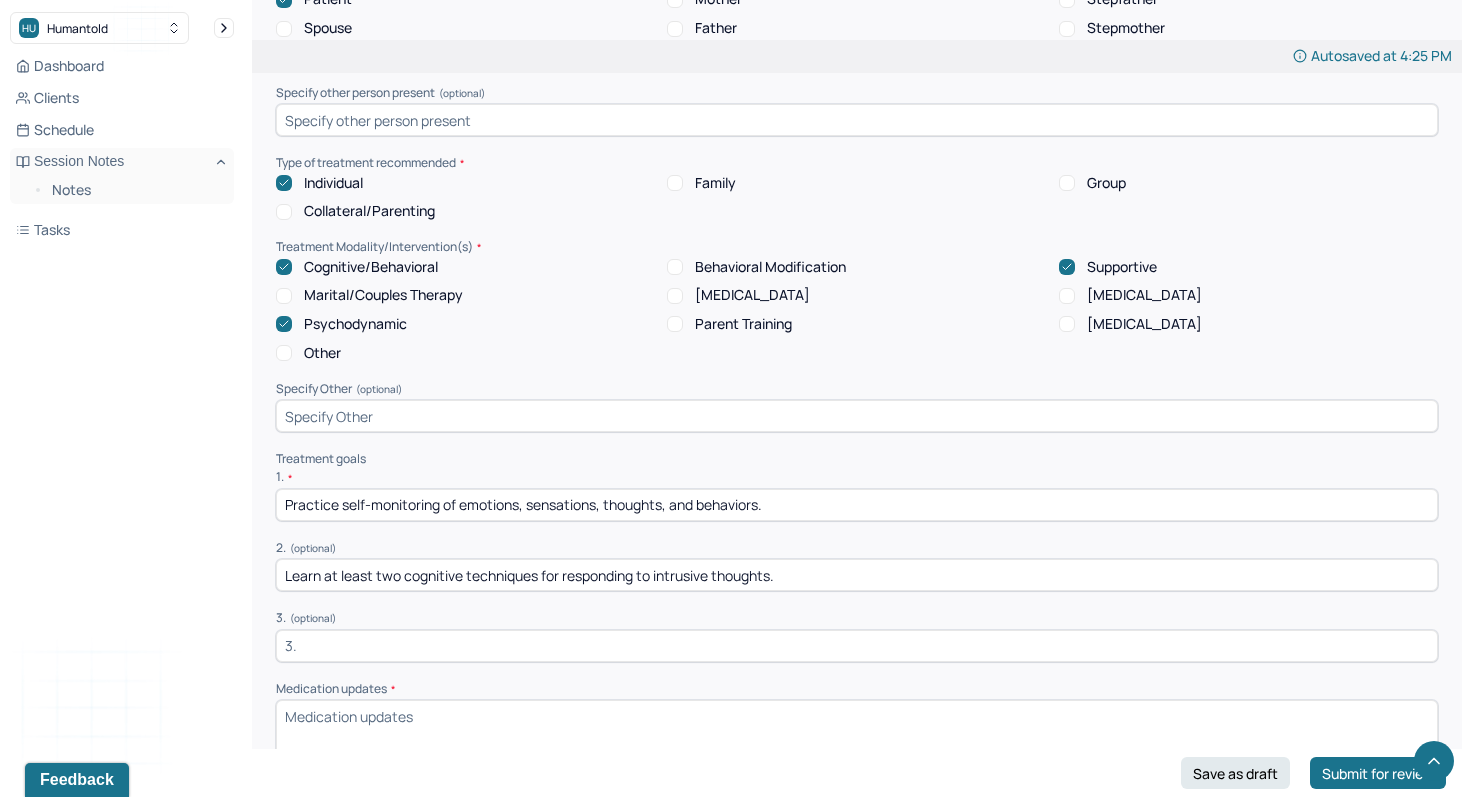 click at bounding box center (857, 646) 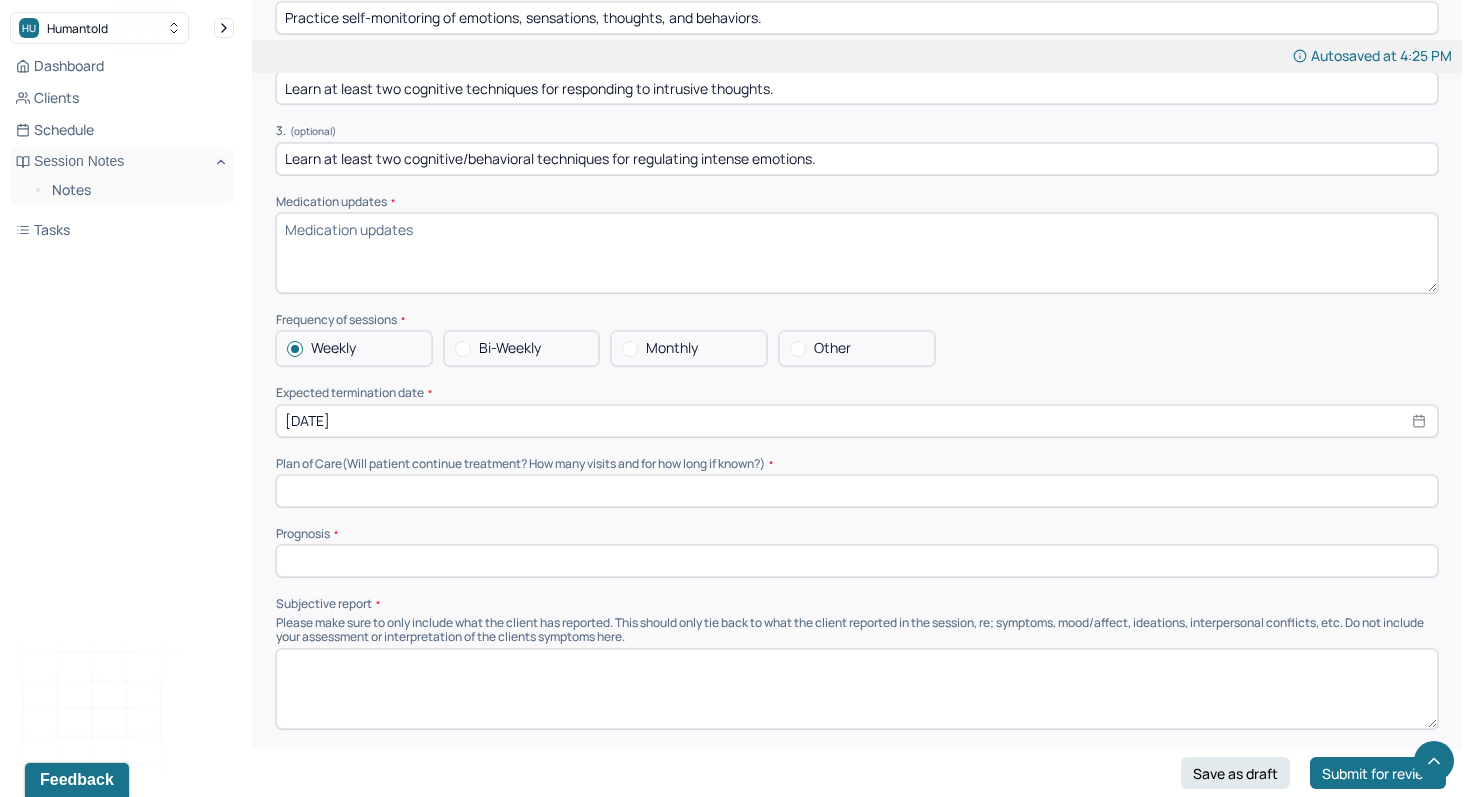 scroll, scrollTop: 4003, scrollLeft: 0, axis: vertical 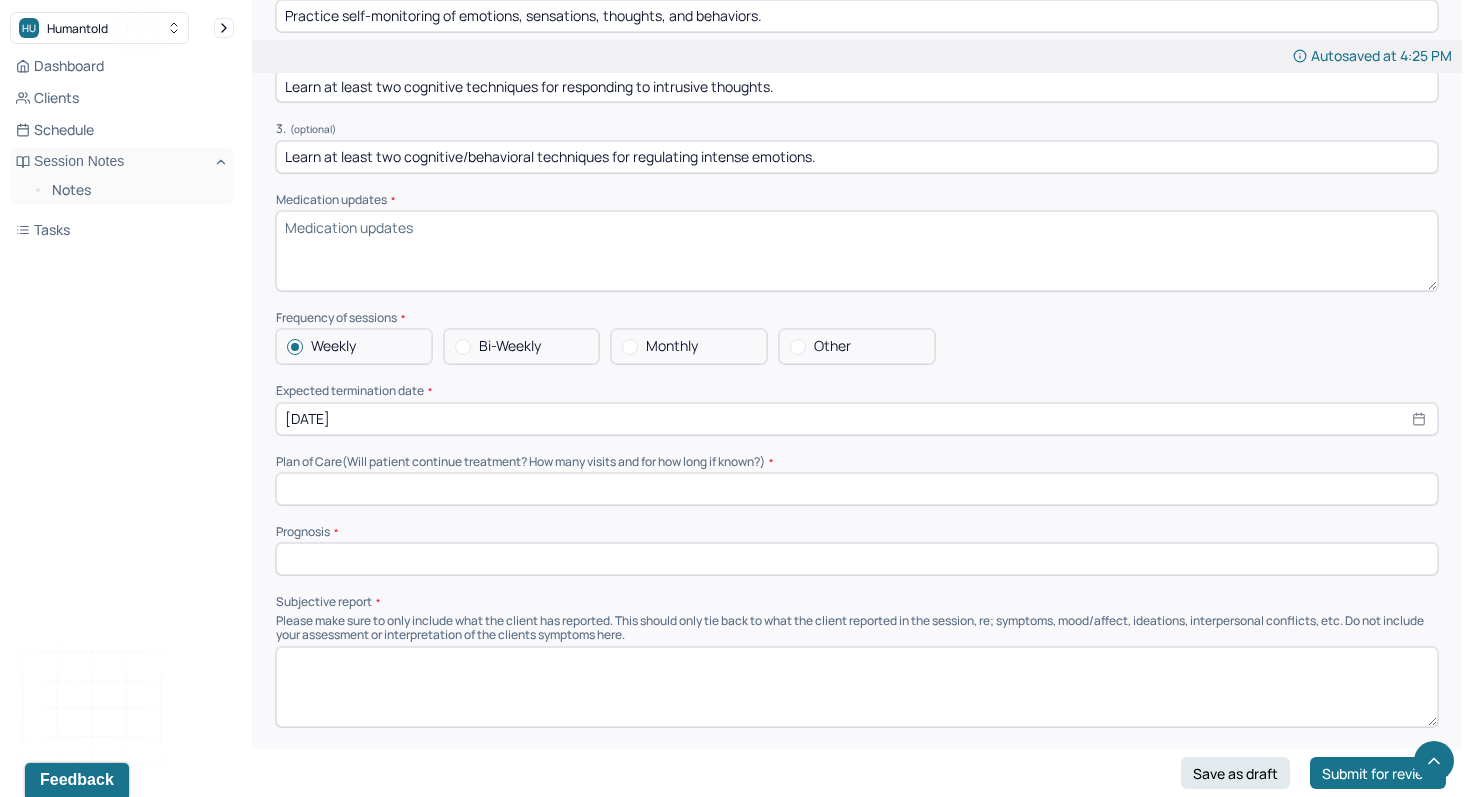 type on "Learn at least two cognitive/behavioral techniques for regulating intense emotions." 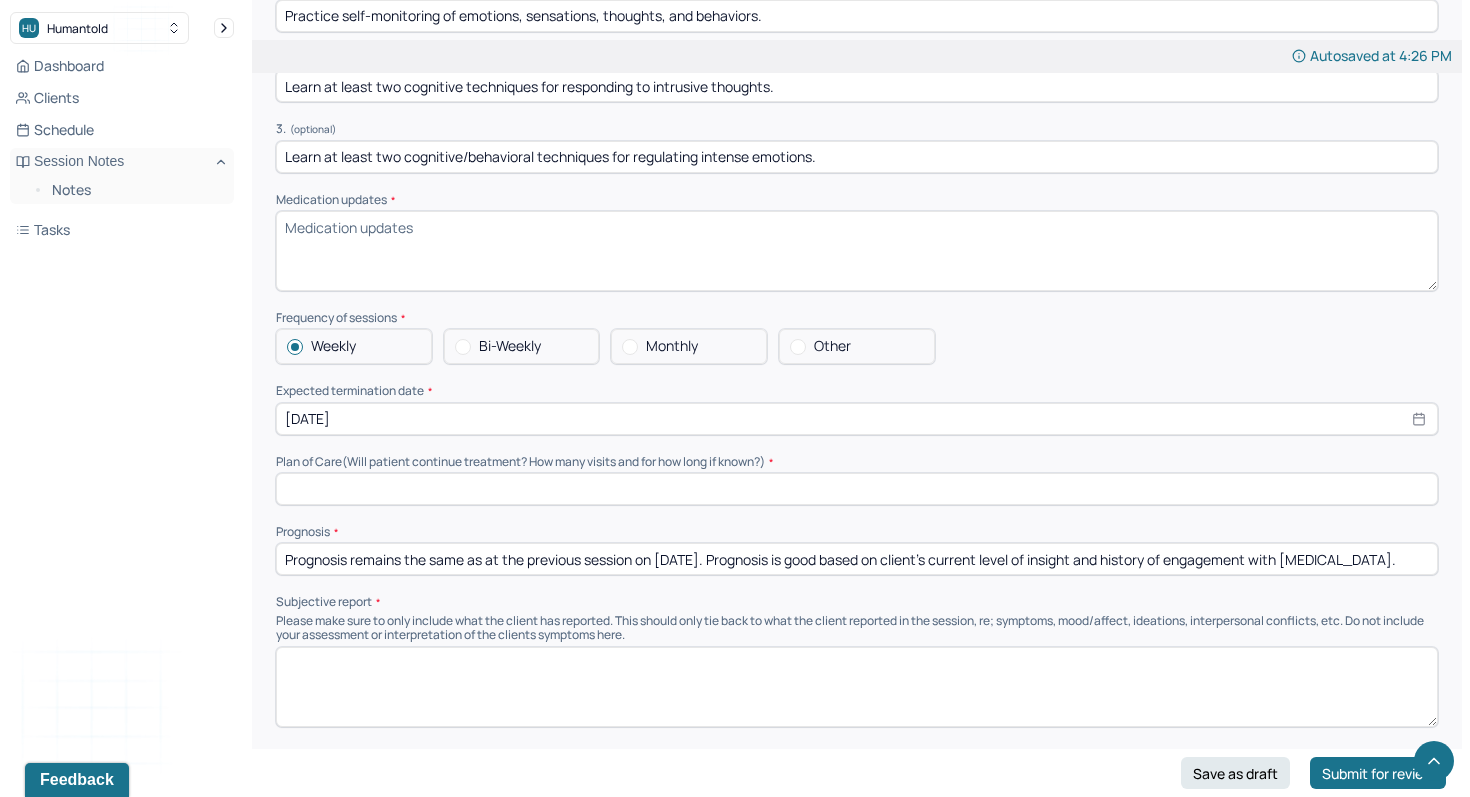 click on "Prognosis remains the same as at the previous session on [DATE]. Prognosis is good based on client's current level of insight and history of engagement with [MEDICAL_DATA]." at bounding box center (857, 559) 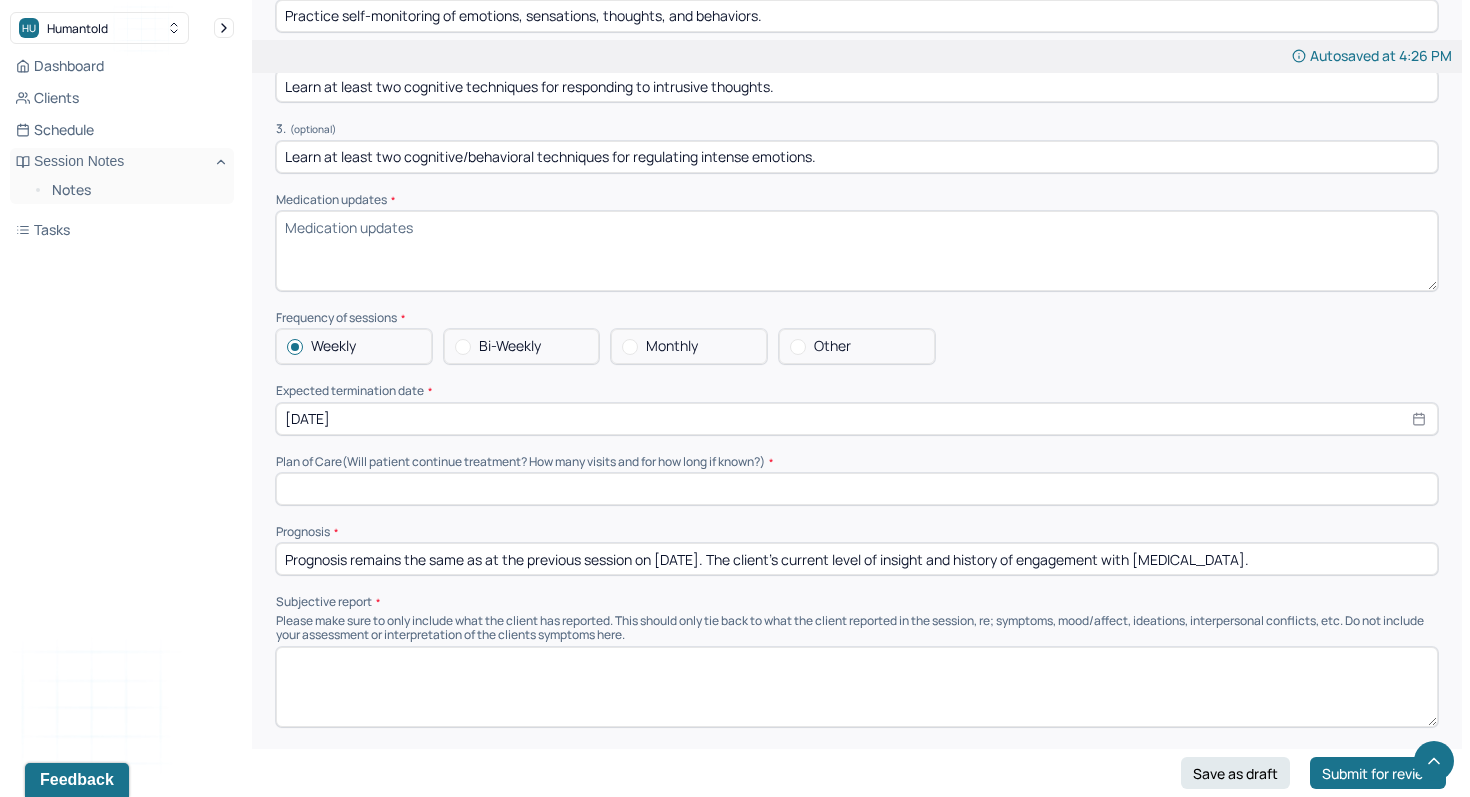 drag, startPoint x: 756, startPoint y: 536, endPoint x: 806, endPoint y: 539, distance: 50.08992 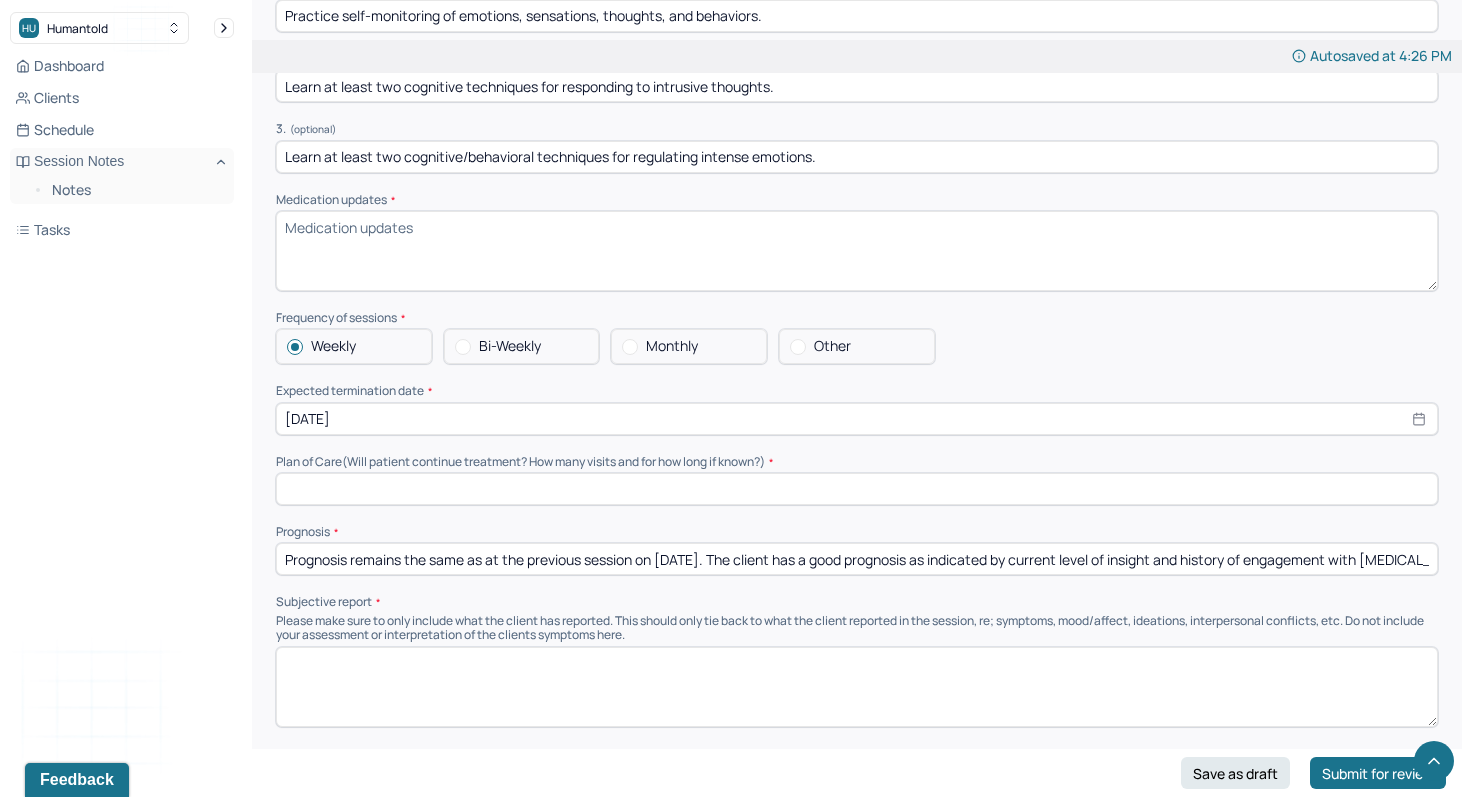 scroll, scrollTop: 0, scrollLeft: 57, axis: horizontal 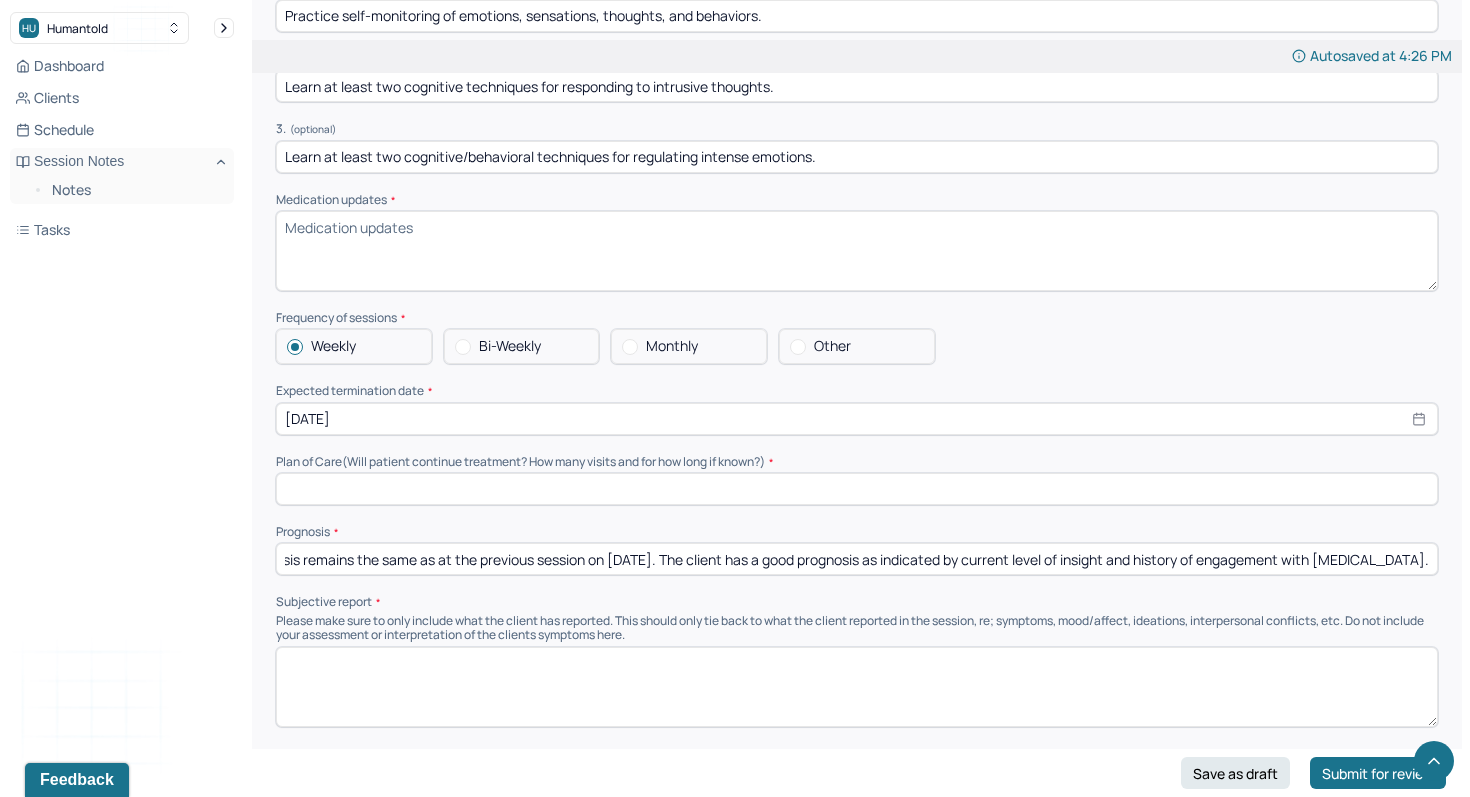 drag, startPoint x: 1208, startPoint y: 535, endPoint x: 1424, endPoint y: 542, distance: 216.1134 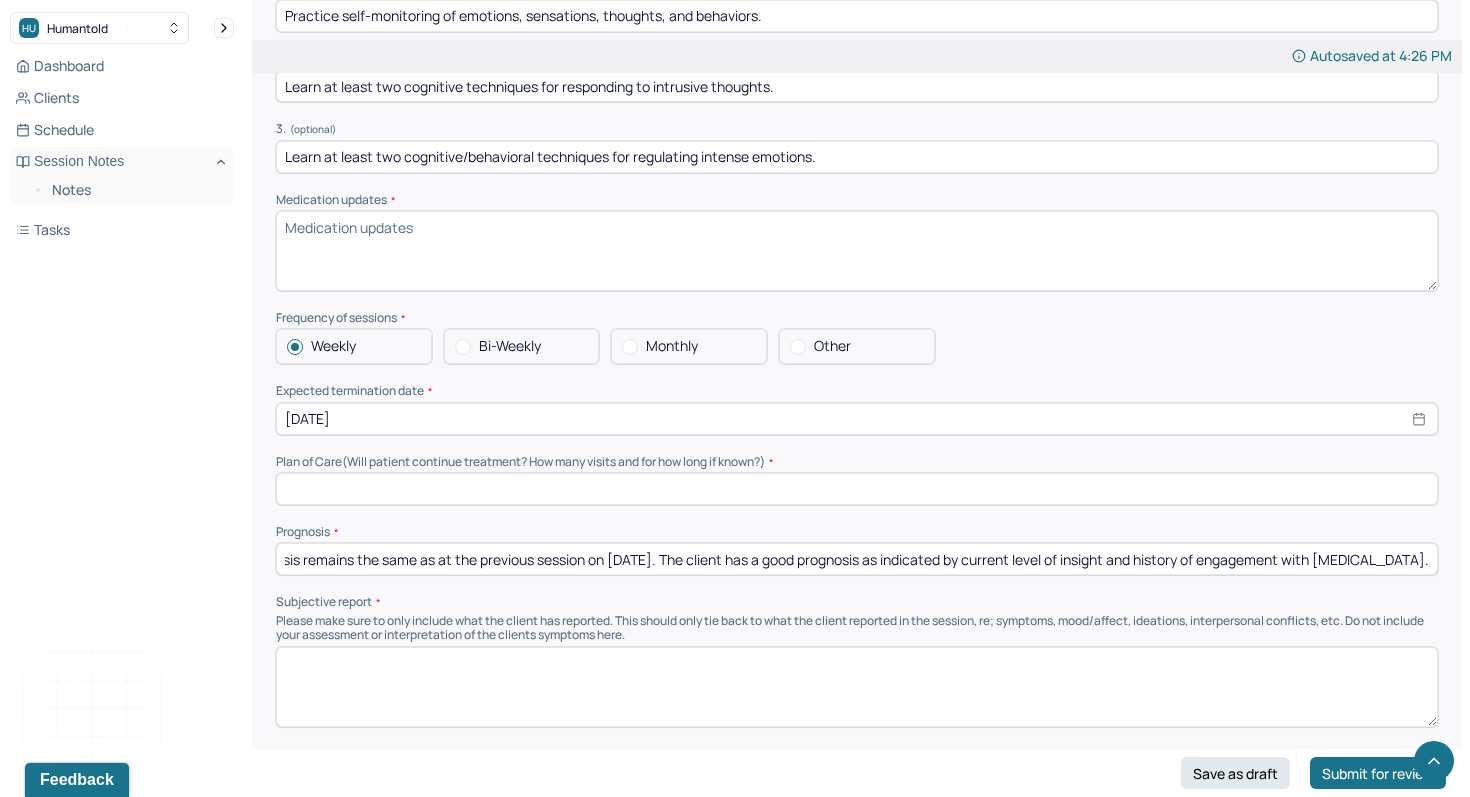 click on "Prognosis remains the same as at the previous session on 7/14/2025. The client has a good prognosis as indicated by current level of insight and history of engagement with psychotherapy." at bounding box center (857, 559) 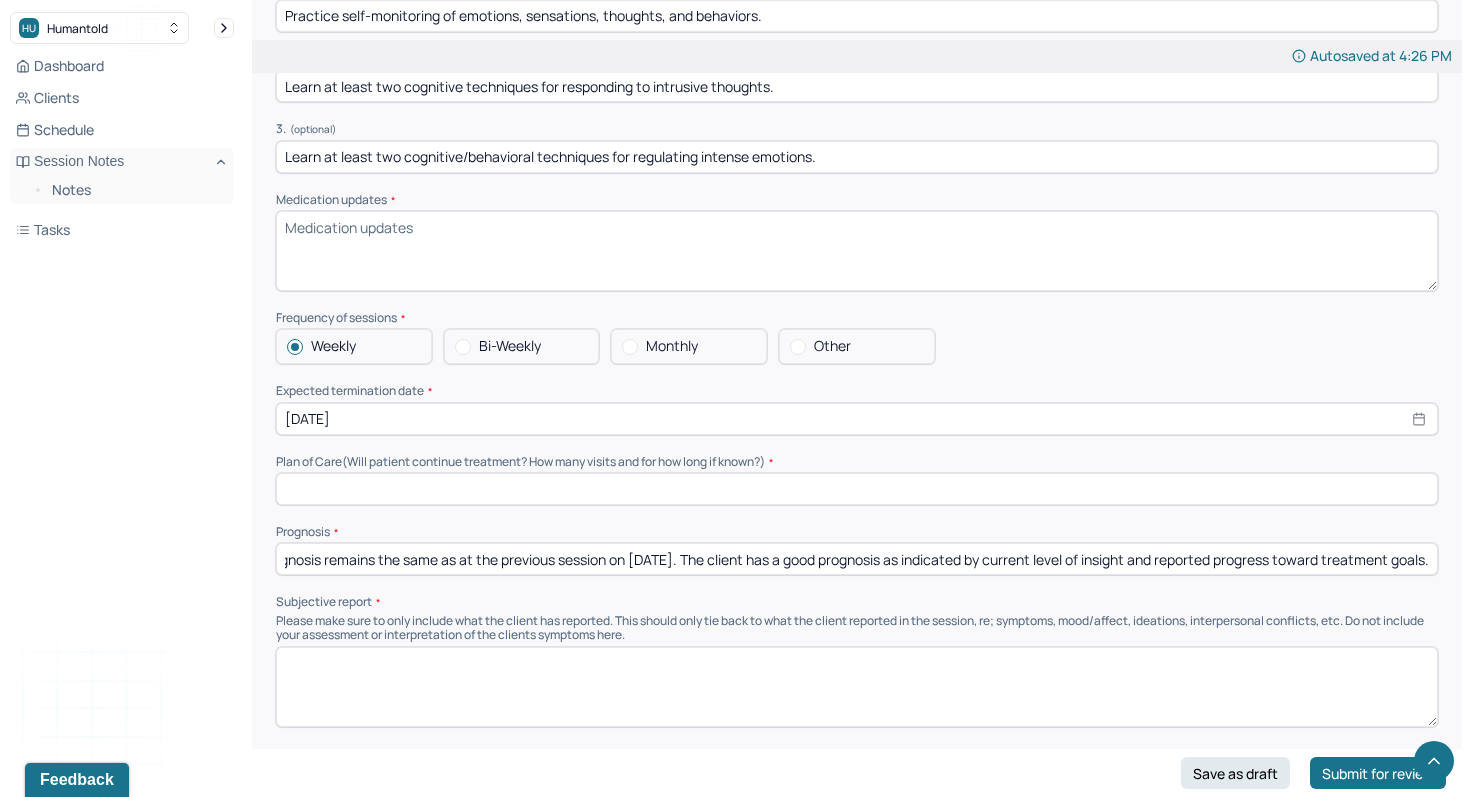 scroll, scrollTop: 0, scrollLeft: 49, axis: horizontal 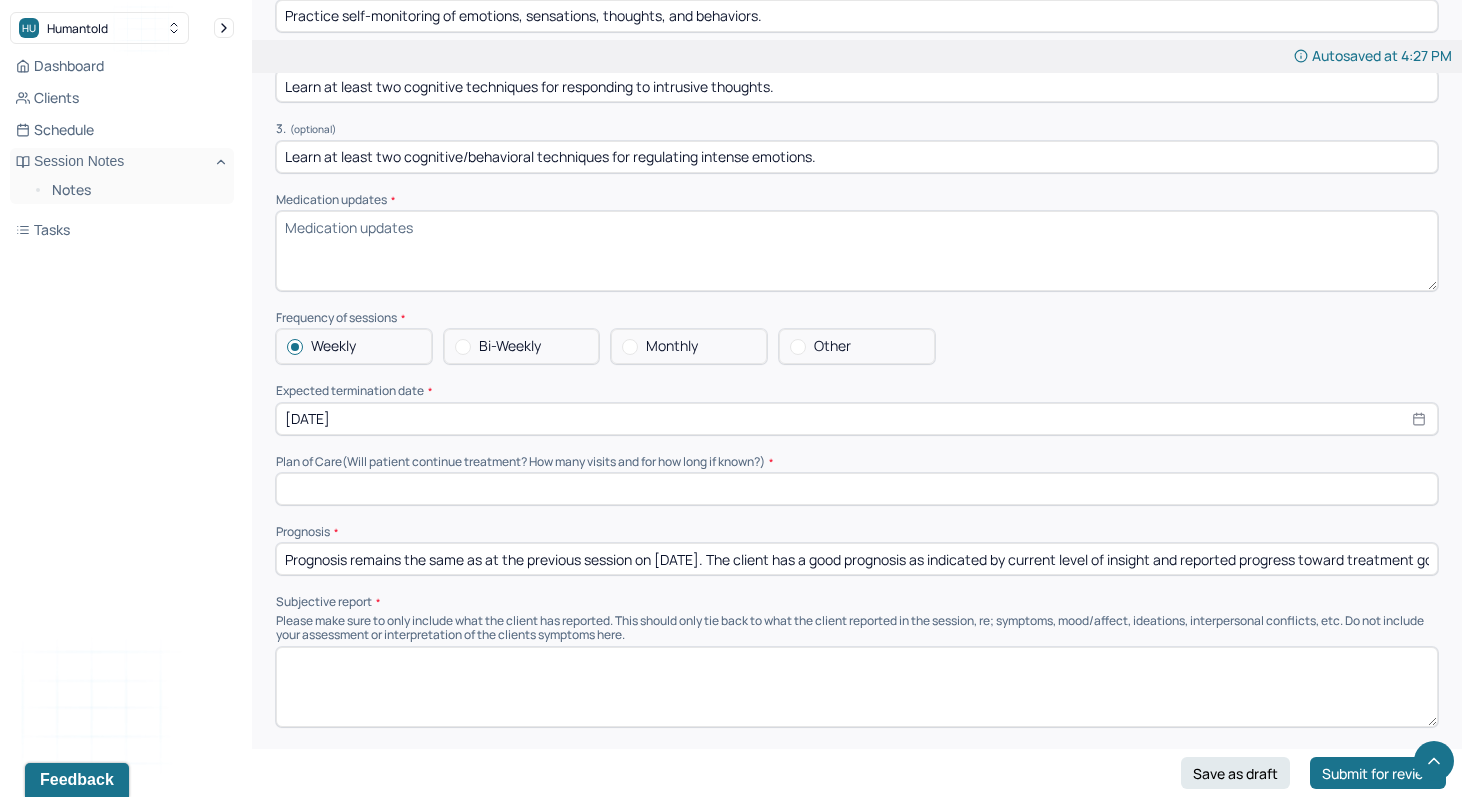 drag, startPoint x: 677, startPoint y: 531, endPoint x: 191, endPoint y: 479, distance: 488.774 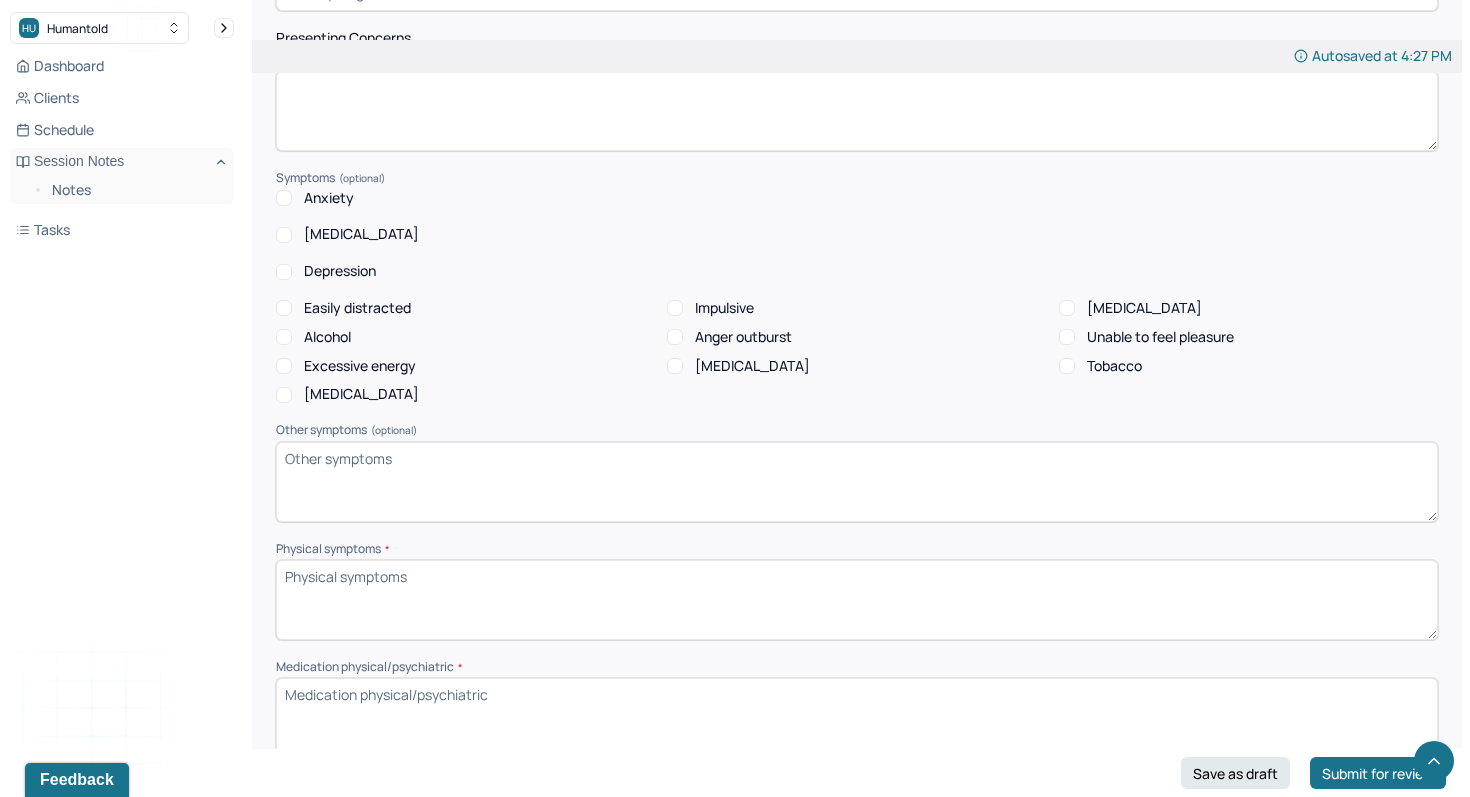 scroll, scrollTop: 869, scrollLeft: 0, axis: vertical 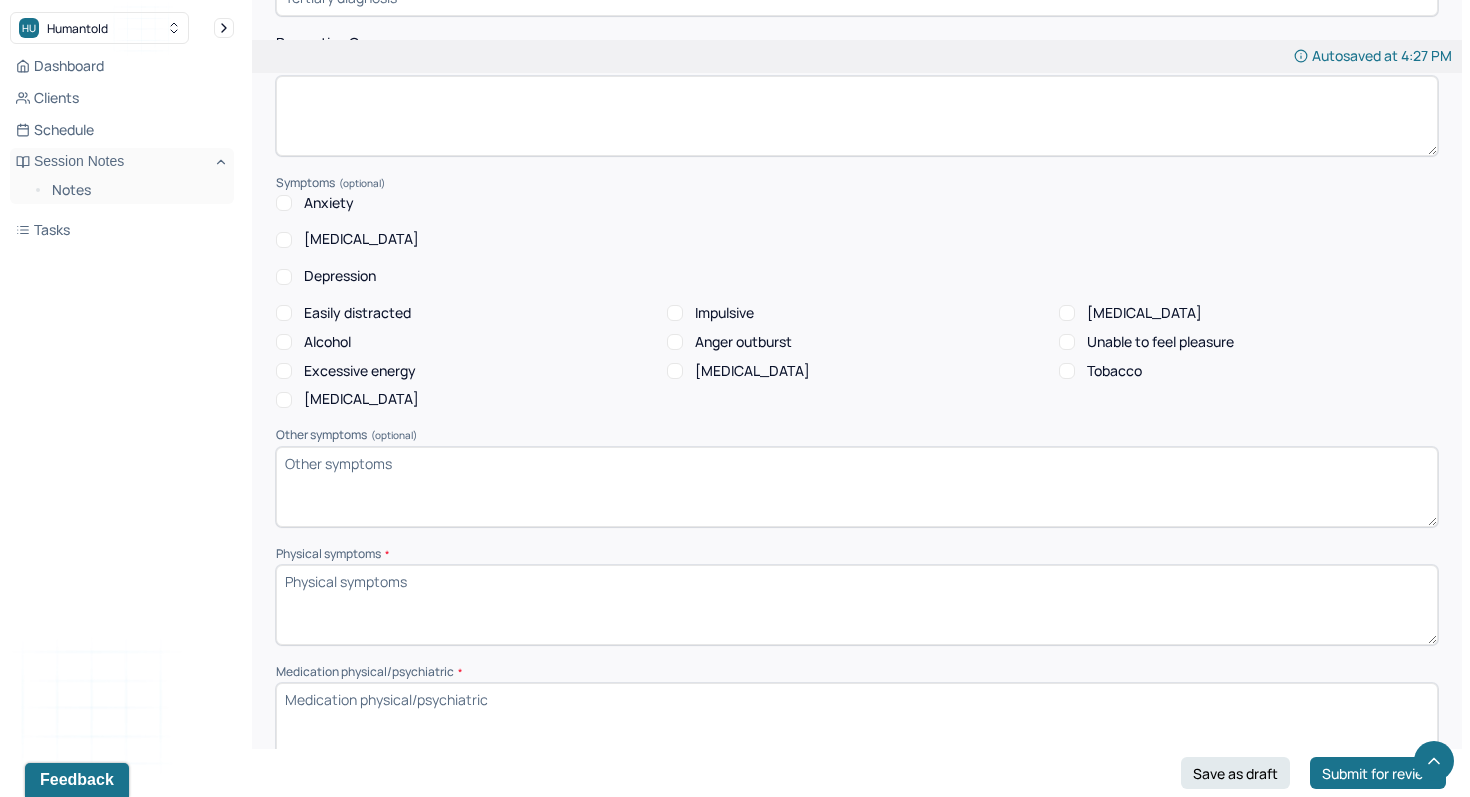 type on "The client has a good prognosis as indicated by current level of insight and reported progress toward treatment goals." 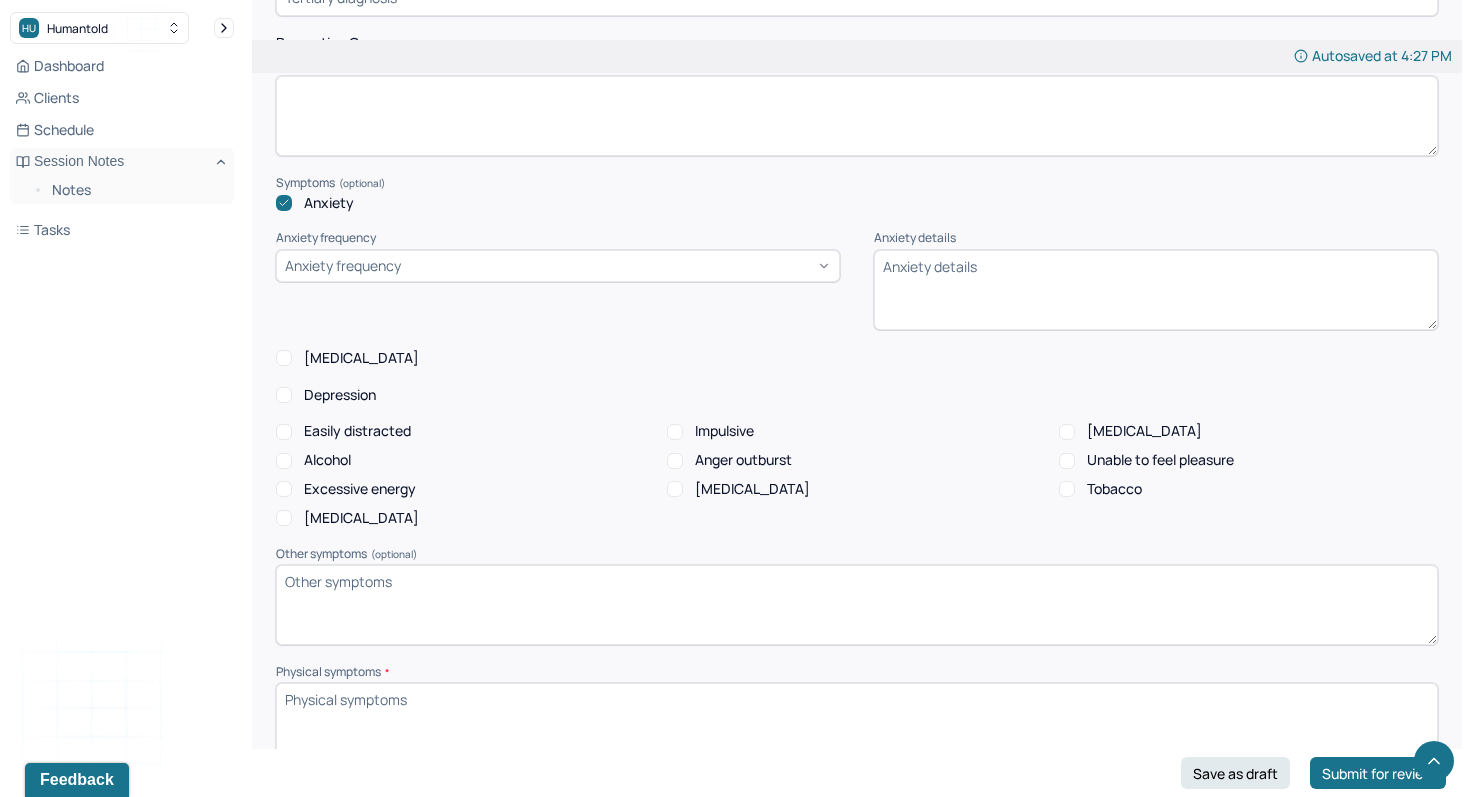 click on "Anxiety frequency" at bounding box center (343, 265) 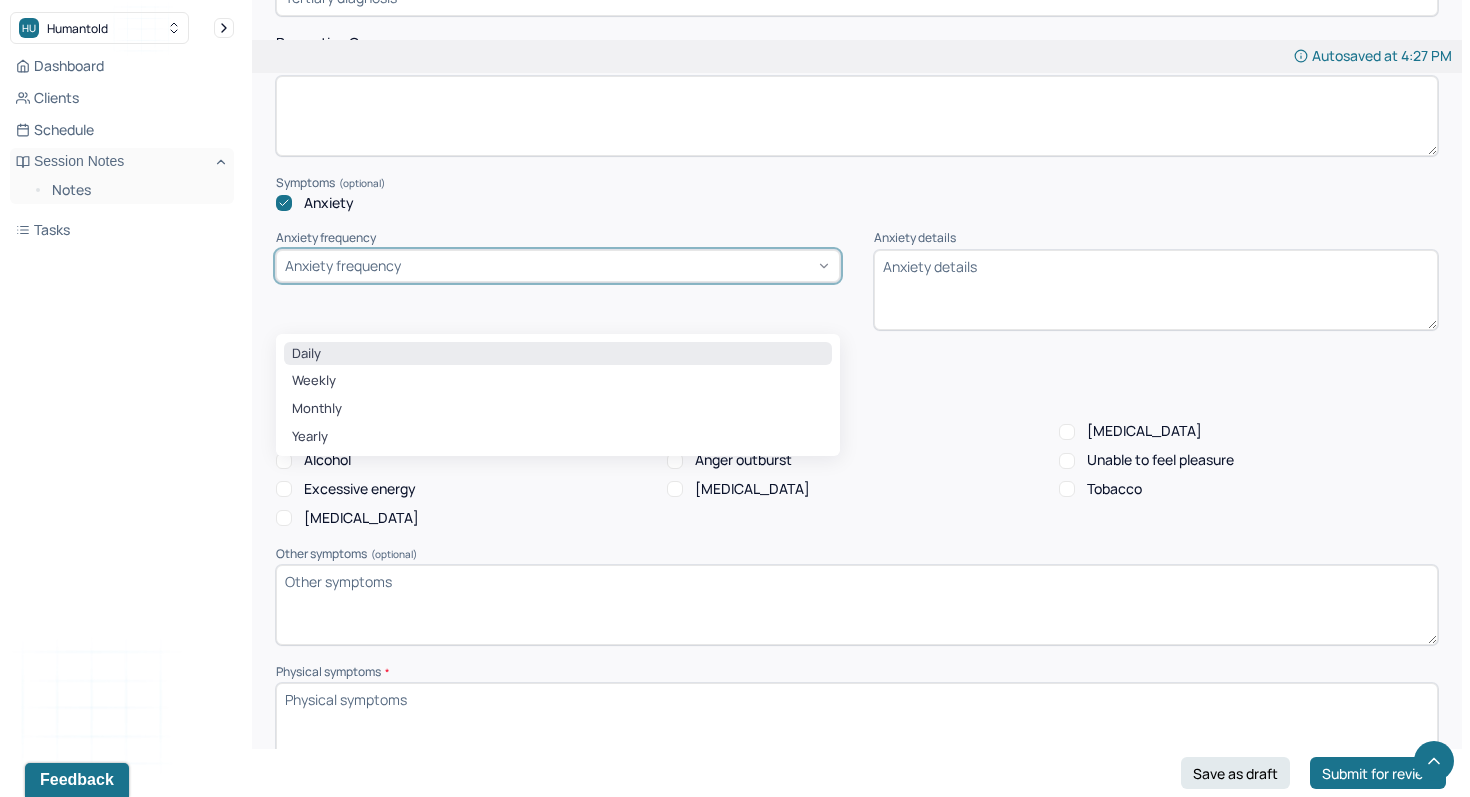 click on "Daily" at bounding box center [558, 354] 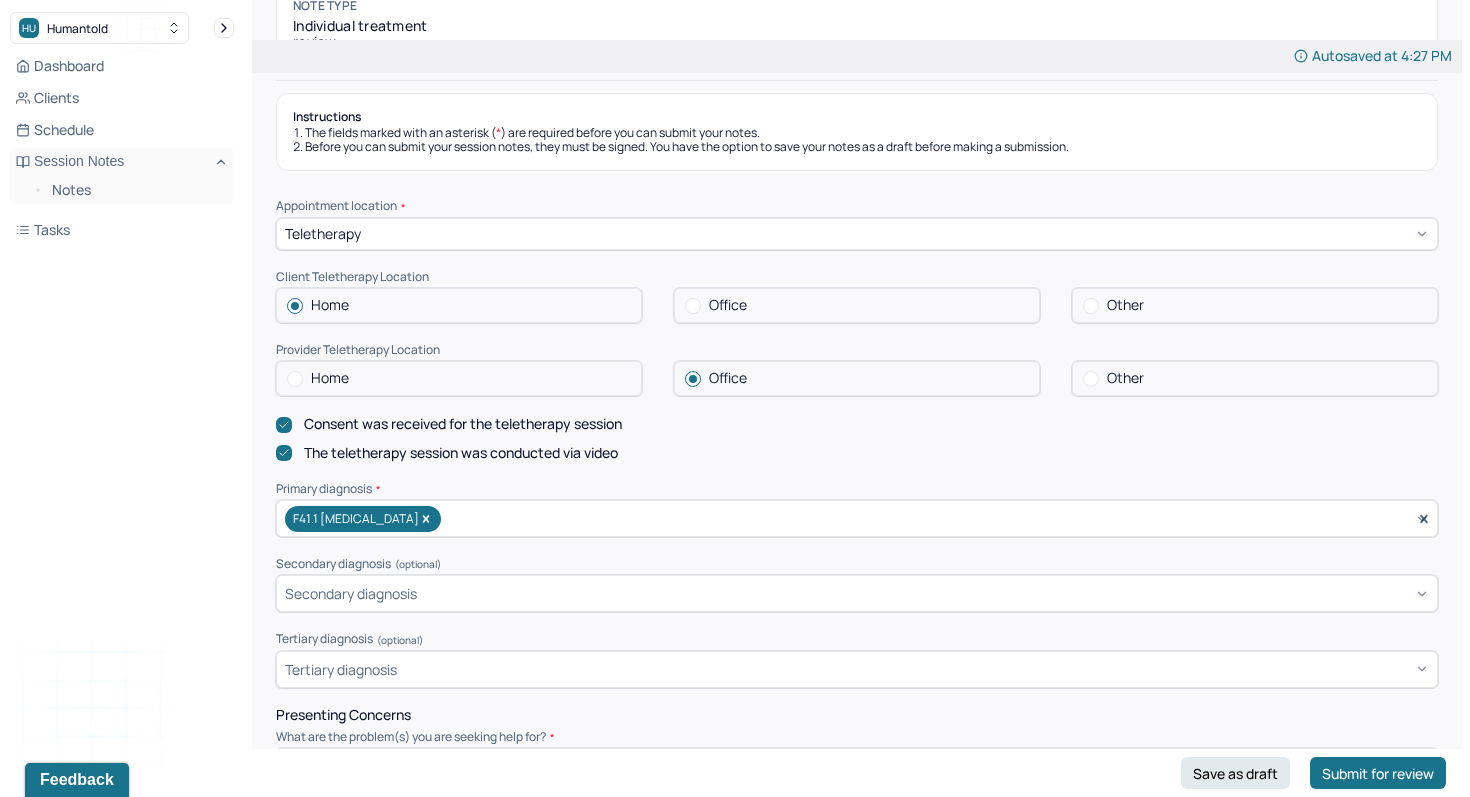 scroll, scrollTop: 0, scrollLeft: 0, axis: both 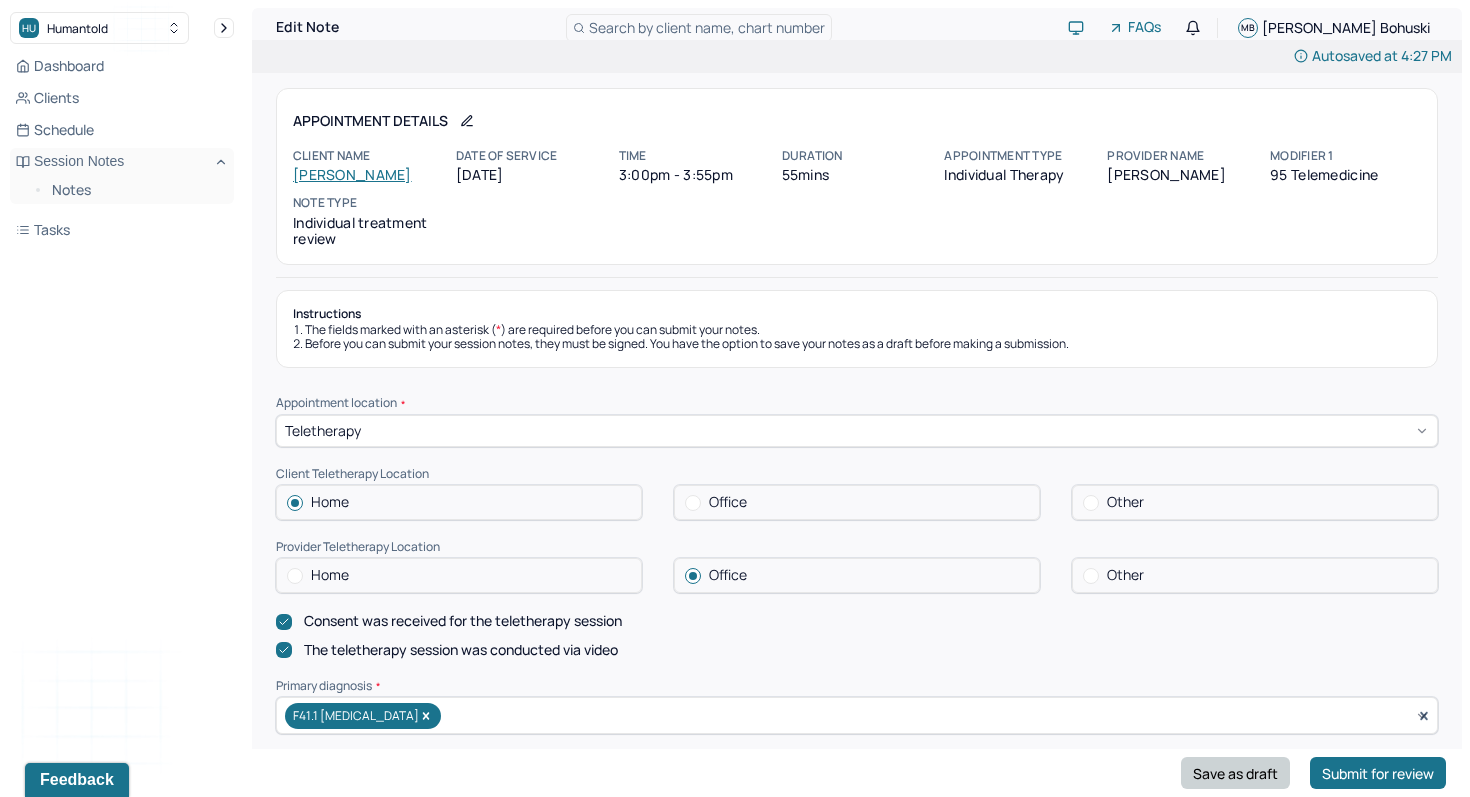 click on "Save as draft" at bounding box center [1235, 773] 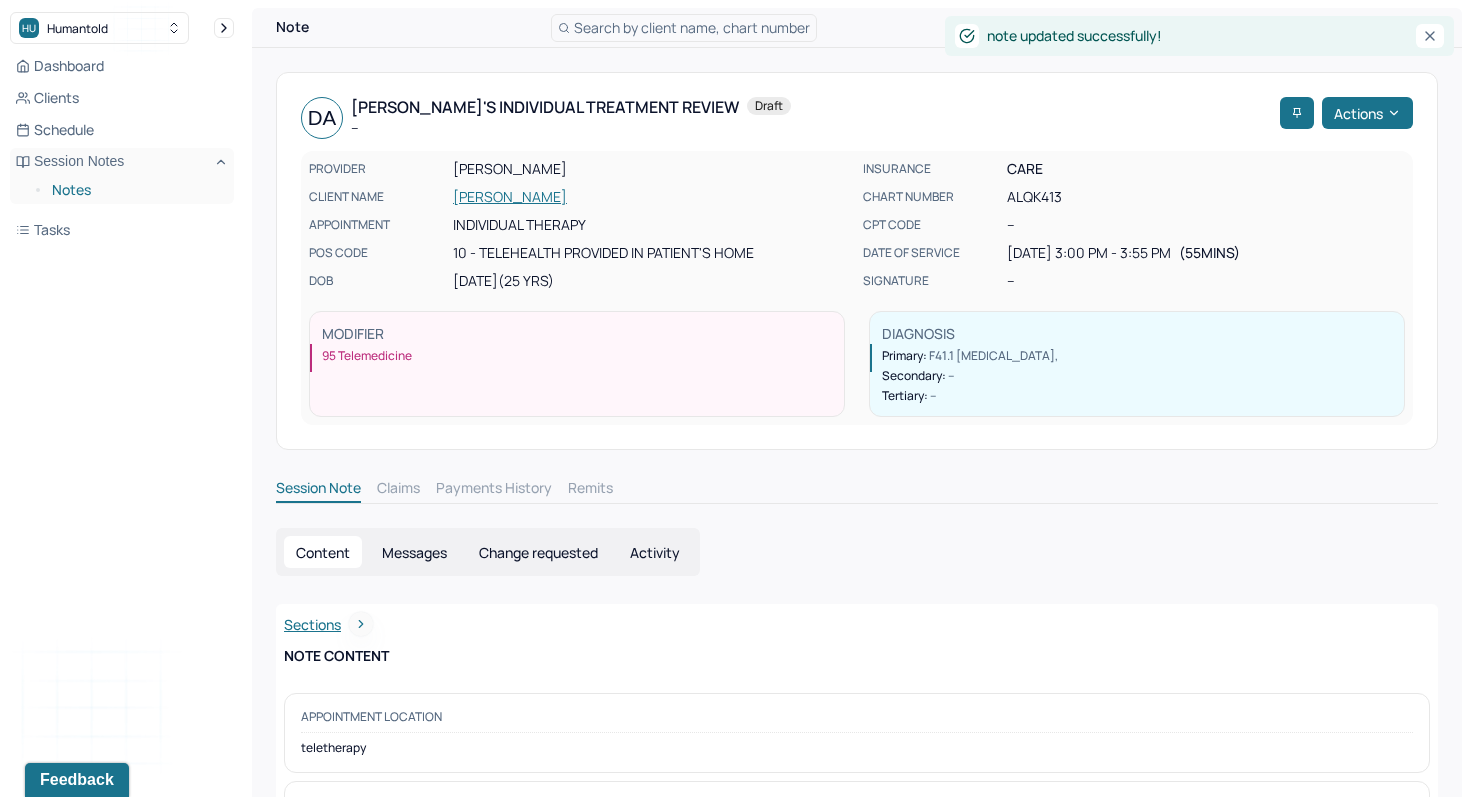 click on "Notes" at bounding box center [135, 190] 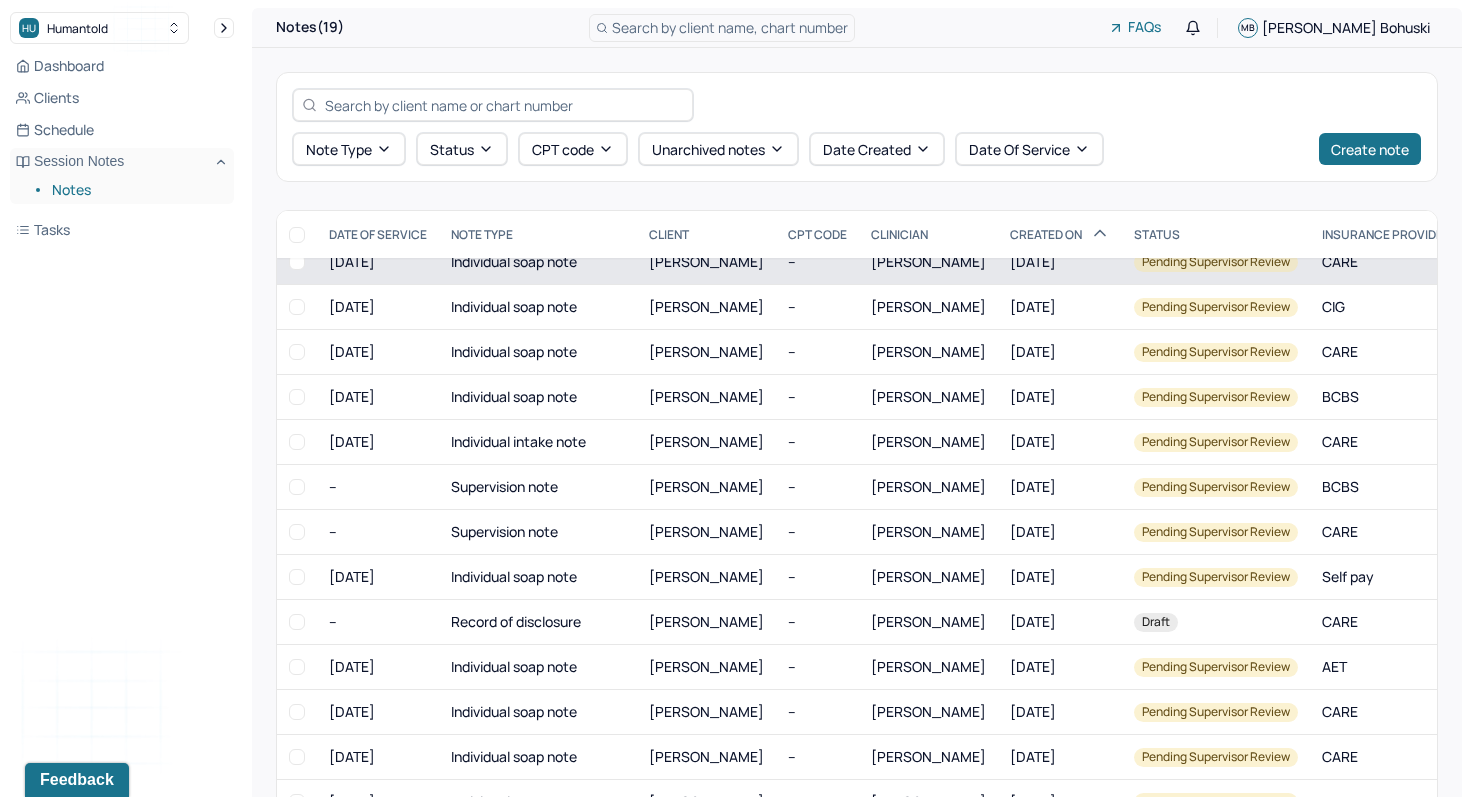 scroll, scrollTop: 265, scrollLeft: 0, axis: vertical 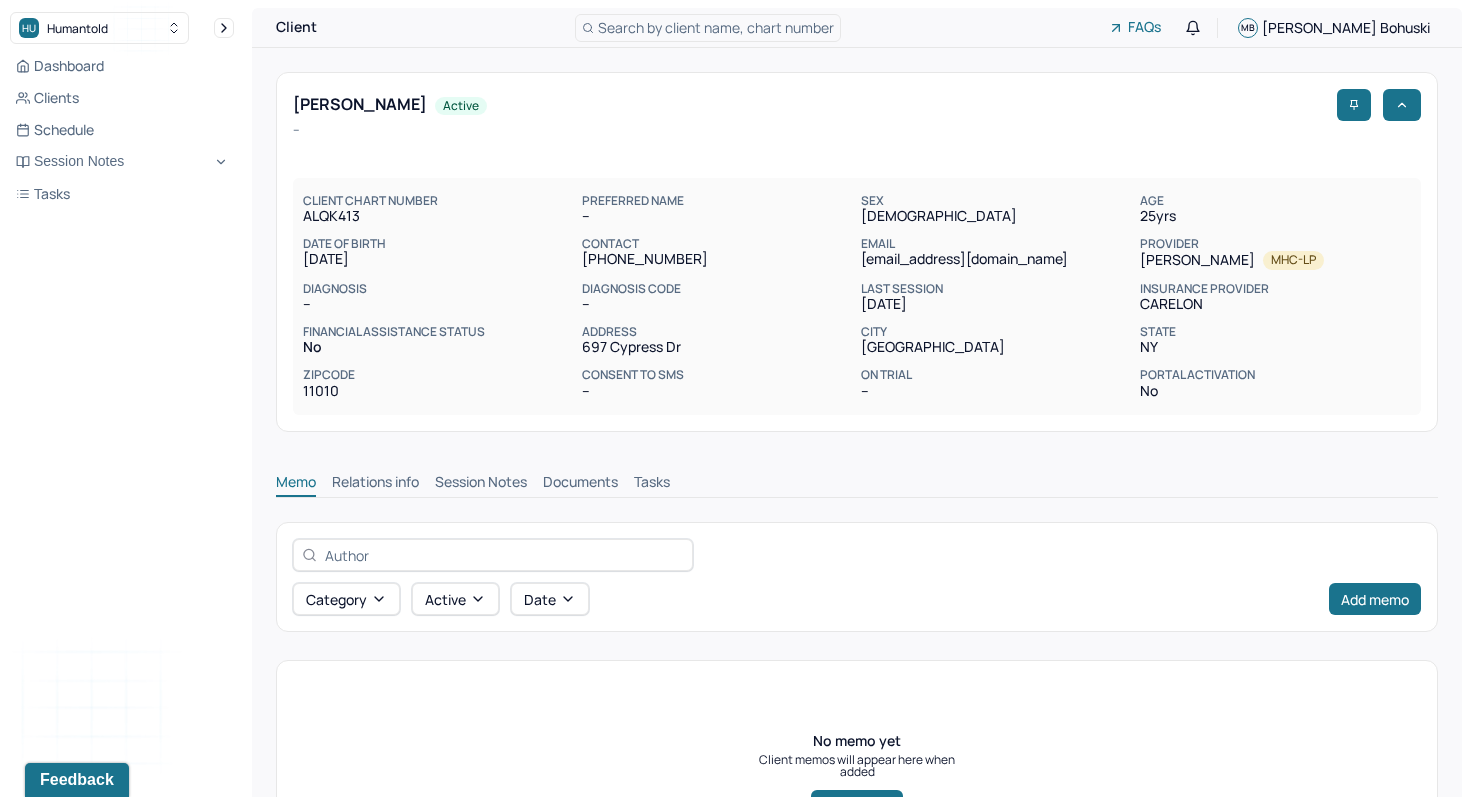 click on "Memo Relations info Session Notes Documents Tasks" at bounding box center [857, 477] 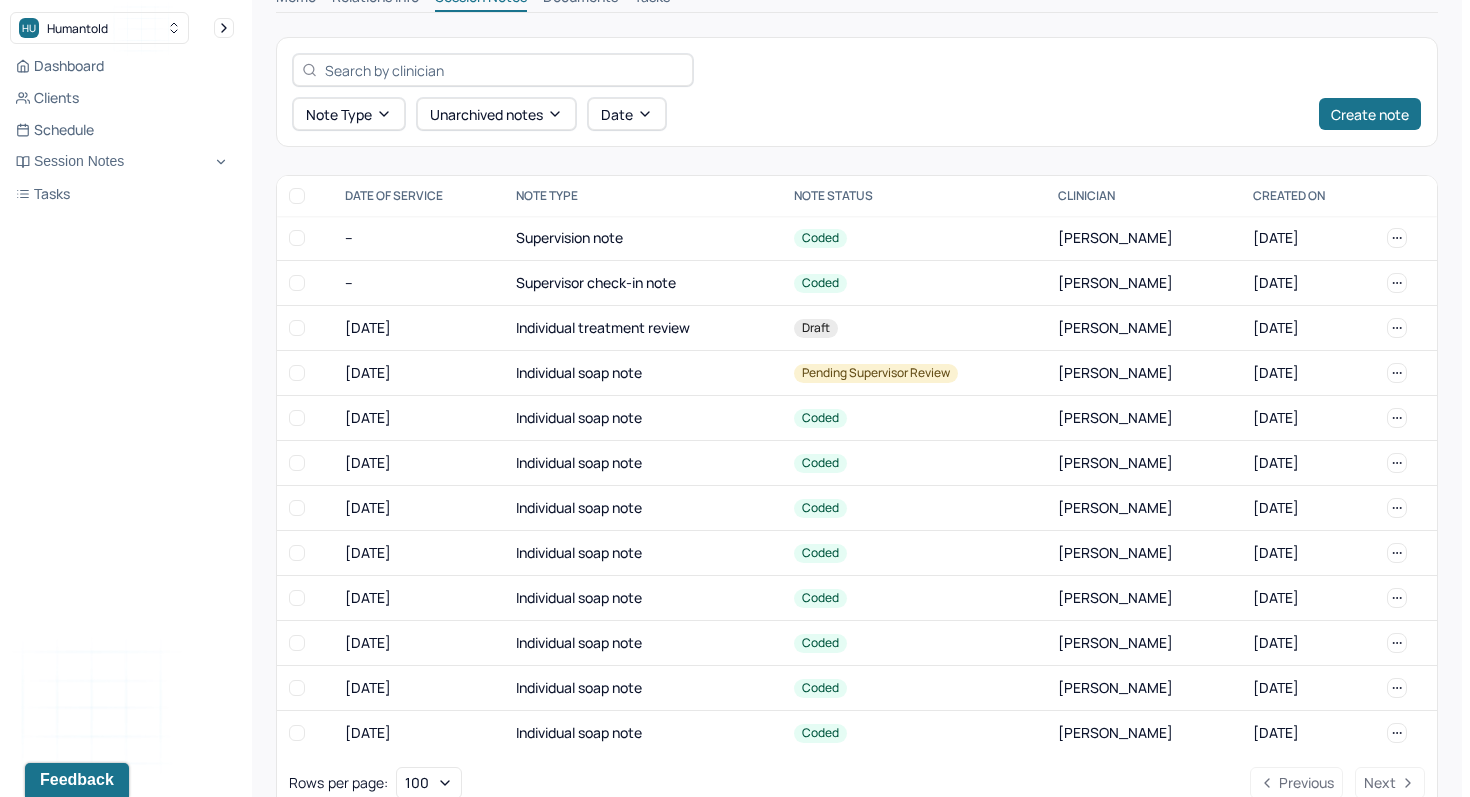 scroll, scrollTop: 496, scrollLeft: 0, axis: vertical 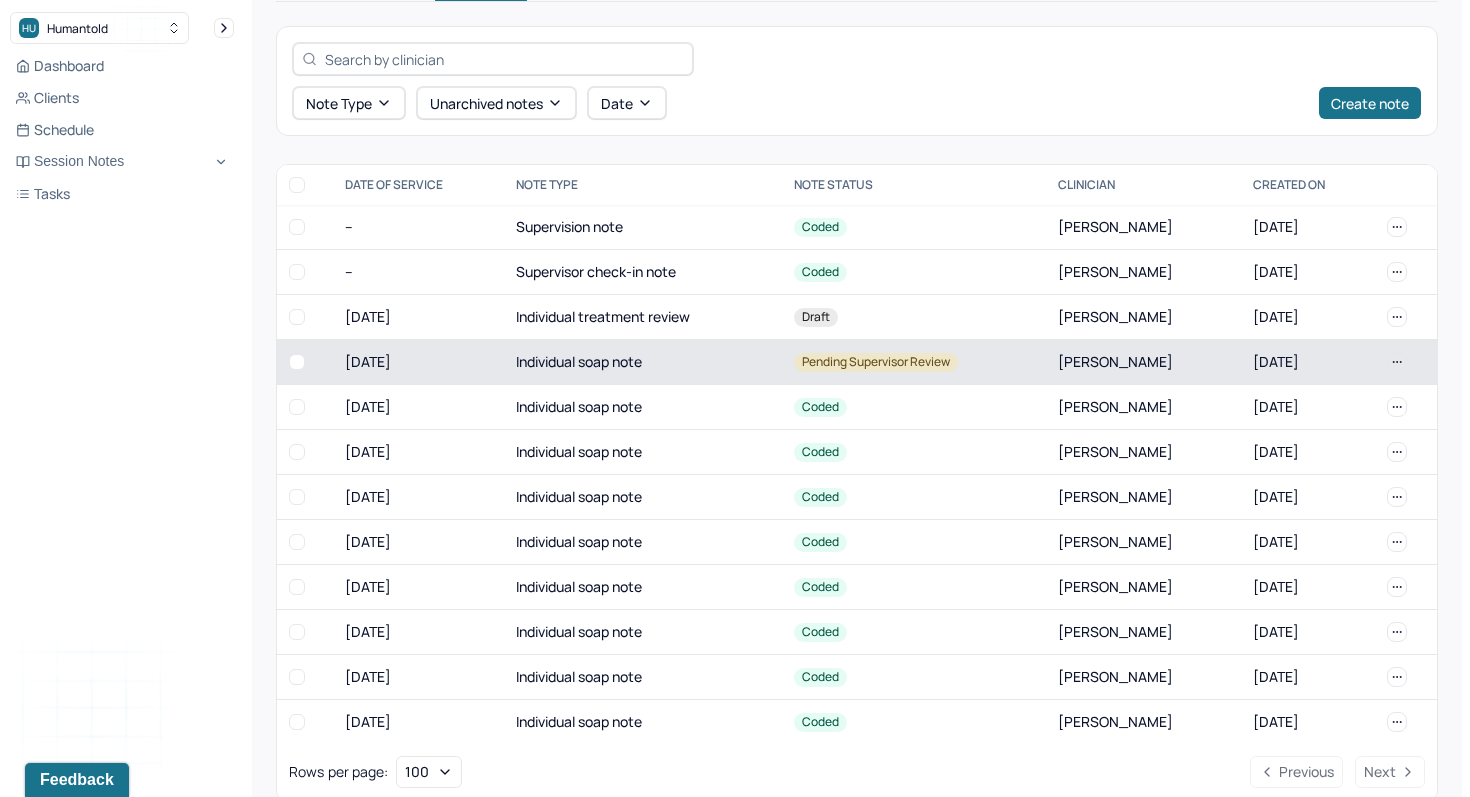 click on "Individual soap note" at bounding box center [643, 362] 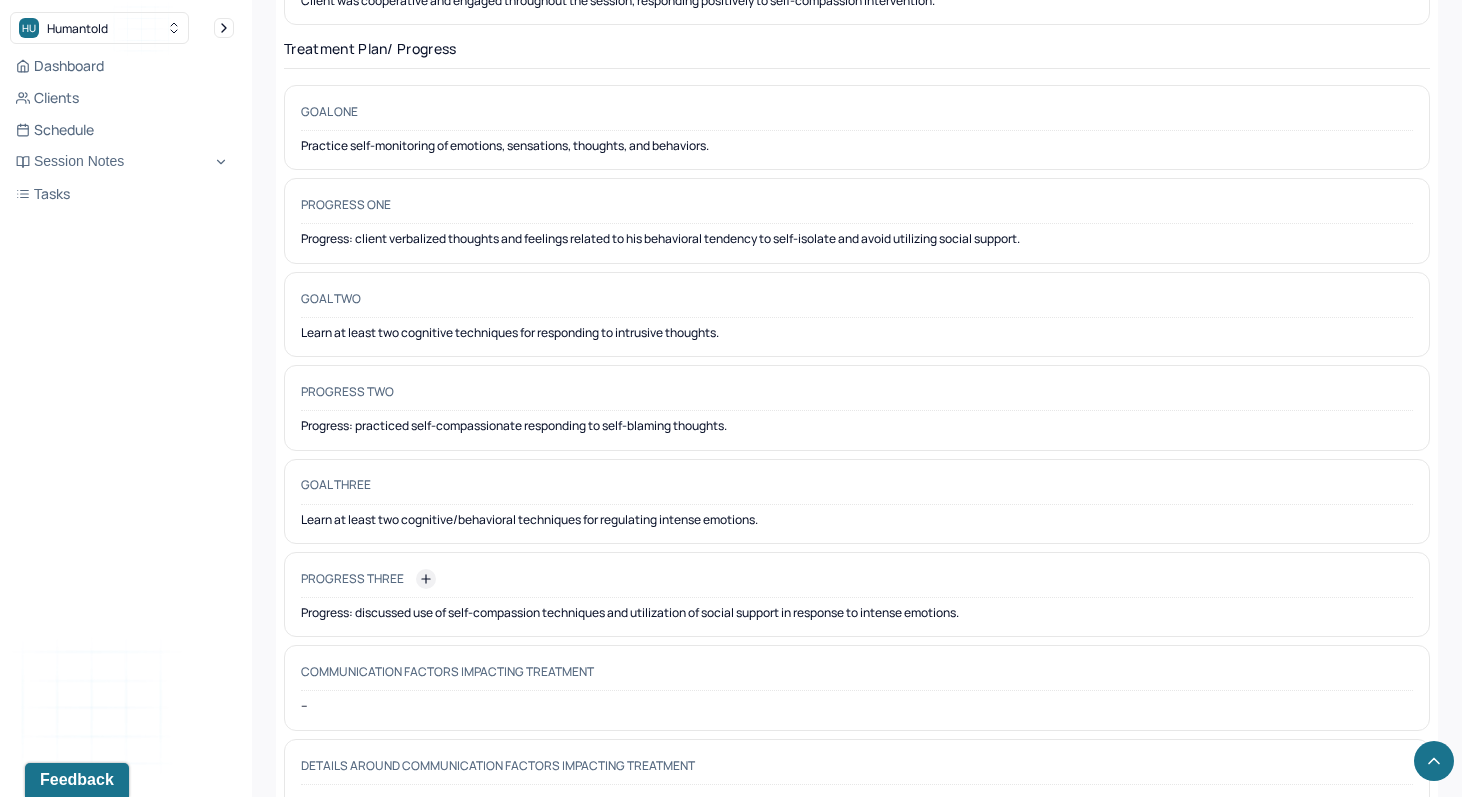 scroll, scrollTop: 3094, scrollLeft: 0, axis: vertical 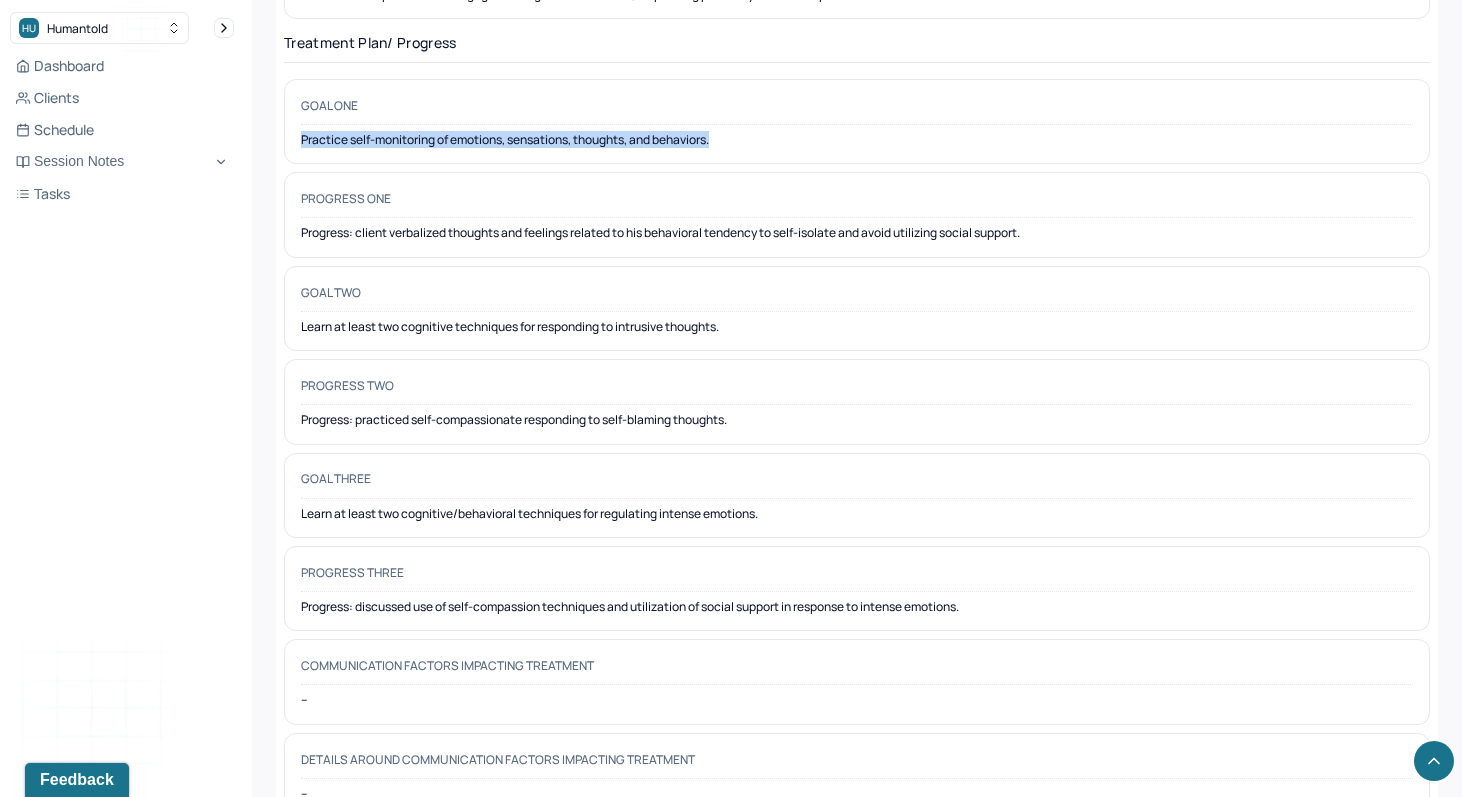 drag, startPoint x: 734, startPoint y: 112, endPoint x: 261, endPoint y: 99, distance: 473.17862 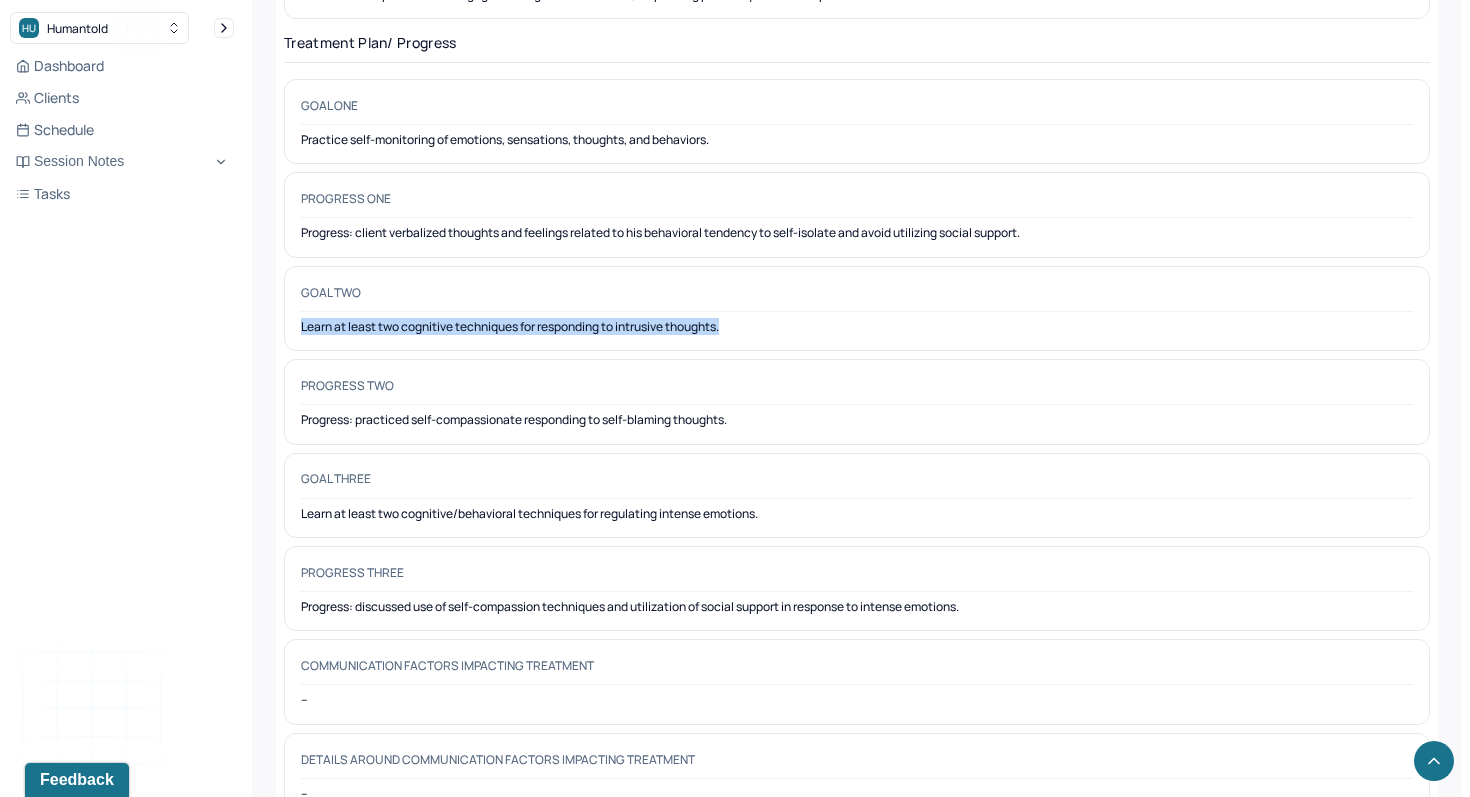 drag, startPoint x: 747, startPoint y: 300, endPoint x: 337, endPoint y: 285, distance: 410.2743 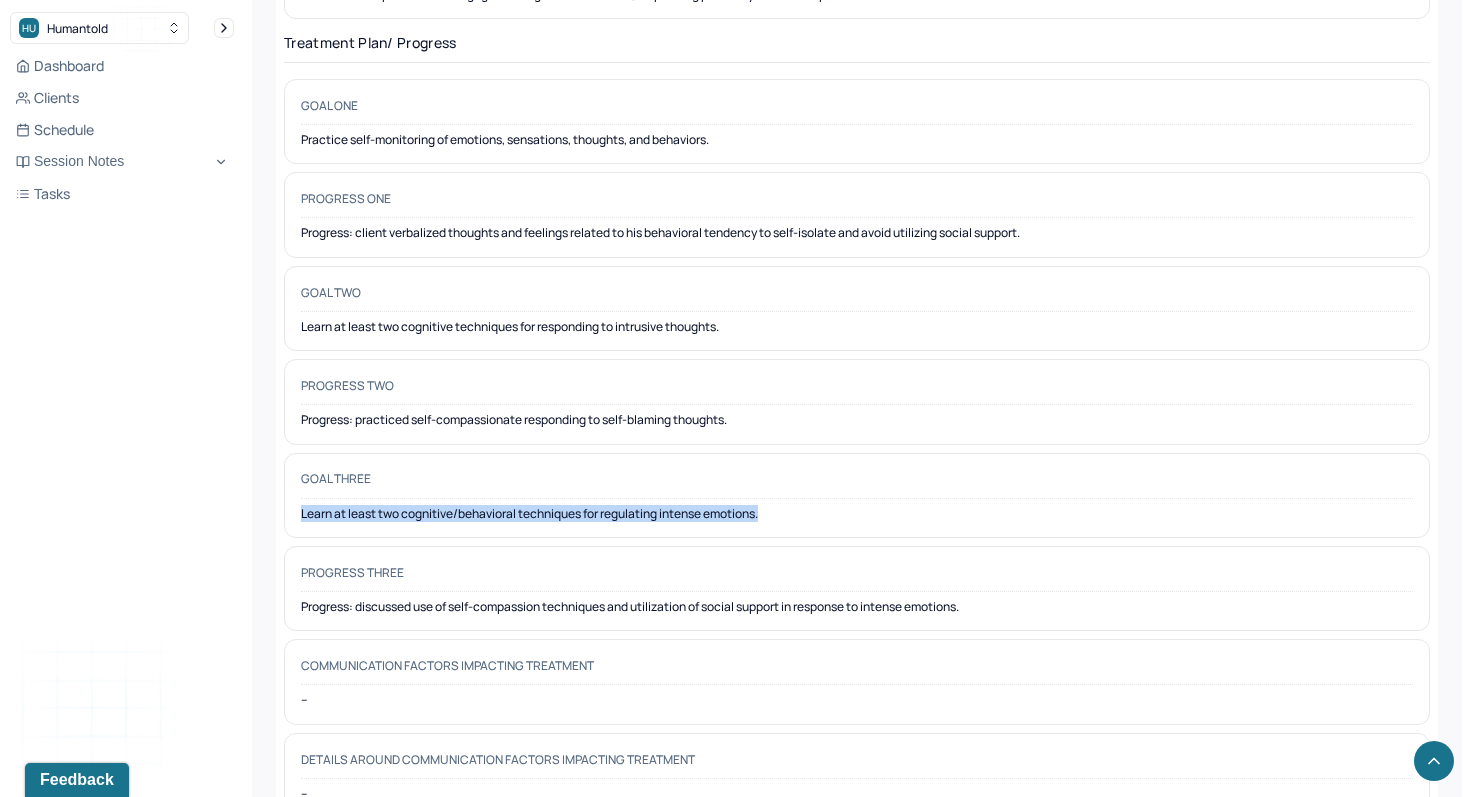 drag, startPoint x: 777, startPoint y: 483, endPoint x: 288, endPoint y: 481, distance: 489.0041 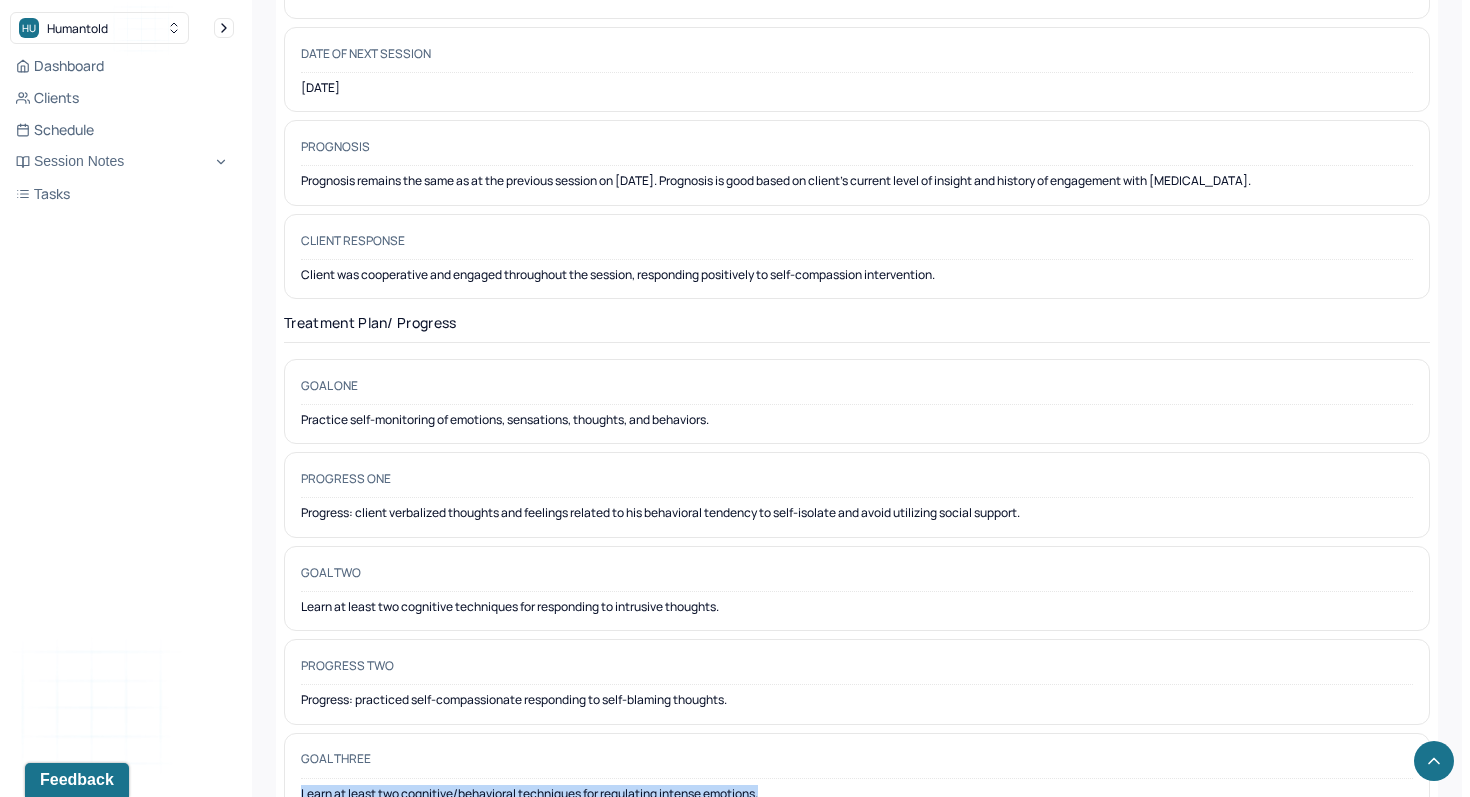 scroll, scrollTop: 2810, scrollLeft: 0, axis: vertical 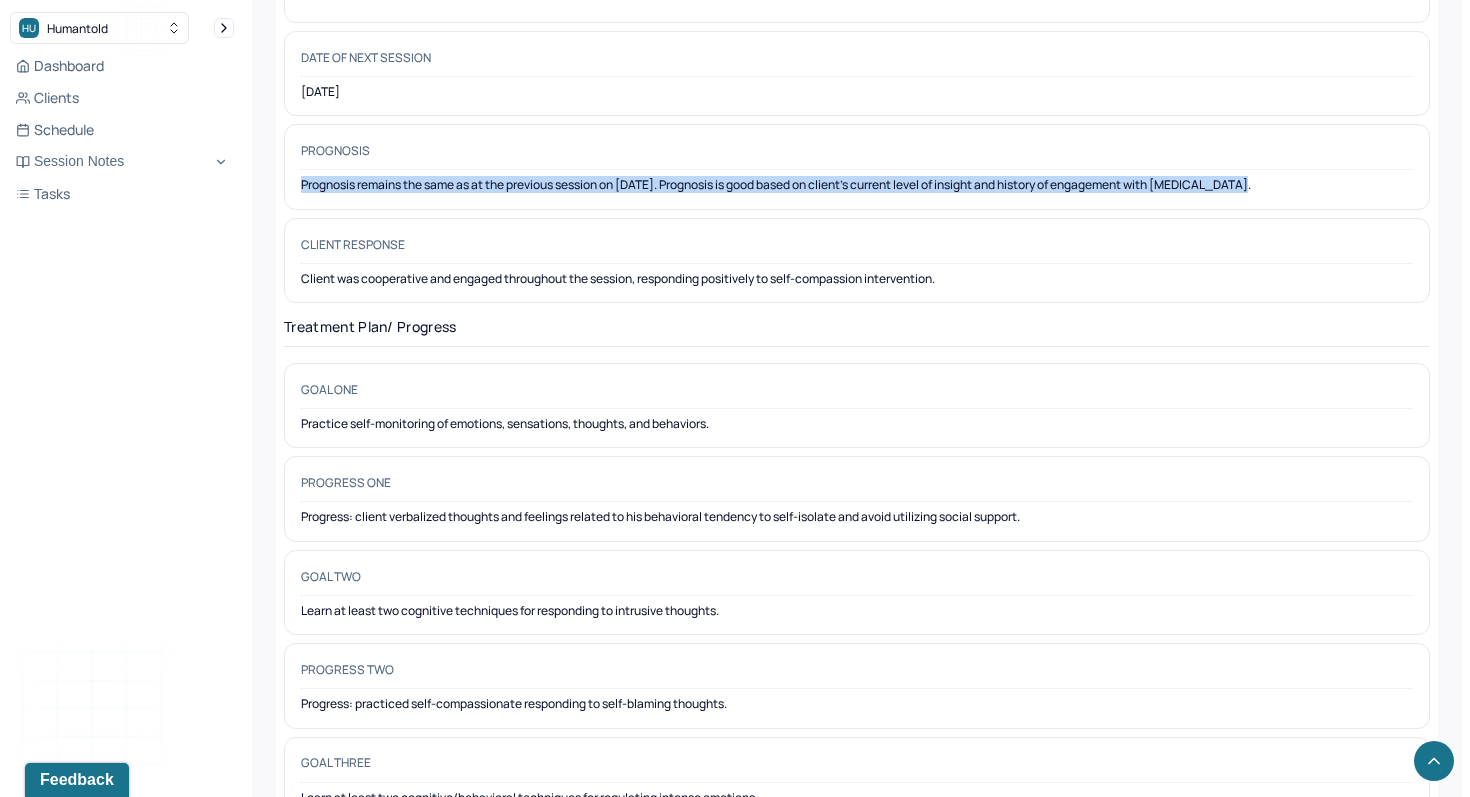drag, startPoint x: 301, startPoint y: 164, endPoint x: 1281, endPoint y: 164, distance: 980 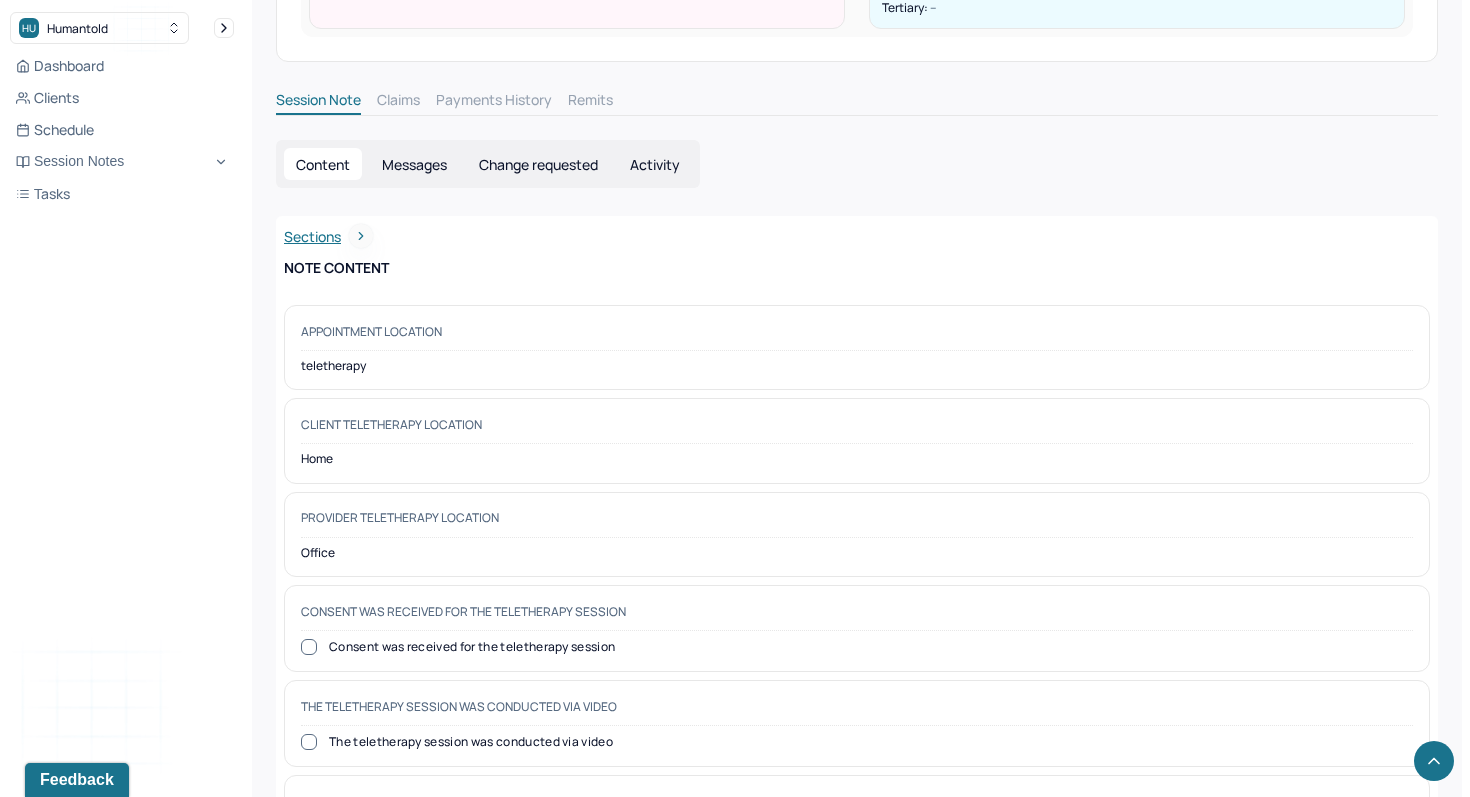 scroll, scrollTop: 0, scrollLeft: 0, axis: both 